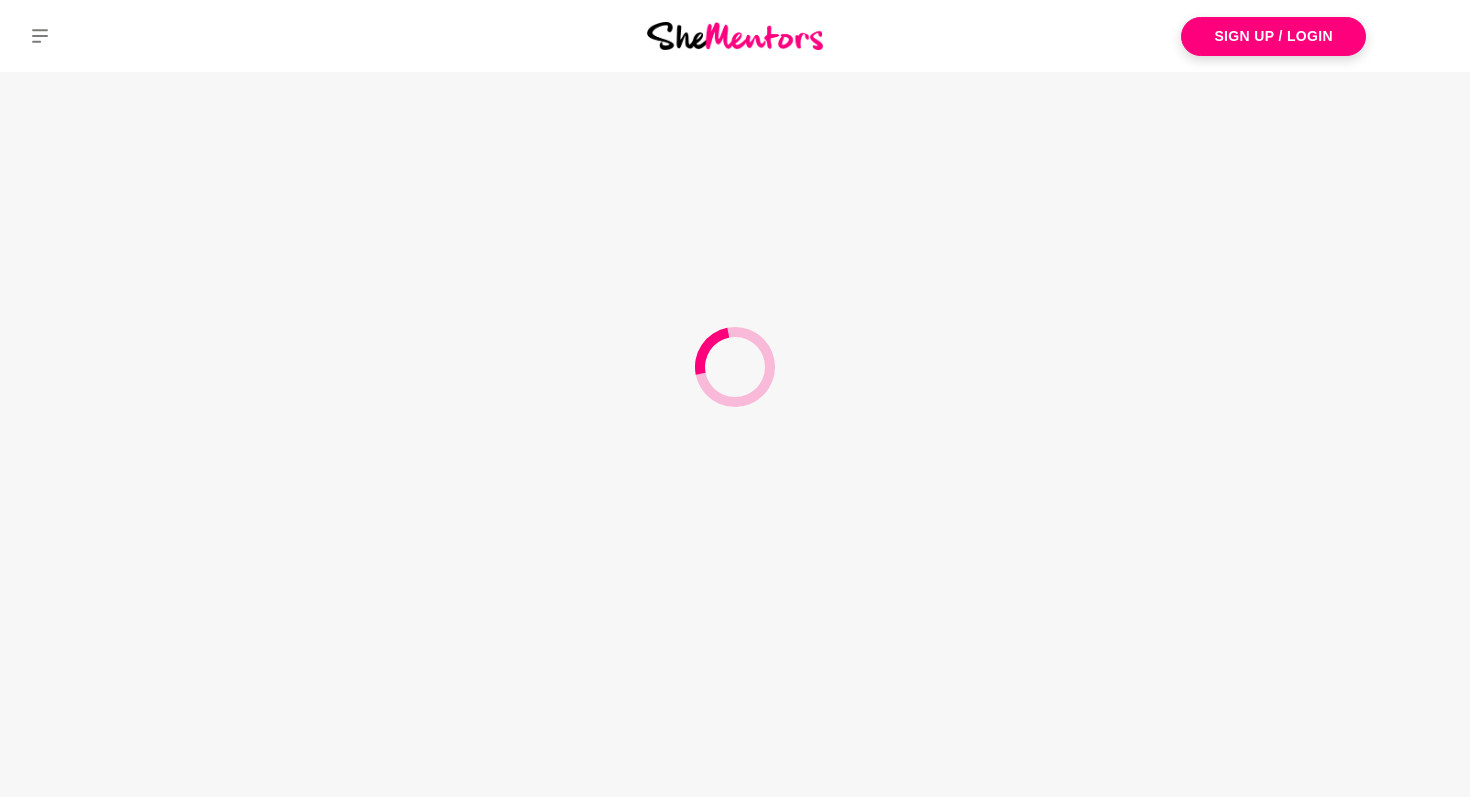 scroll, scrollTop: 0, scrollLeft: 0, axis: both 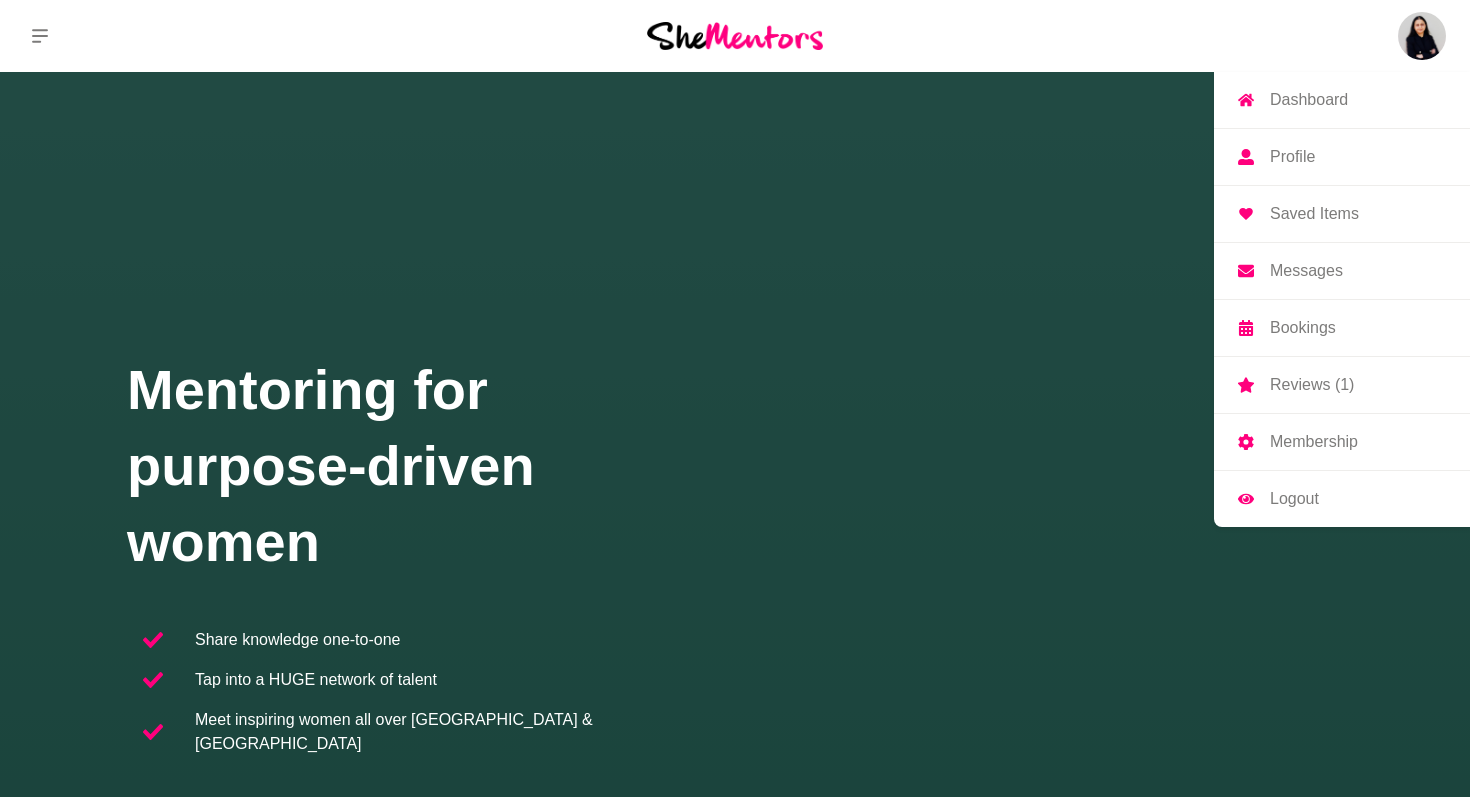 click on "Bookings" at bounding box center (1303, 328) 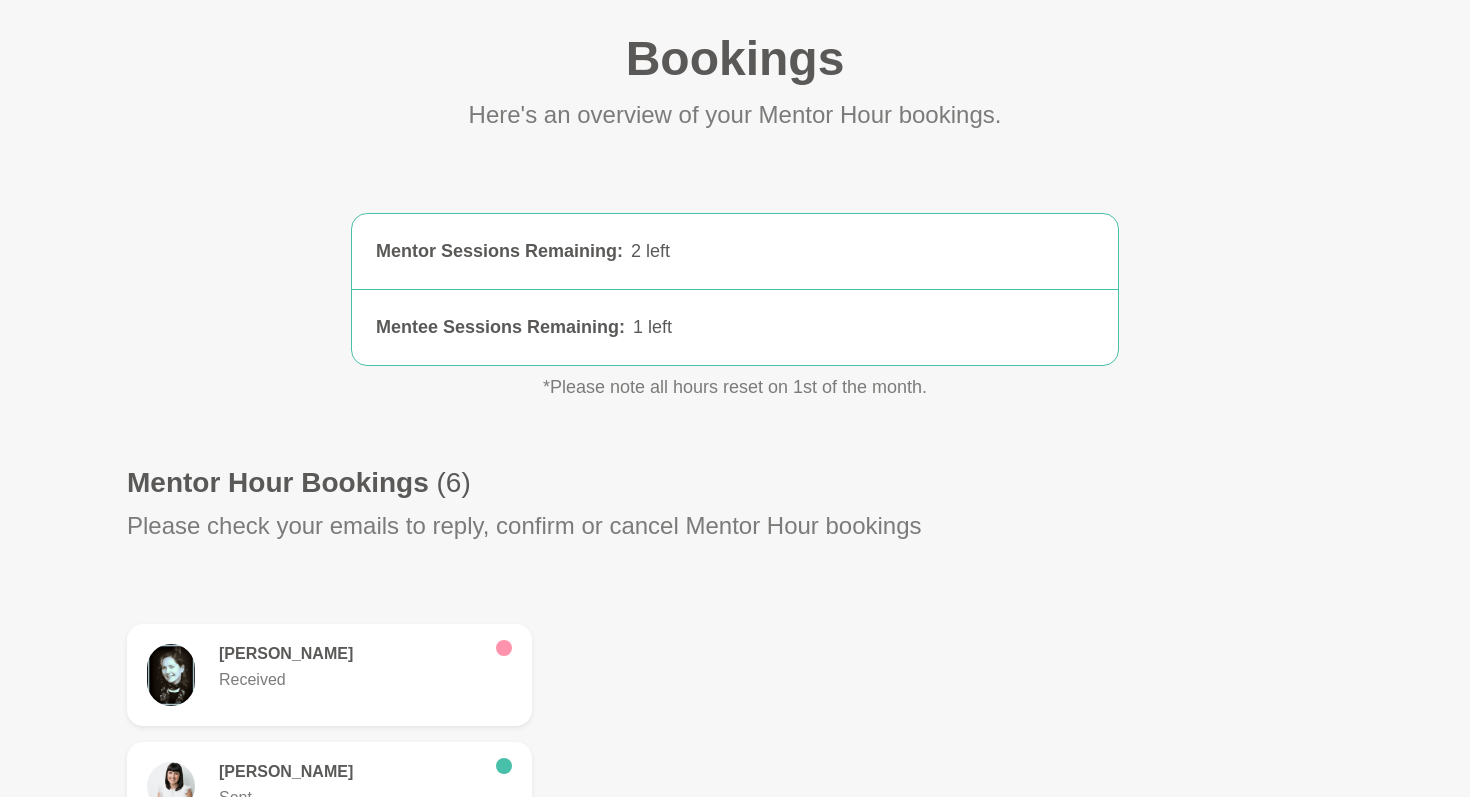 scroll, scrollTop: 0, scrollLeft: 0, axis: both 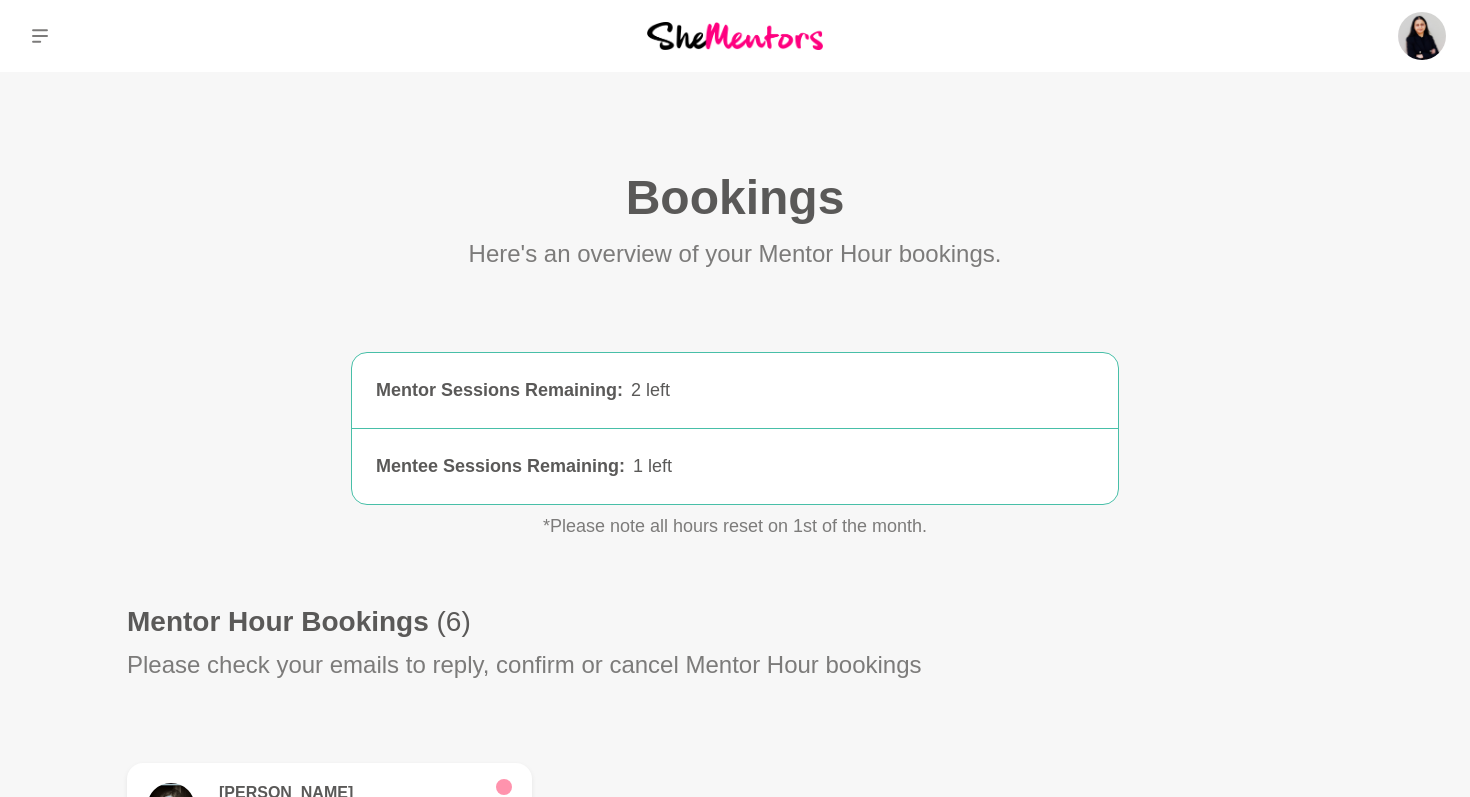 click on "Mentee Sessions Remaining :" at bounding box center [500, 466] 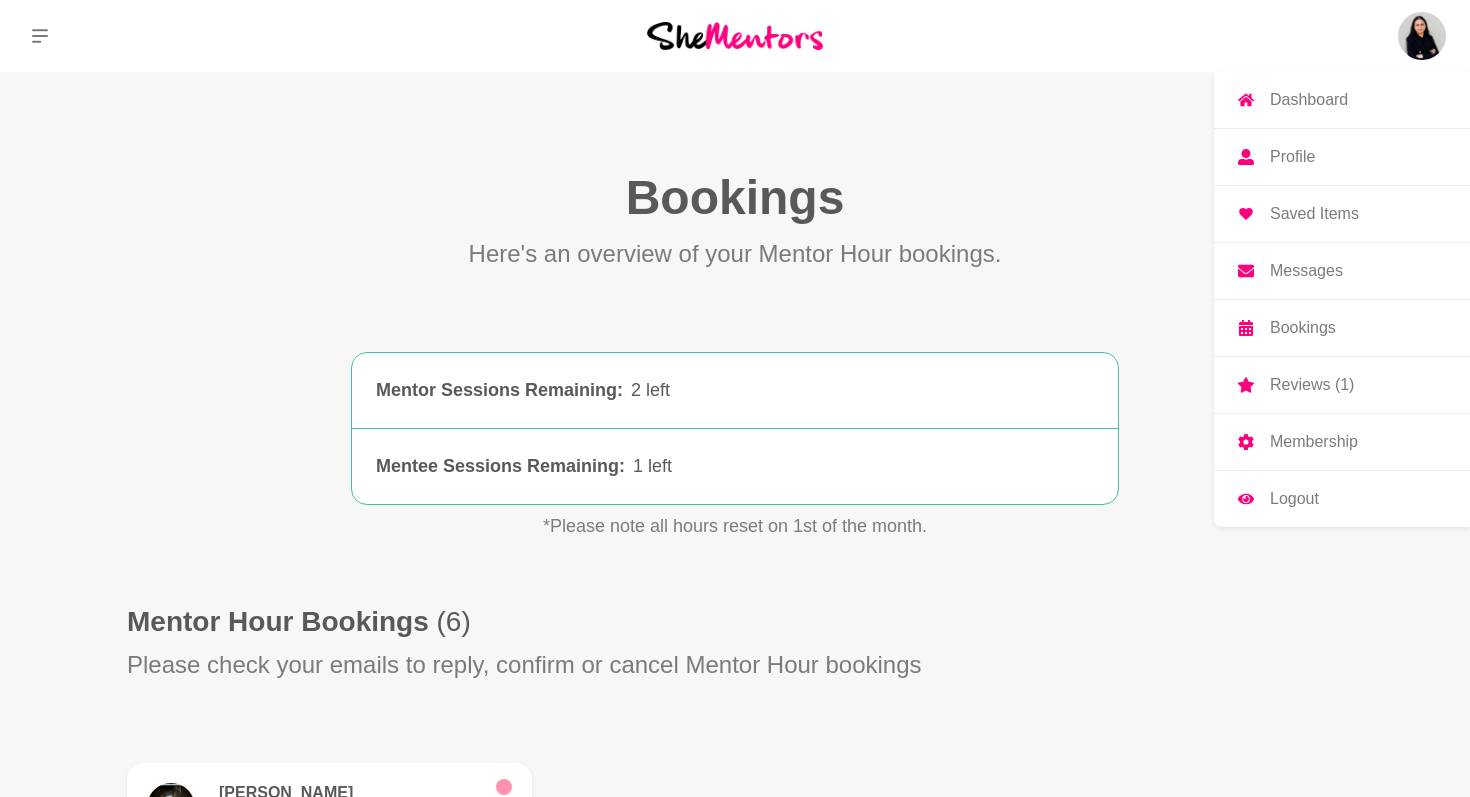 click on "Dashboard" at bounding box center (1309, 100) 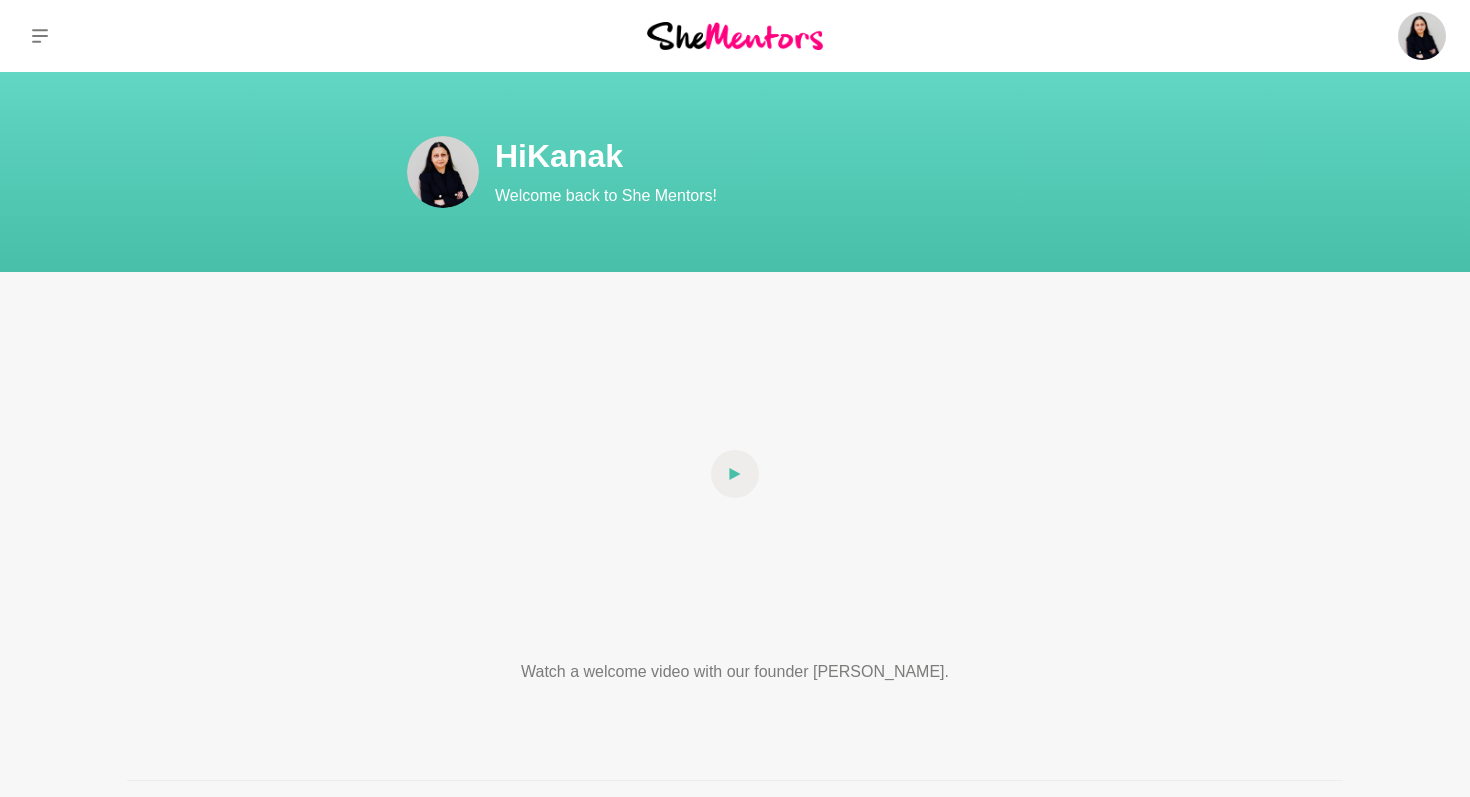 click at bounding box center [735, 35] 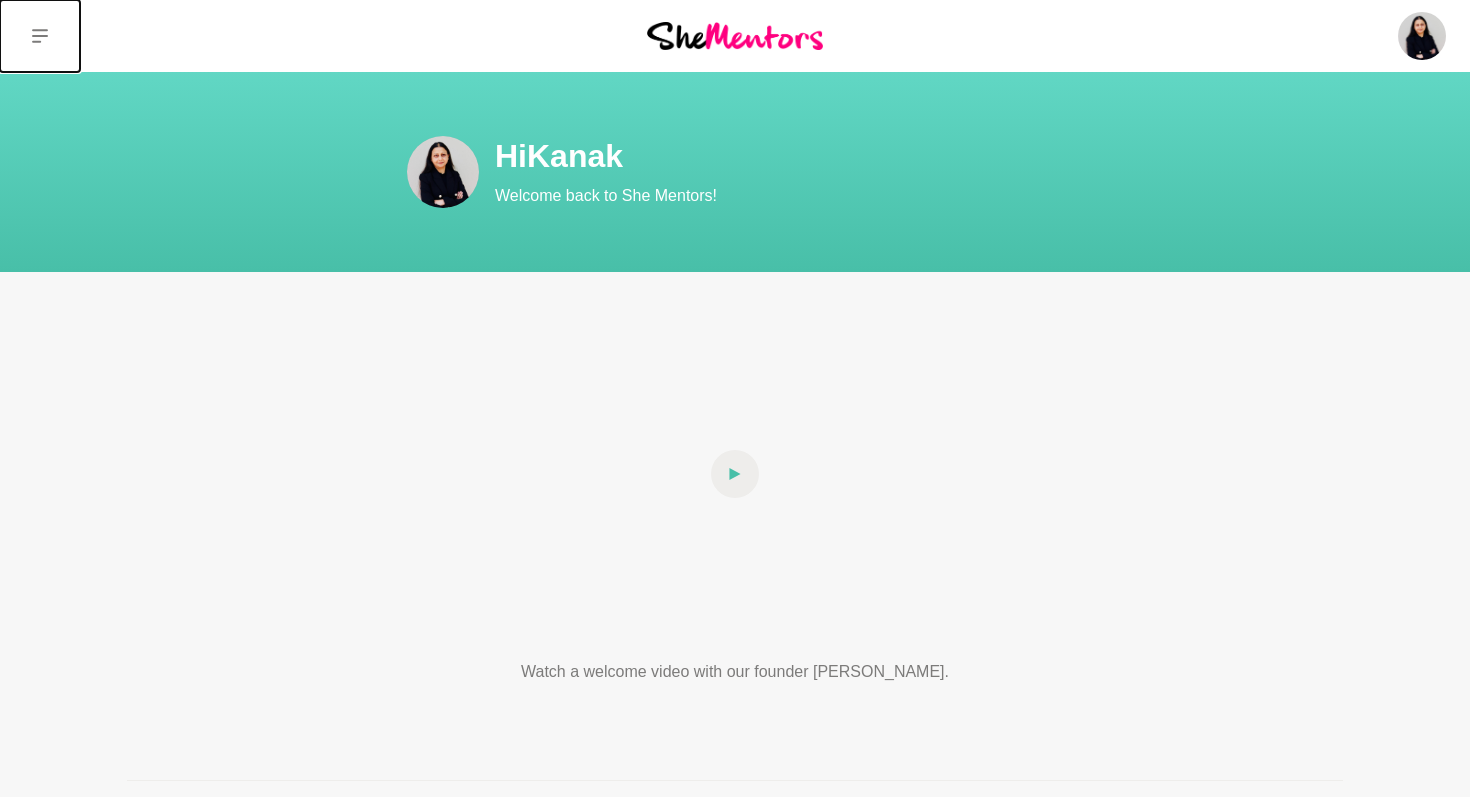 click 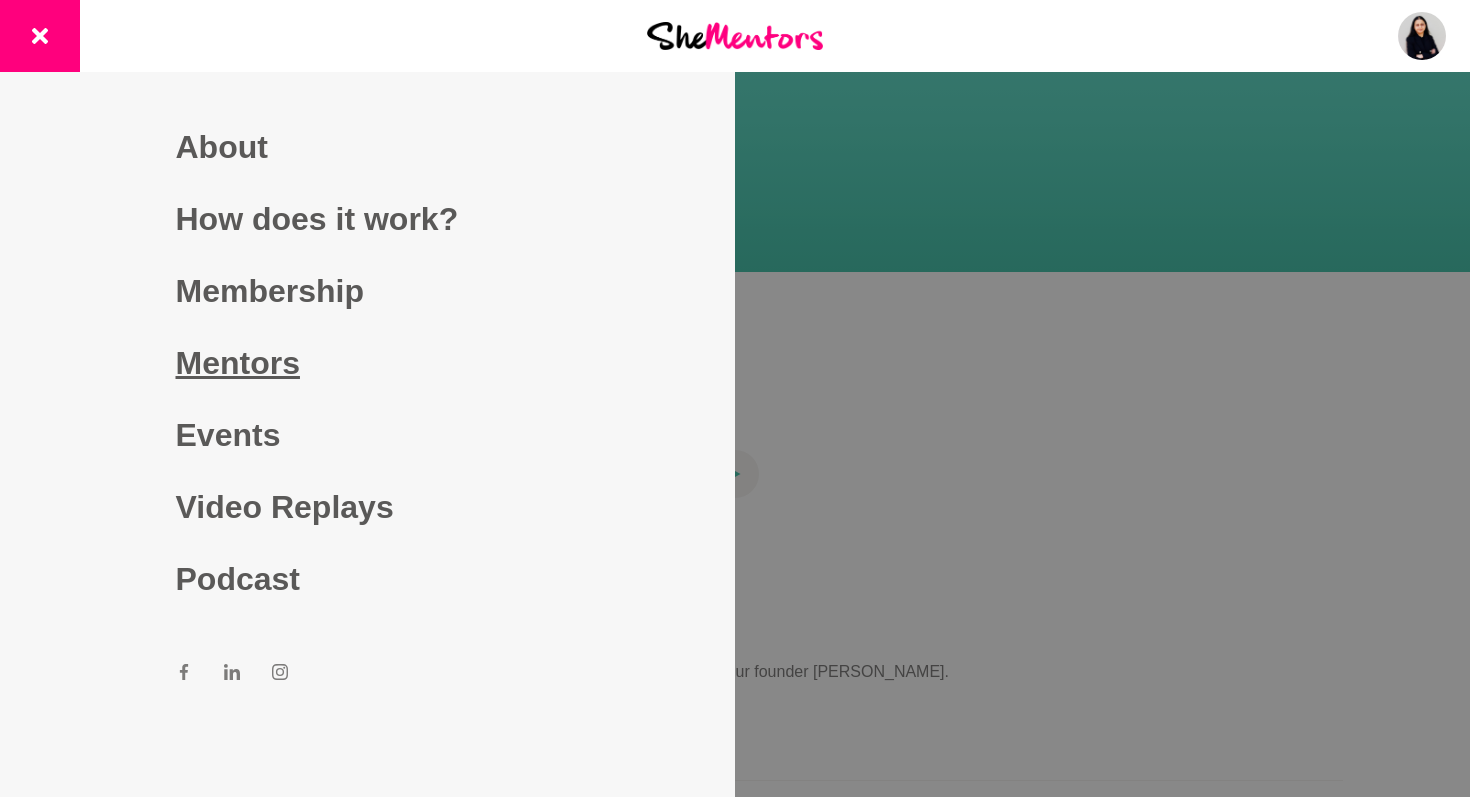 click on "Mentors" at bounding box center [368, 363] 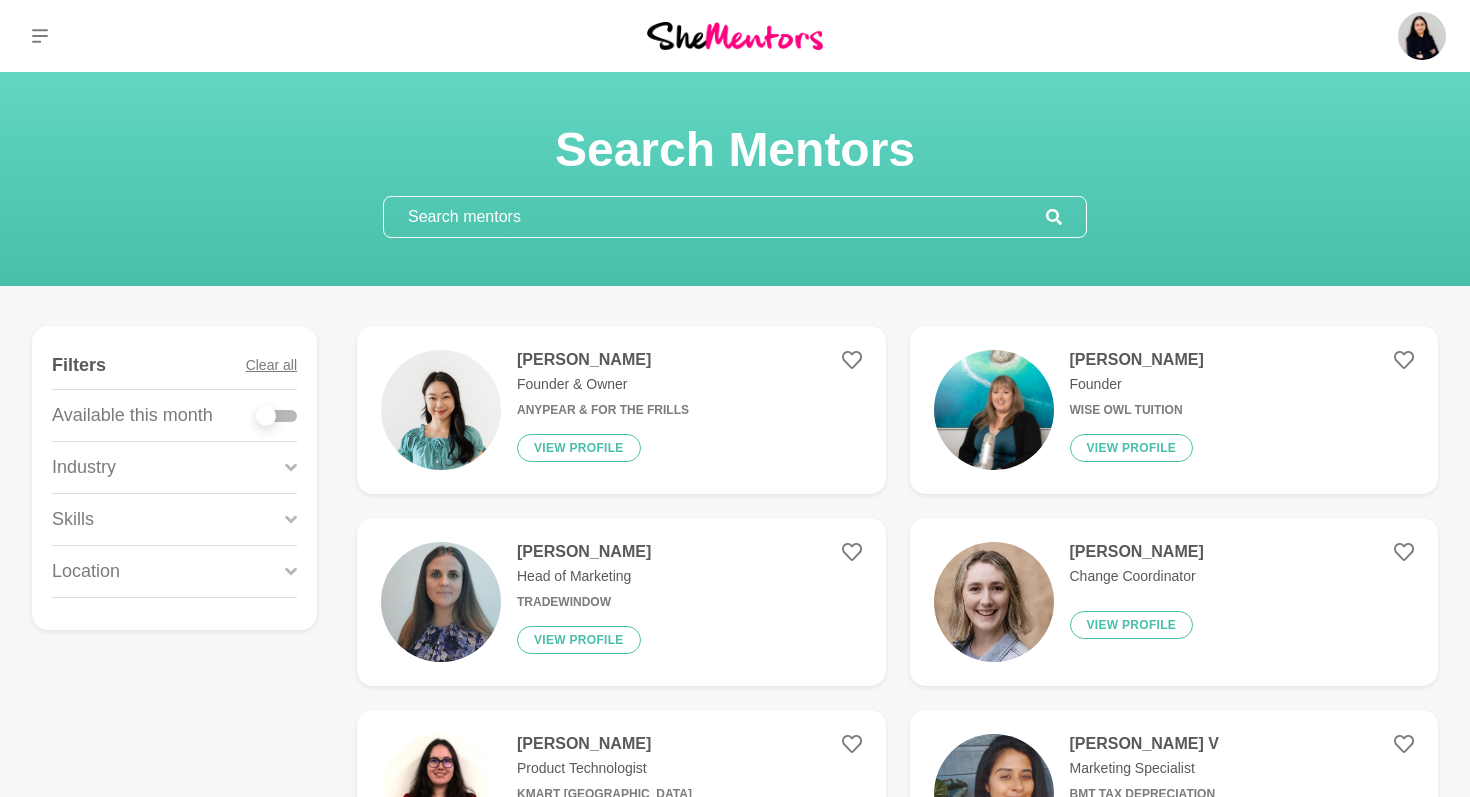 click at bounding box center [715, 217] 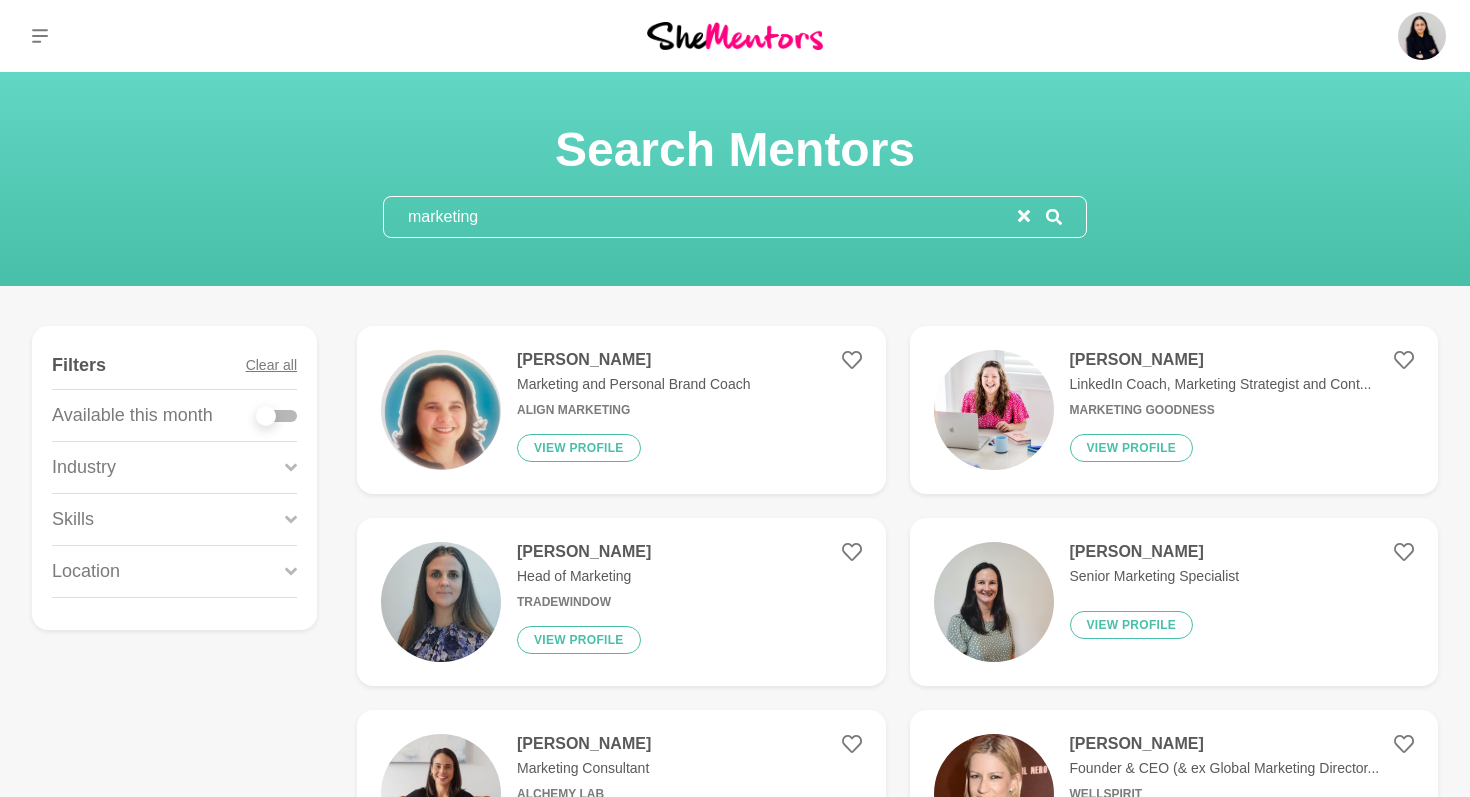scroll, scrollTop: 14, scrollLeft: 0, axis: vertical 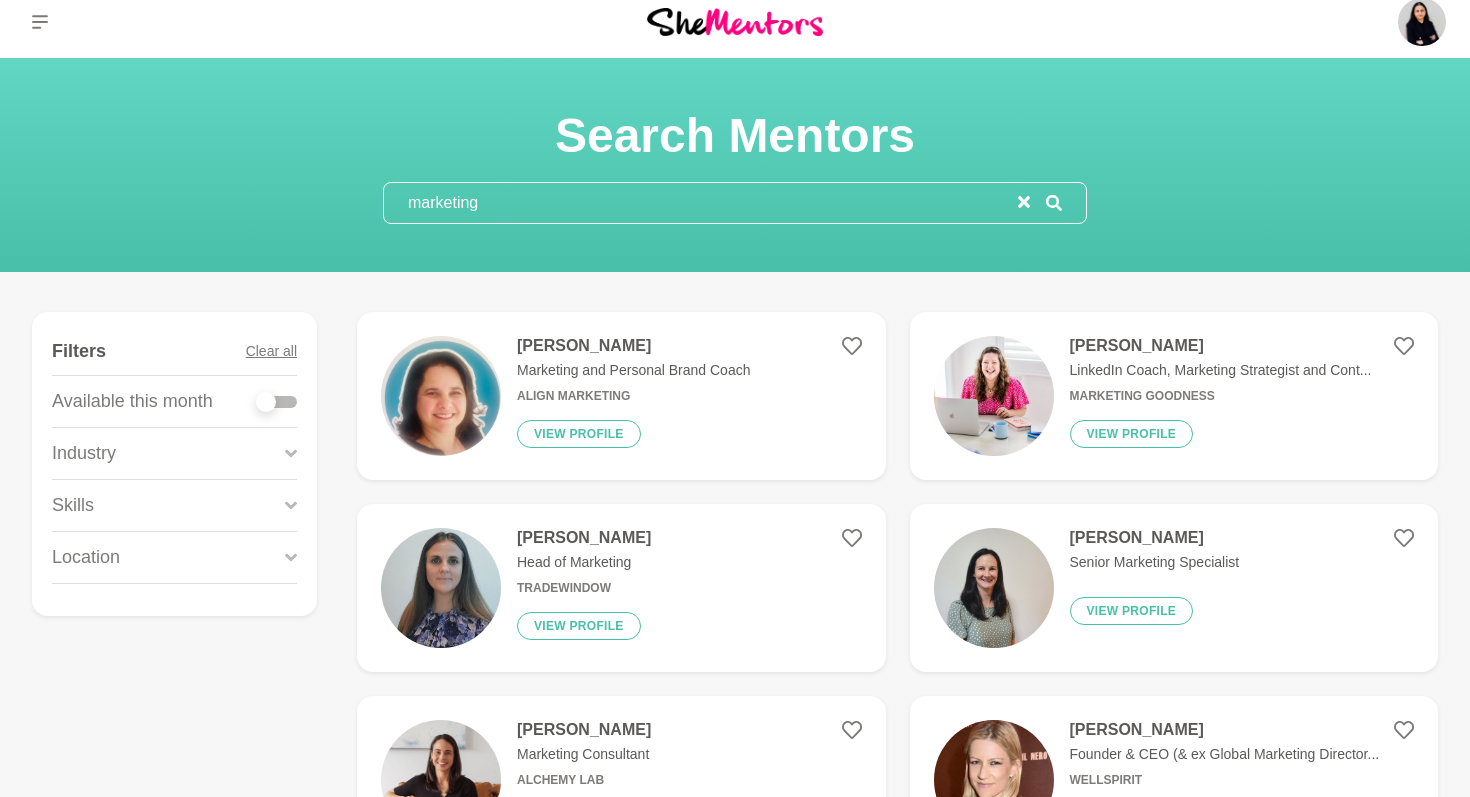 type on "marketing" 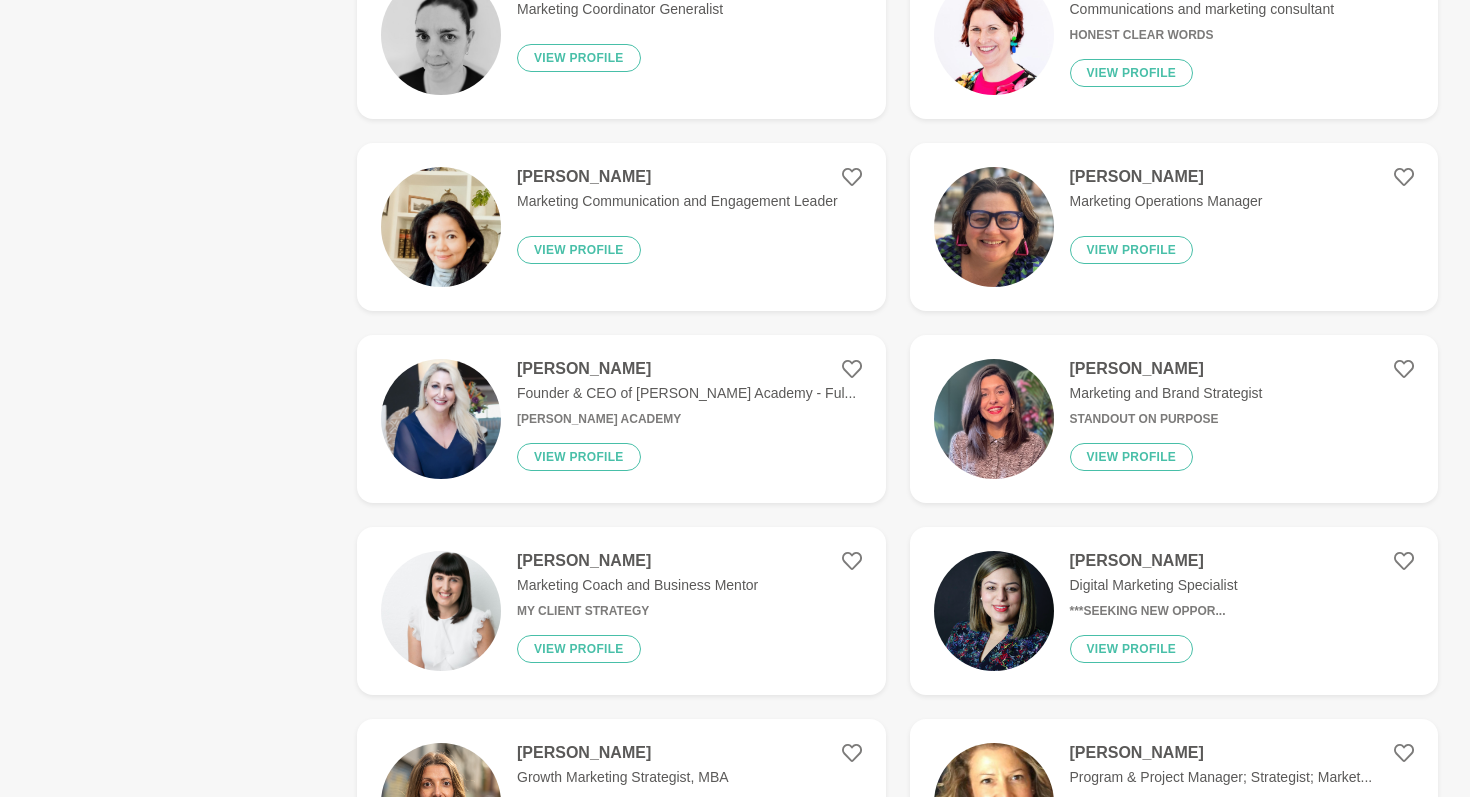 scroll, scrollTop: 1146, scrollLeft: 0, axis: vertical 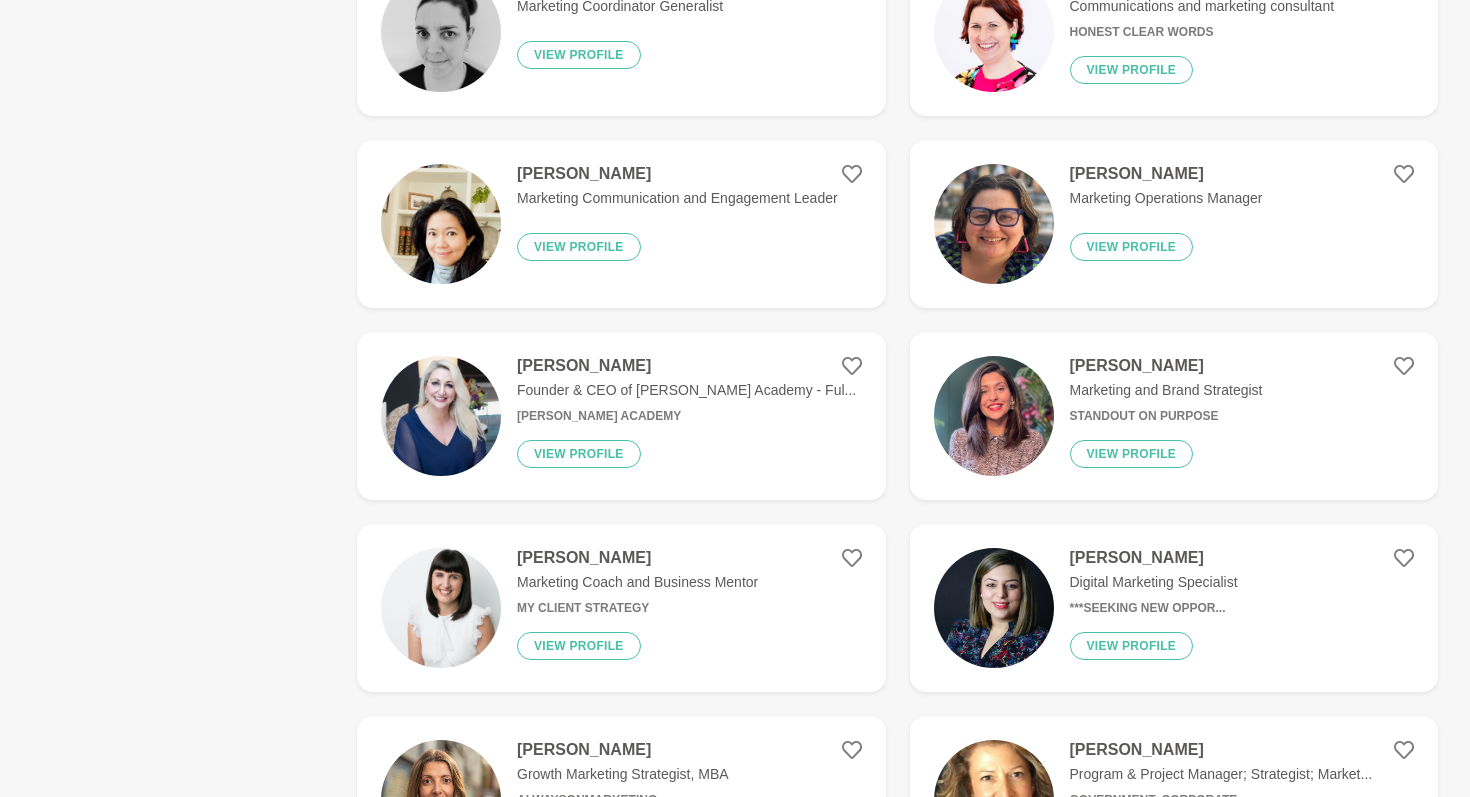 click on "[PERSON_NAME]" at bounding box center (1154, 558) 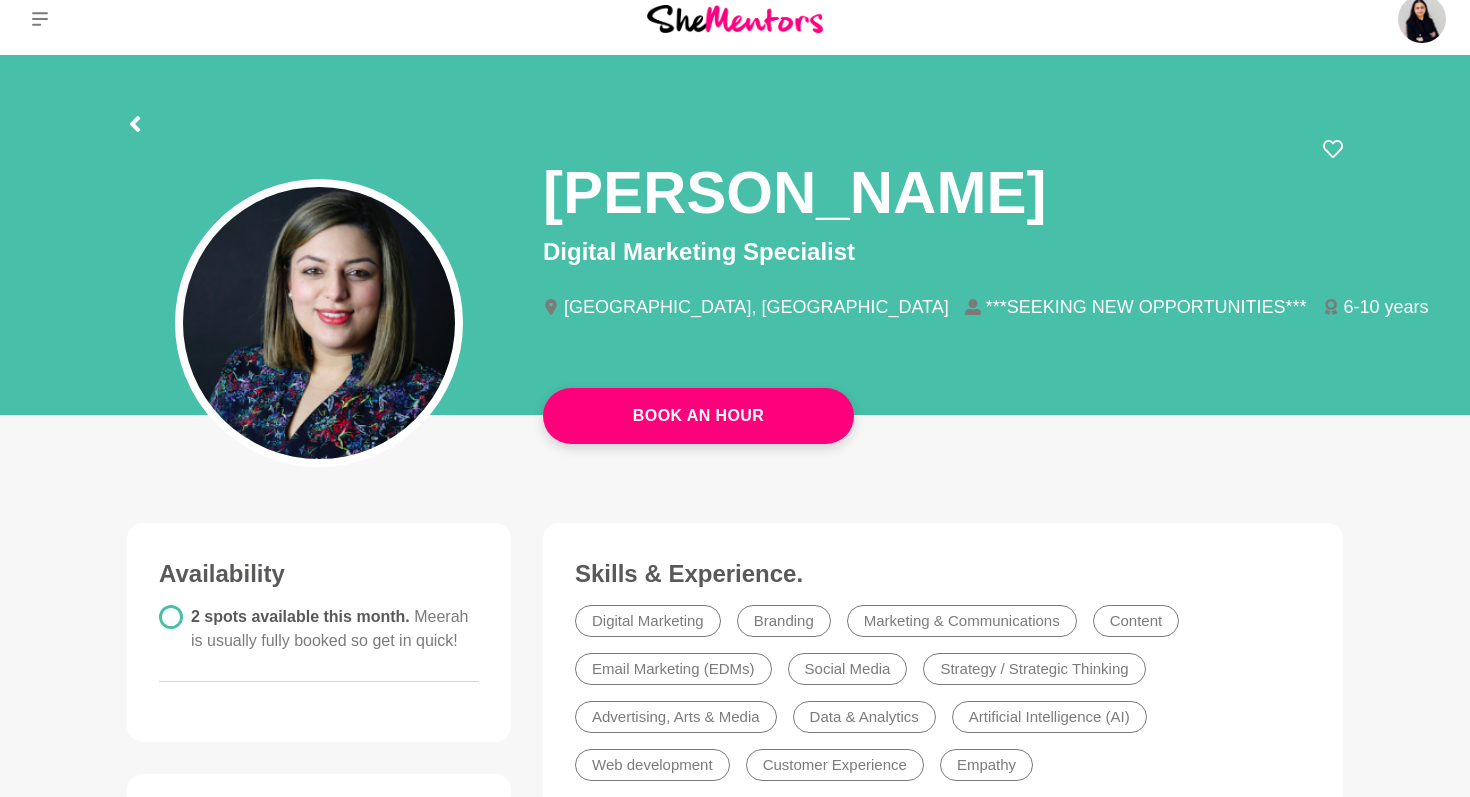 scroll, scrollTop: 0, scrollLeft: 0, axis: both 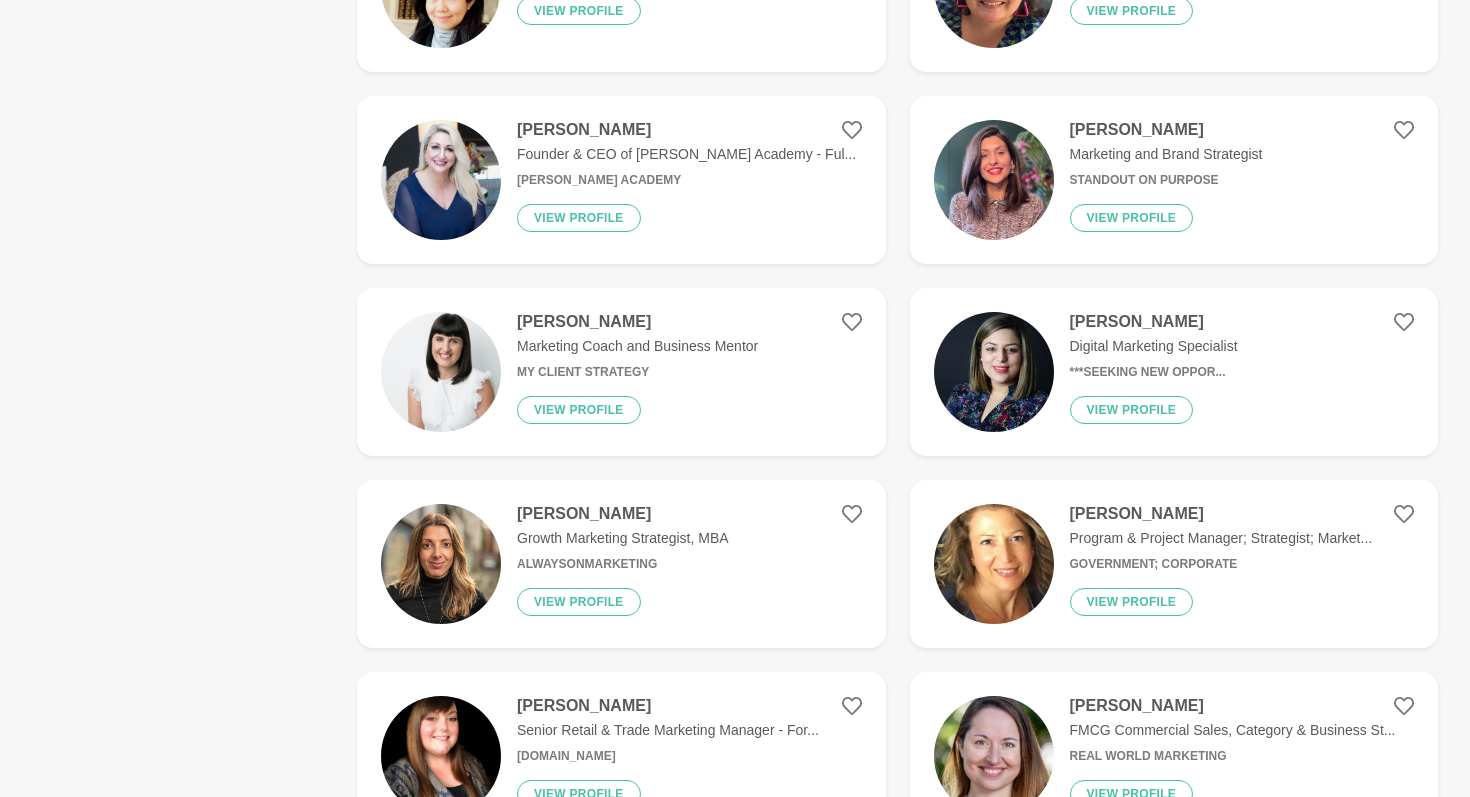 click on "[PERSON_NAME]" at bounding box center (623, 514) 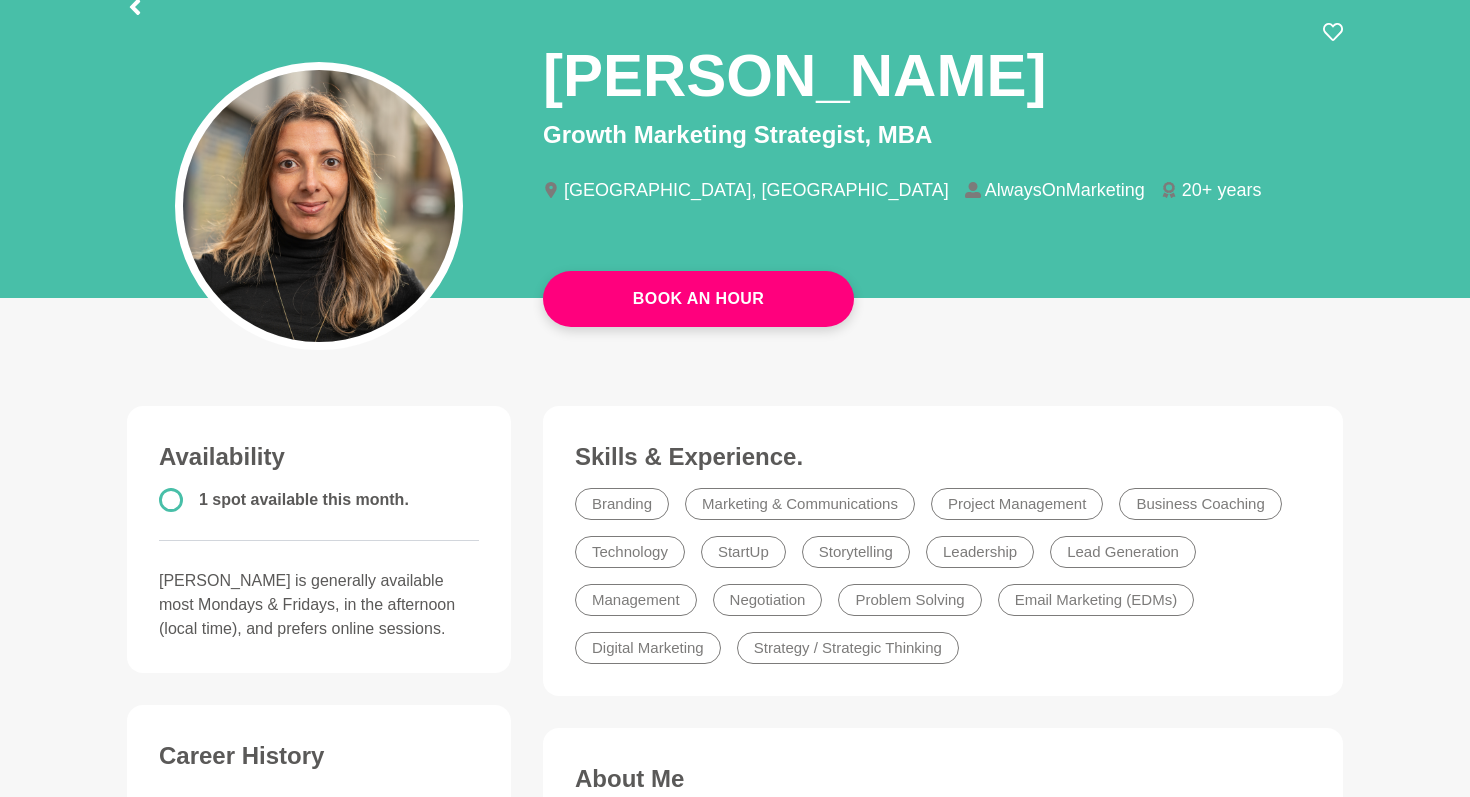 scroll, scrollTop: 0, scrollLeft: 0, axis: both 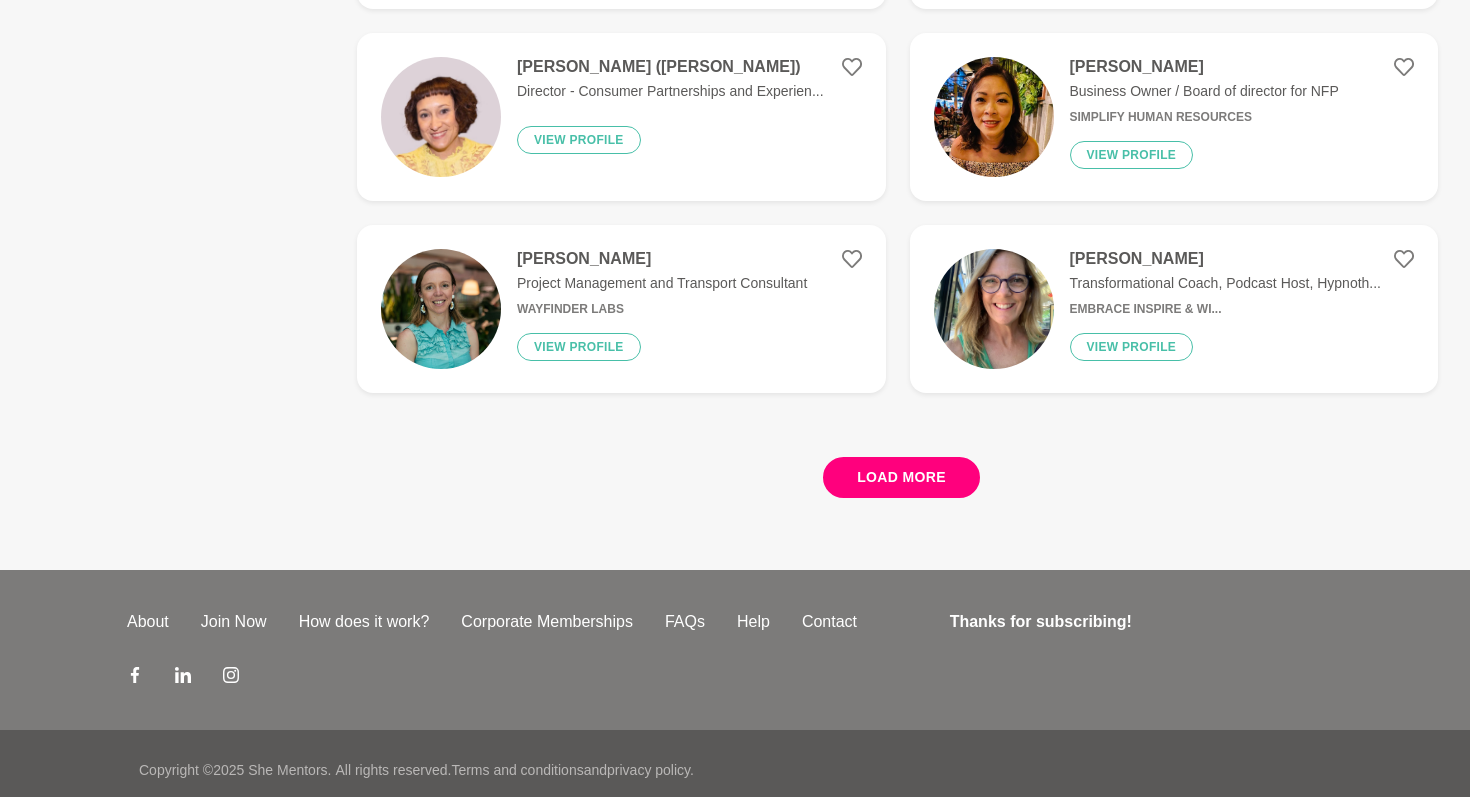 click on "Load more" at bounding box center [901, 477] 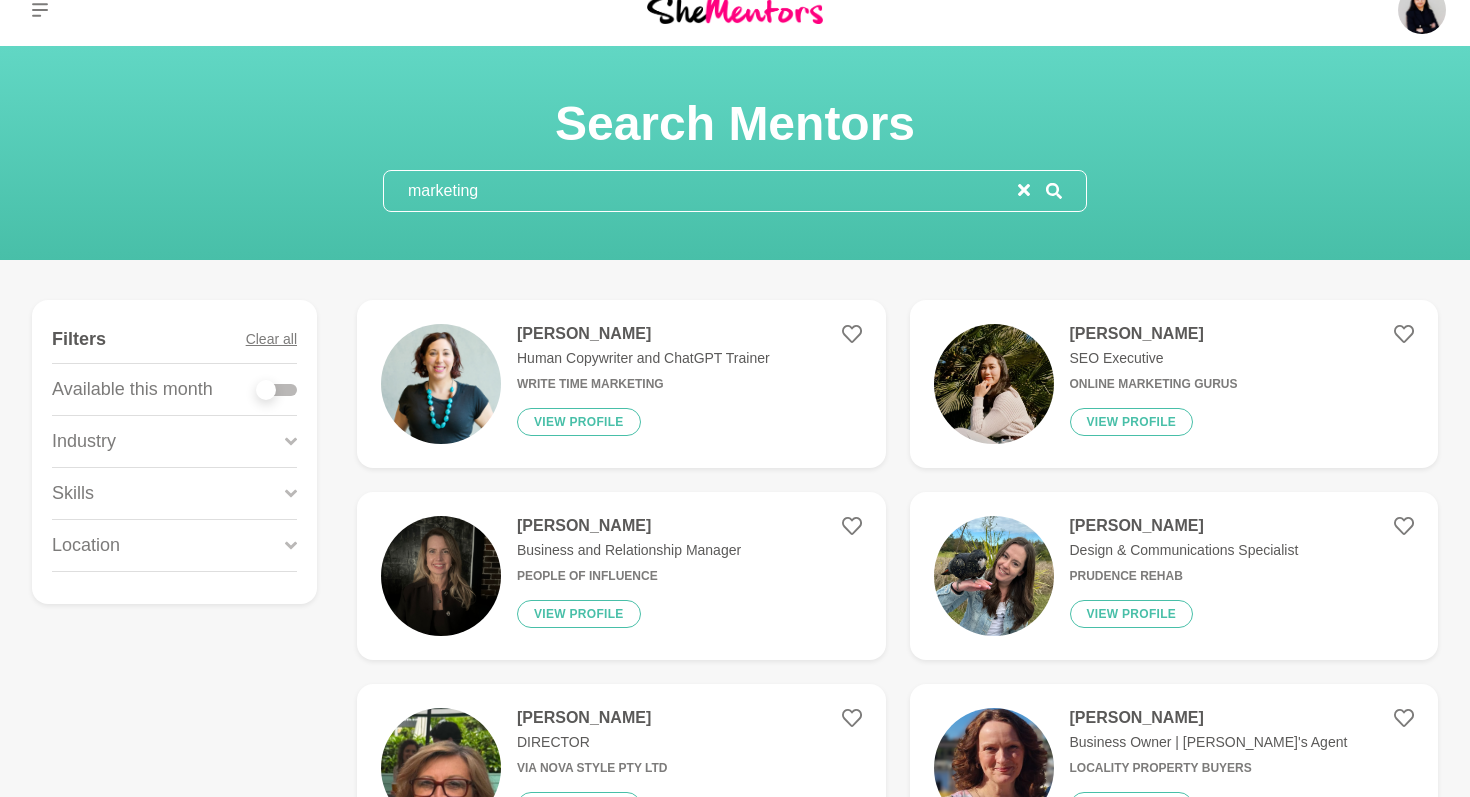 scroll, scrollTop: 28, scrollLeft: 0, axis: vertical 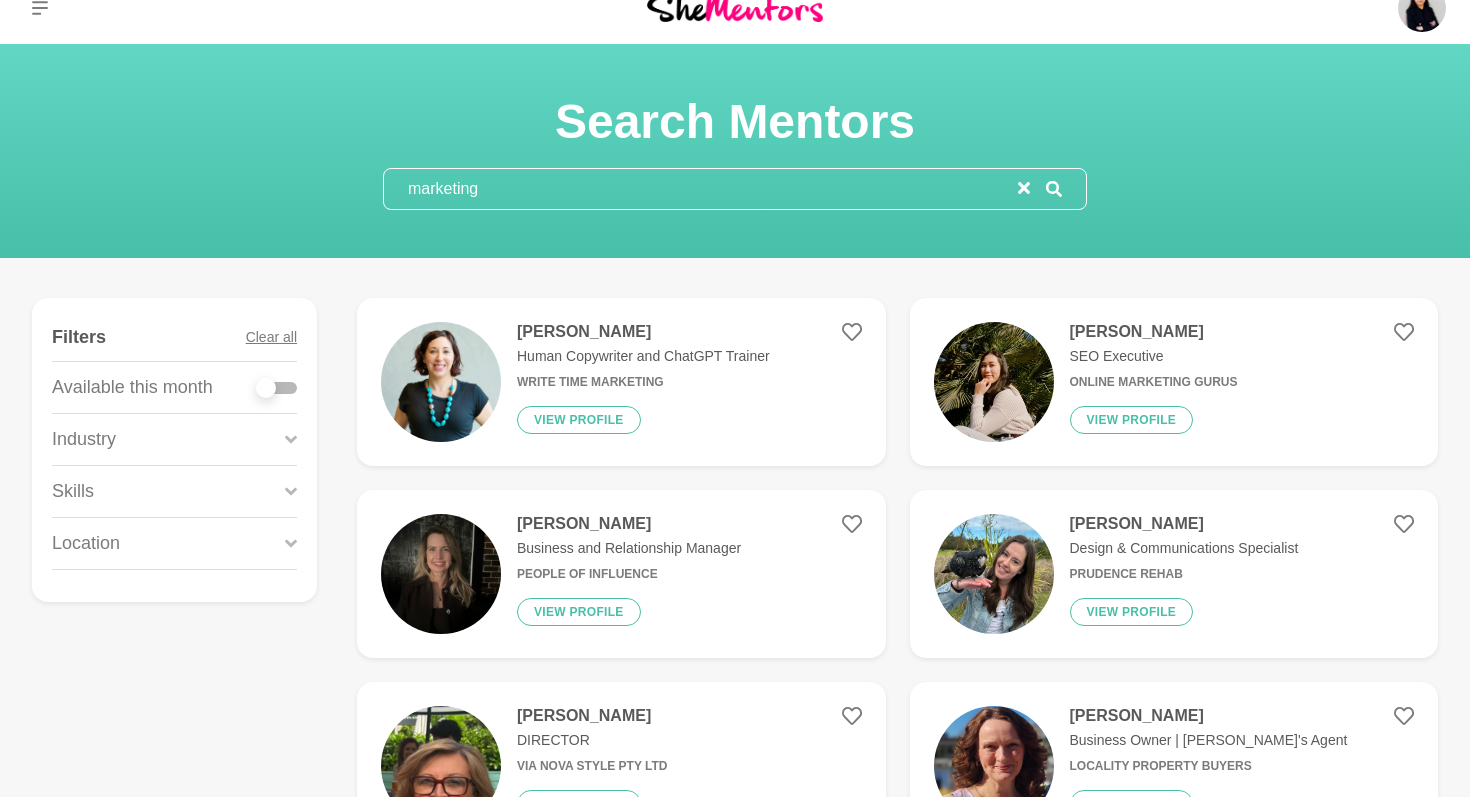 click on "[PERSON_NAME]" at bounding box center (1154, 332) 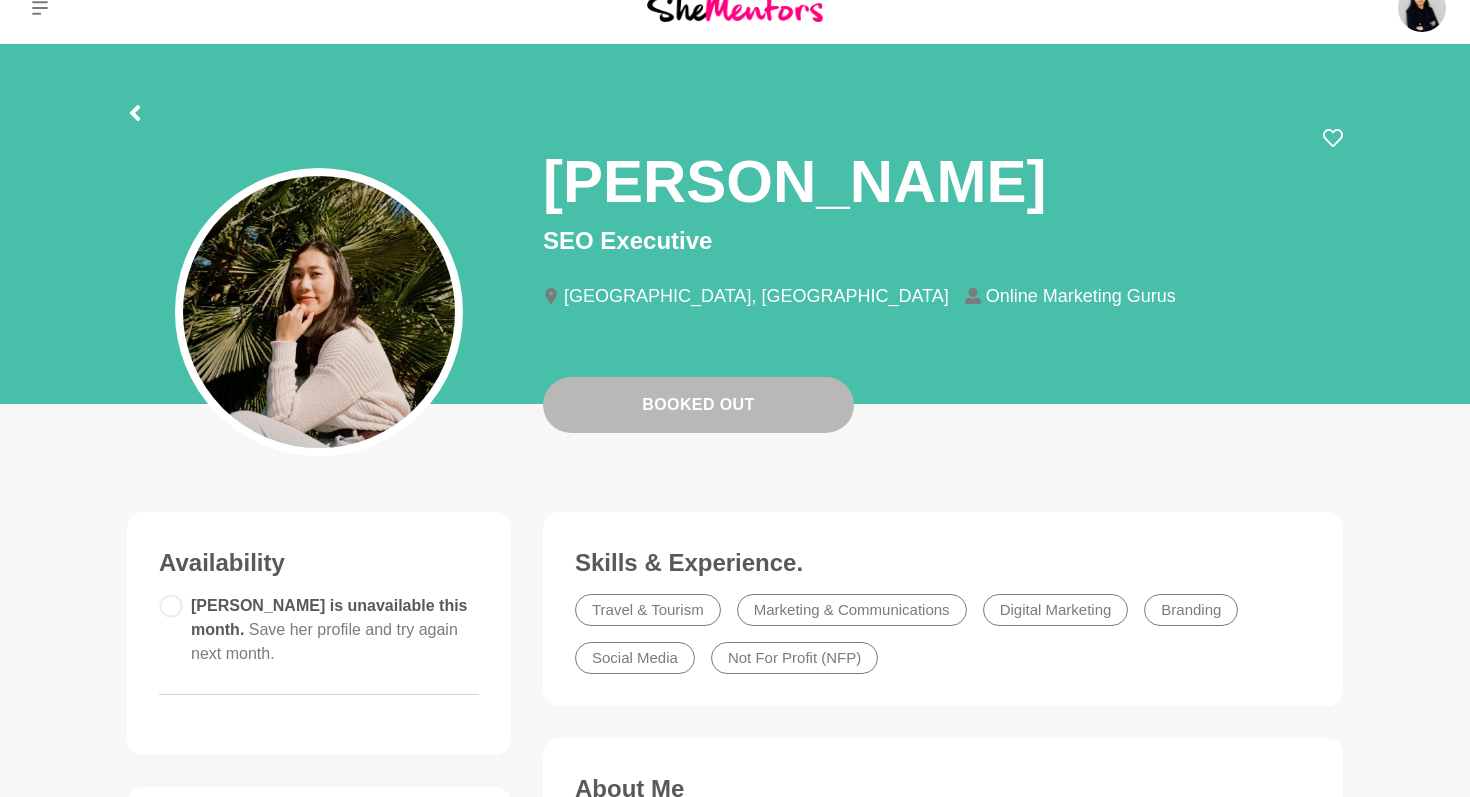 scroll, scrollTop: 0, scrollLeft: 0, axis: both 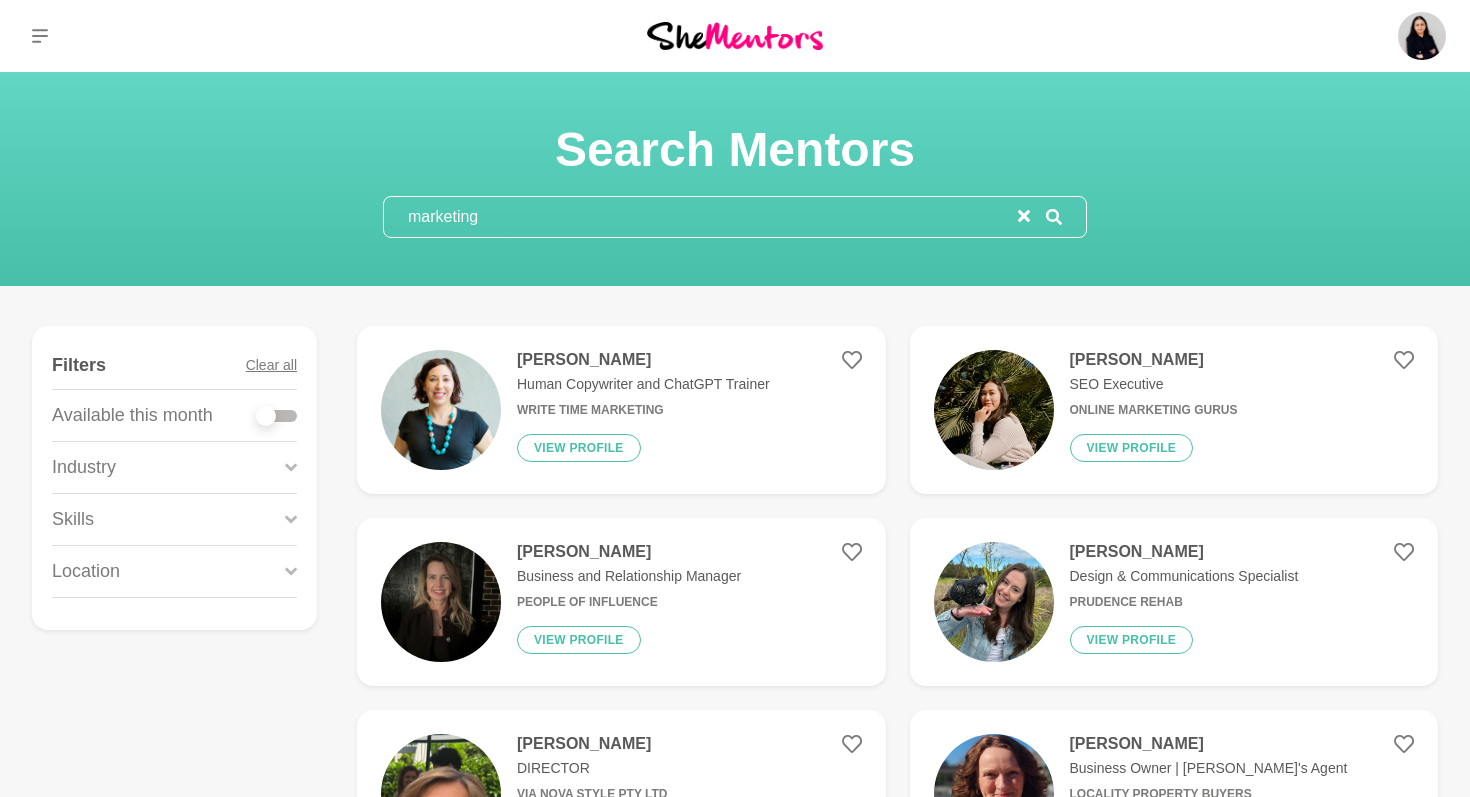 click at bounding box center [266, 416] 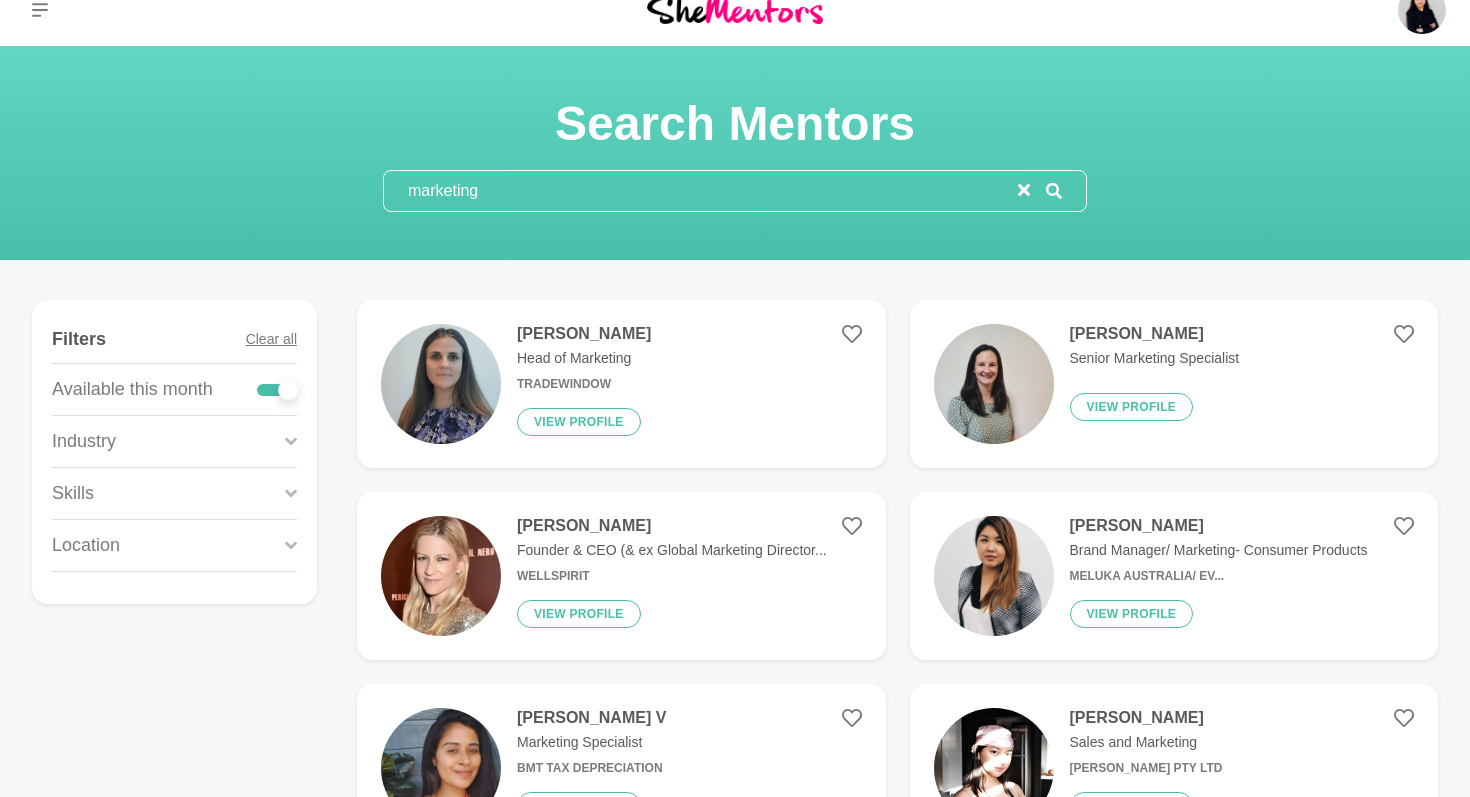 scroll, scrollTop: 0, scrollLeft: 0, axis: both 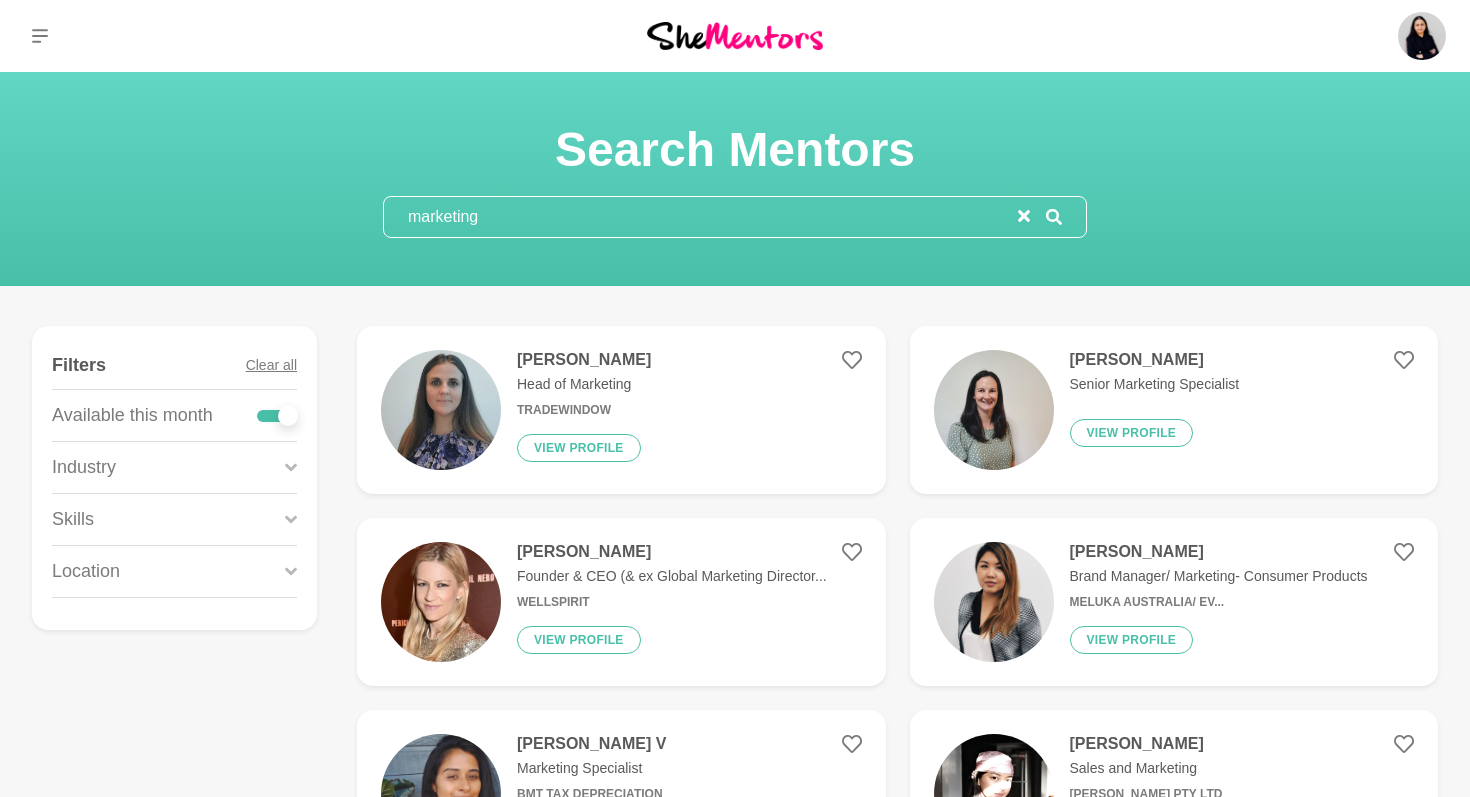 click on "marketing" at bounding box center [701, 217] 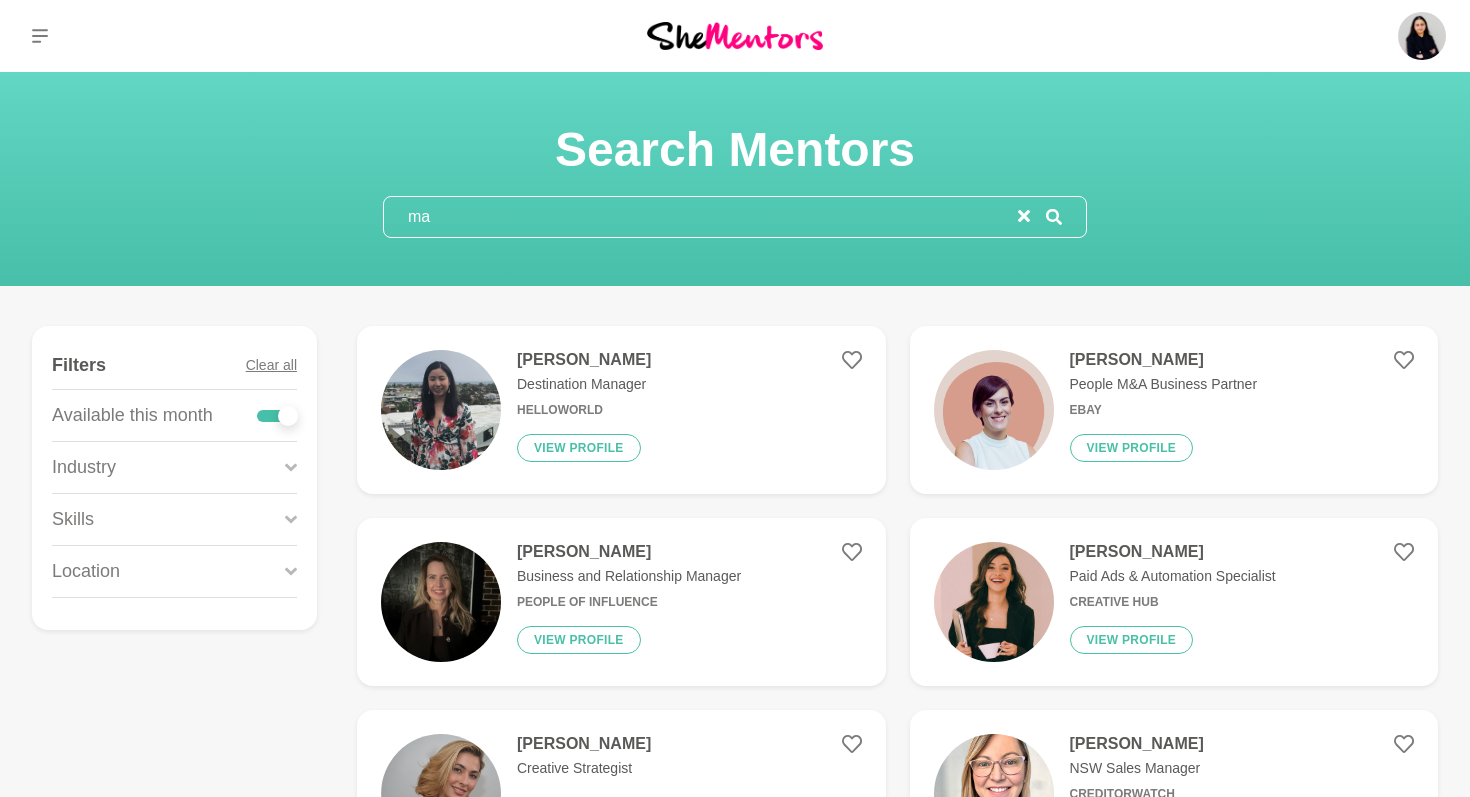type on "m" 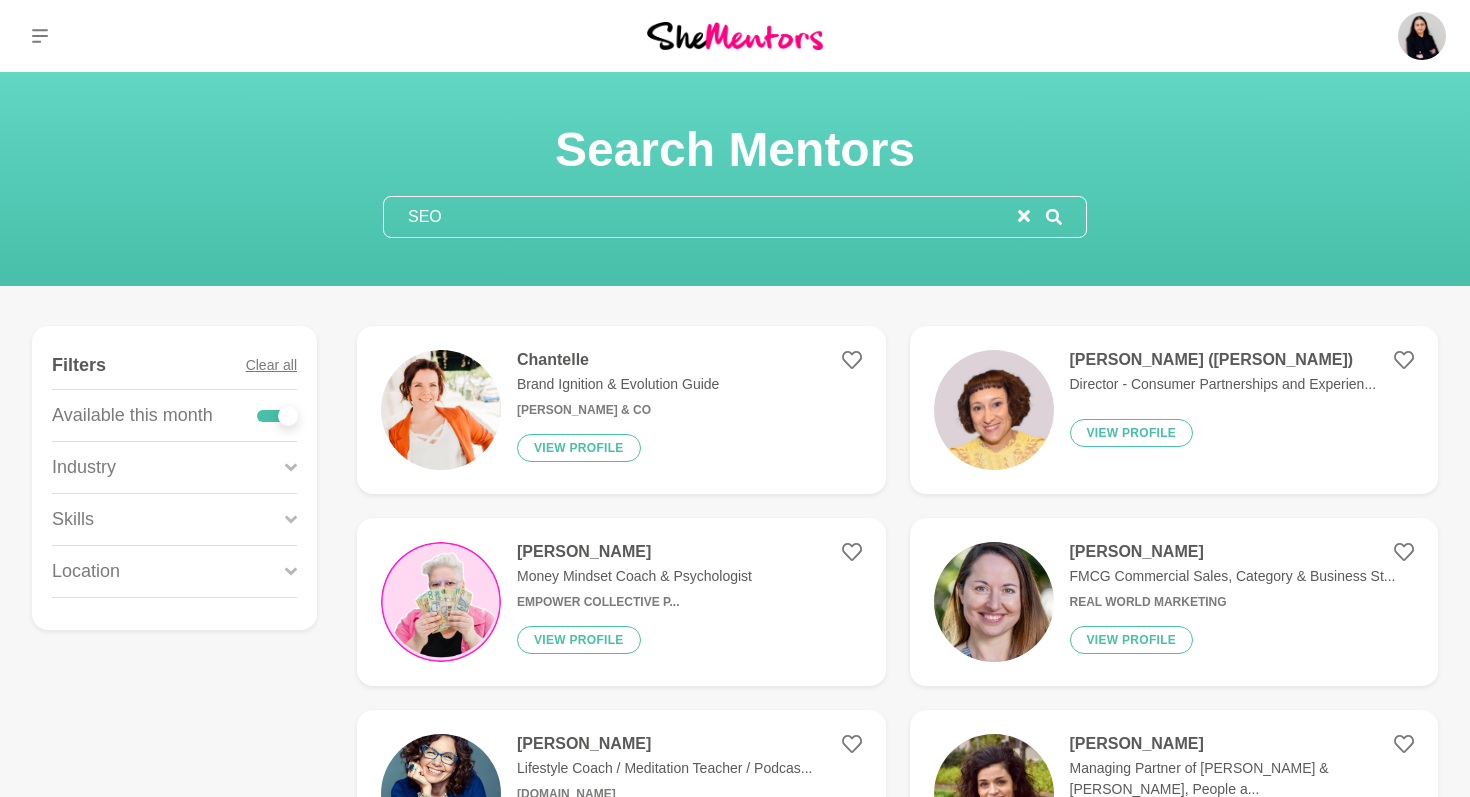 type on "SEO" 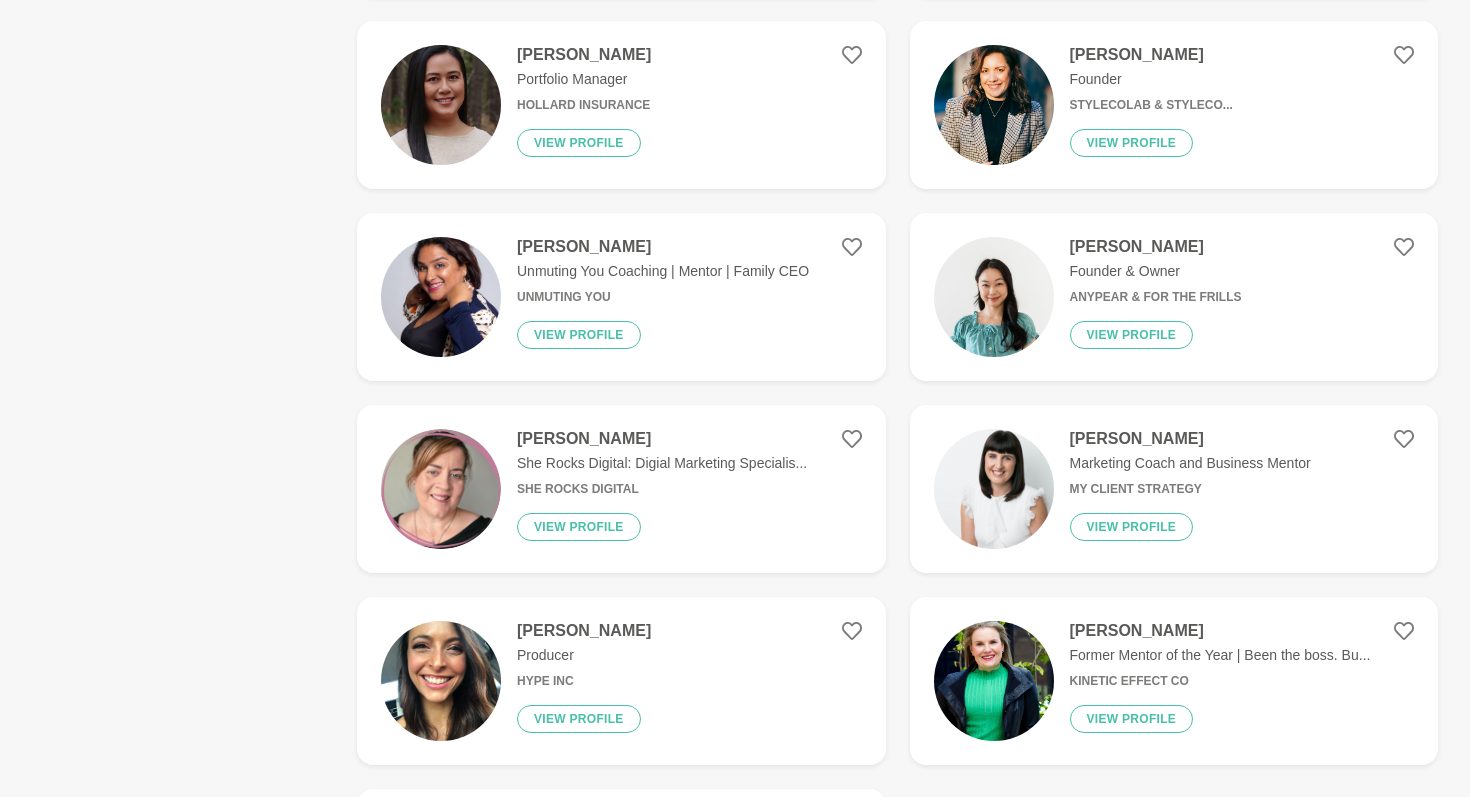 scroll, scrollTop: 1105, scrollLeft: 0, axis: vertical 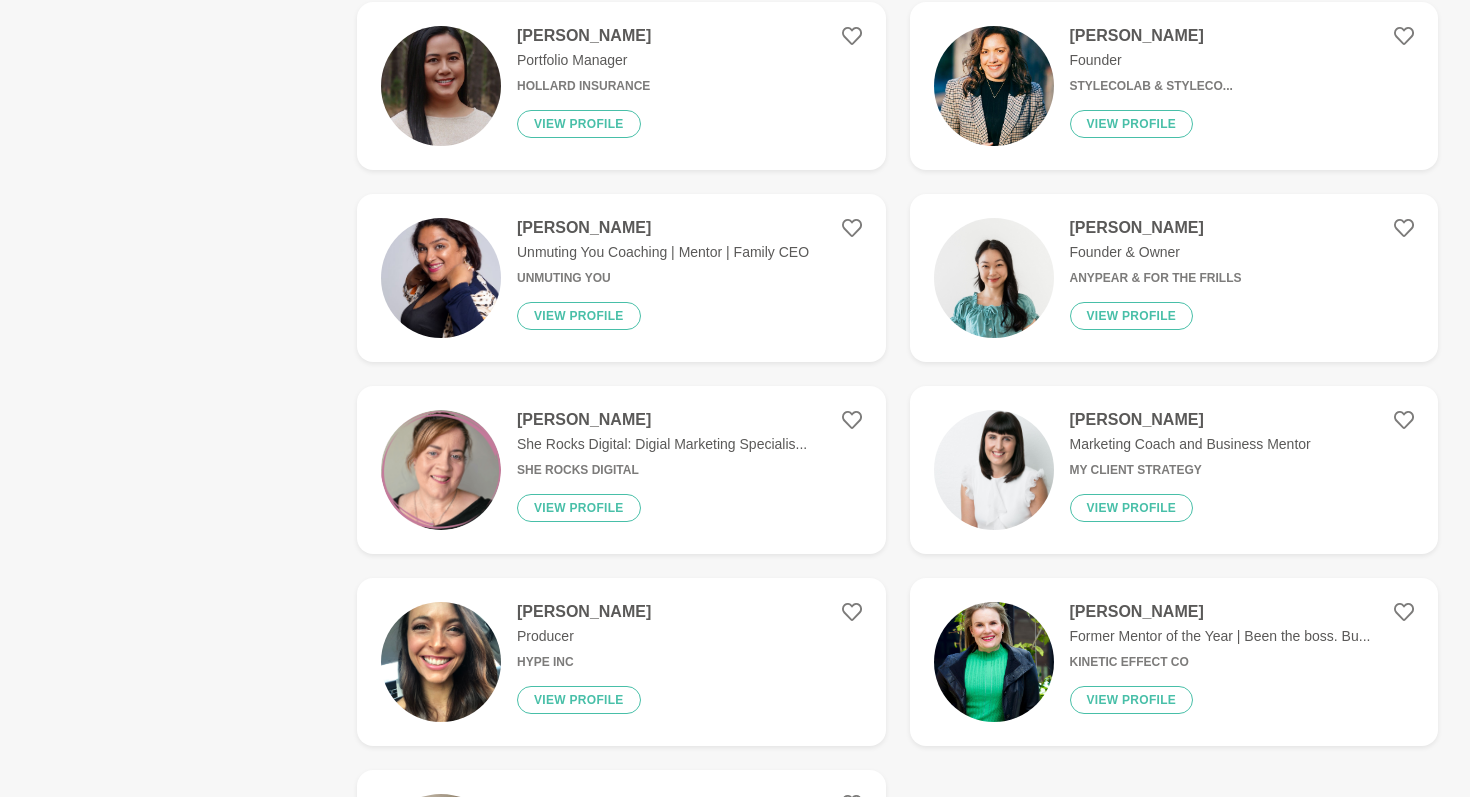 click on "[PERSON_NAME]" at bounding box center [662, 420] 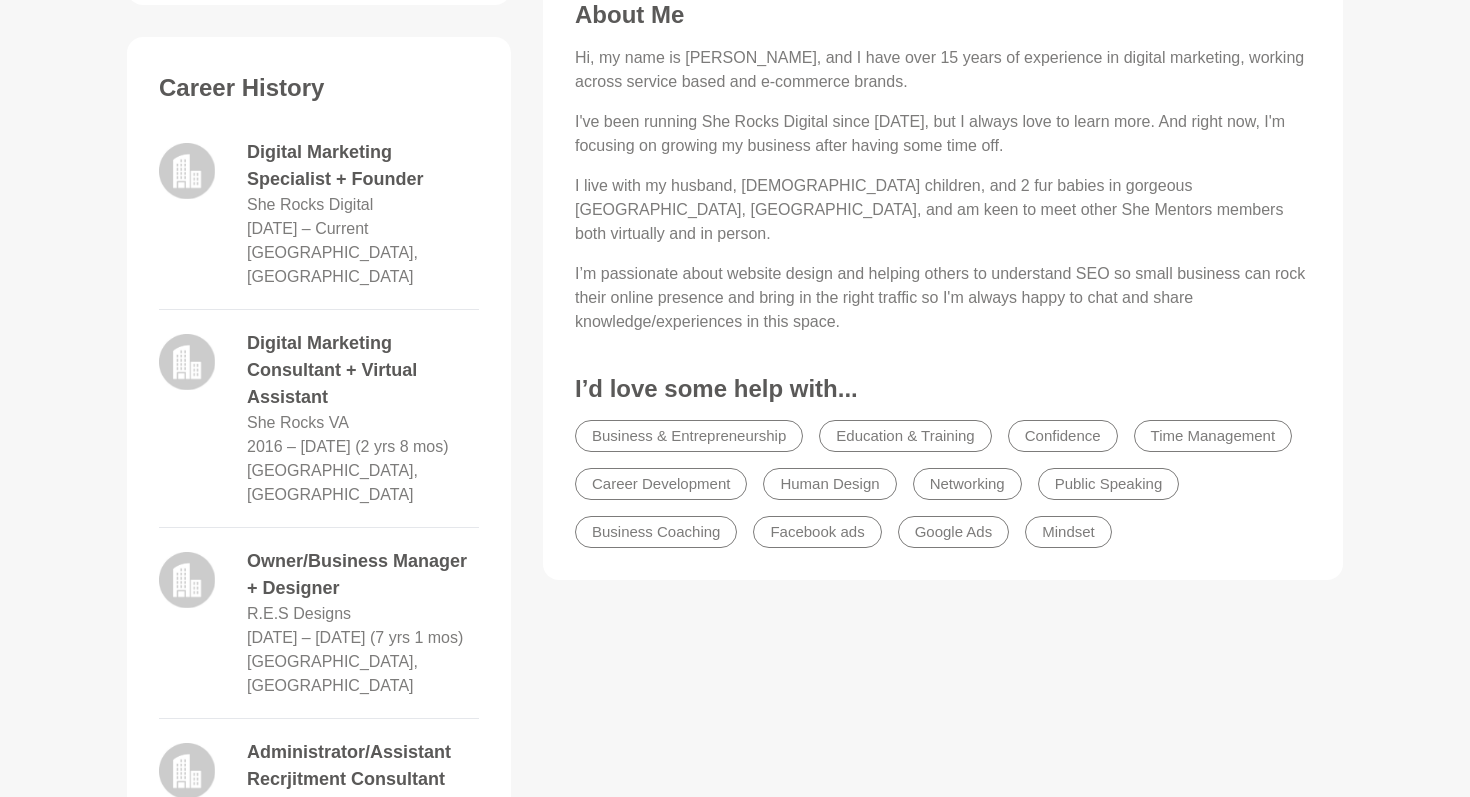 scroll, scrollTop: 0, scrollLeft: 0, axis: both 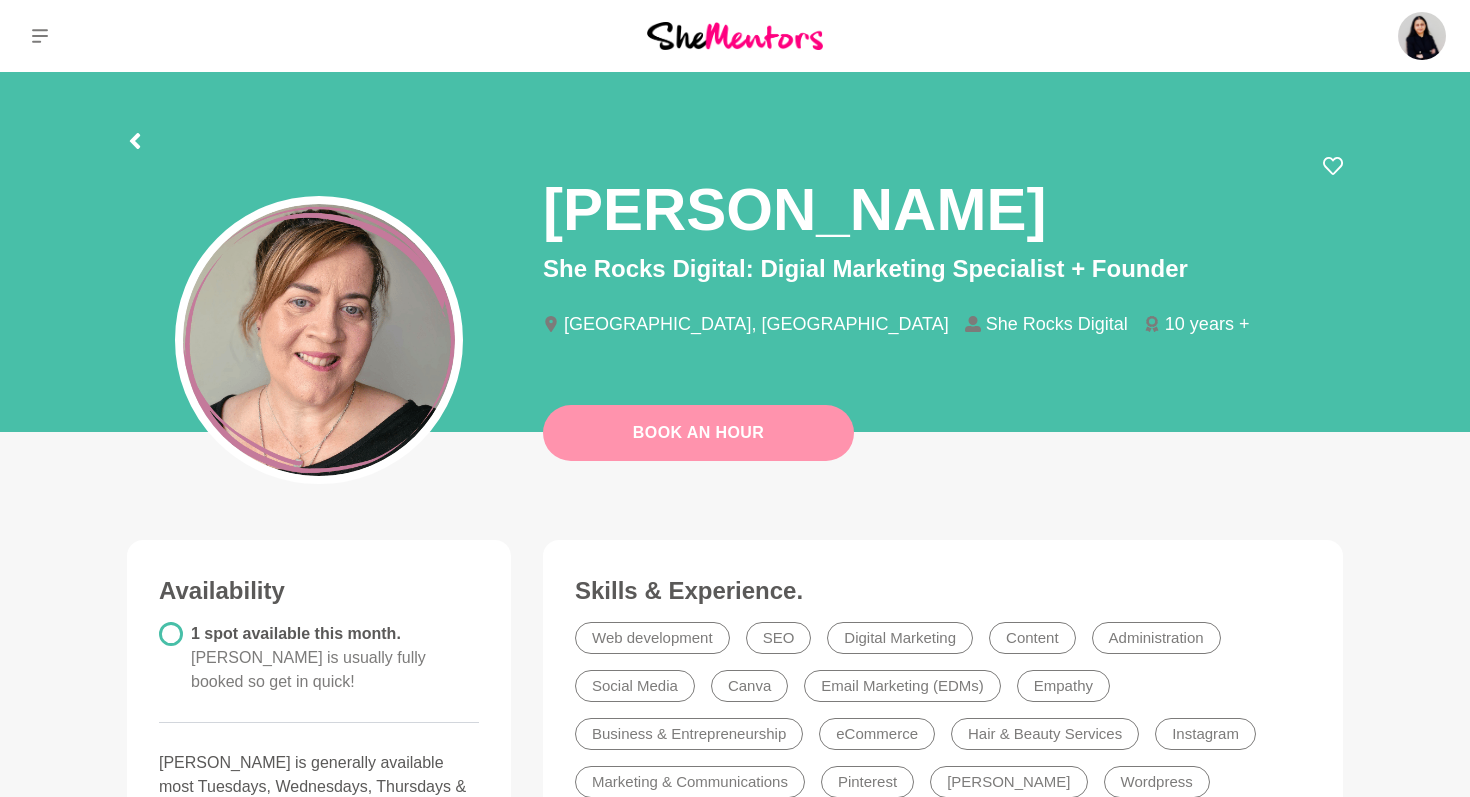 click on "Book An Hour" at bounding box center [698, 433] 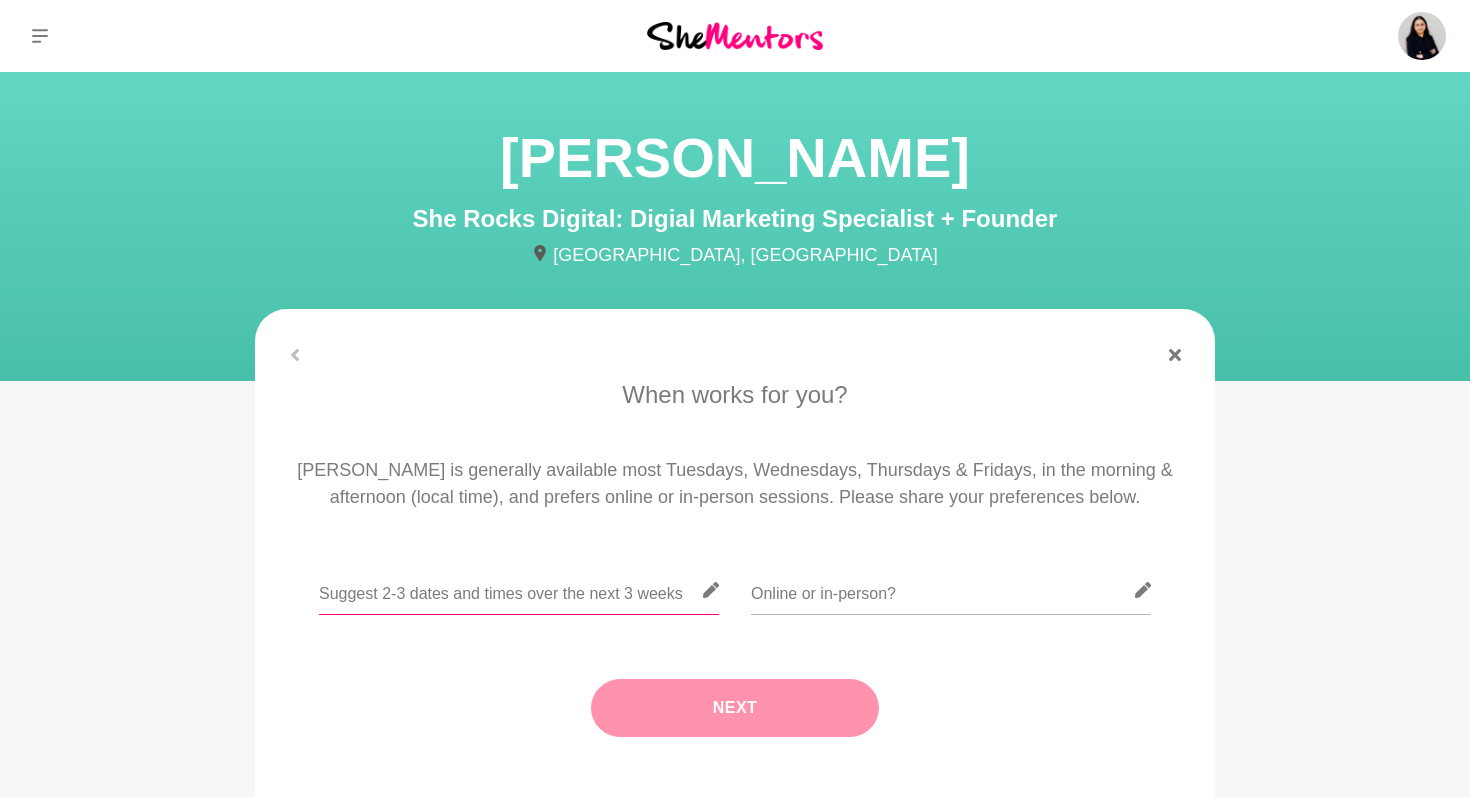 click at bounding box center [519, 590] 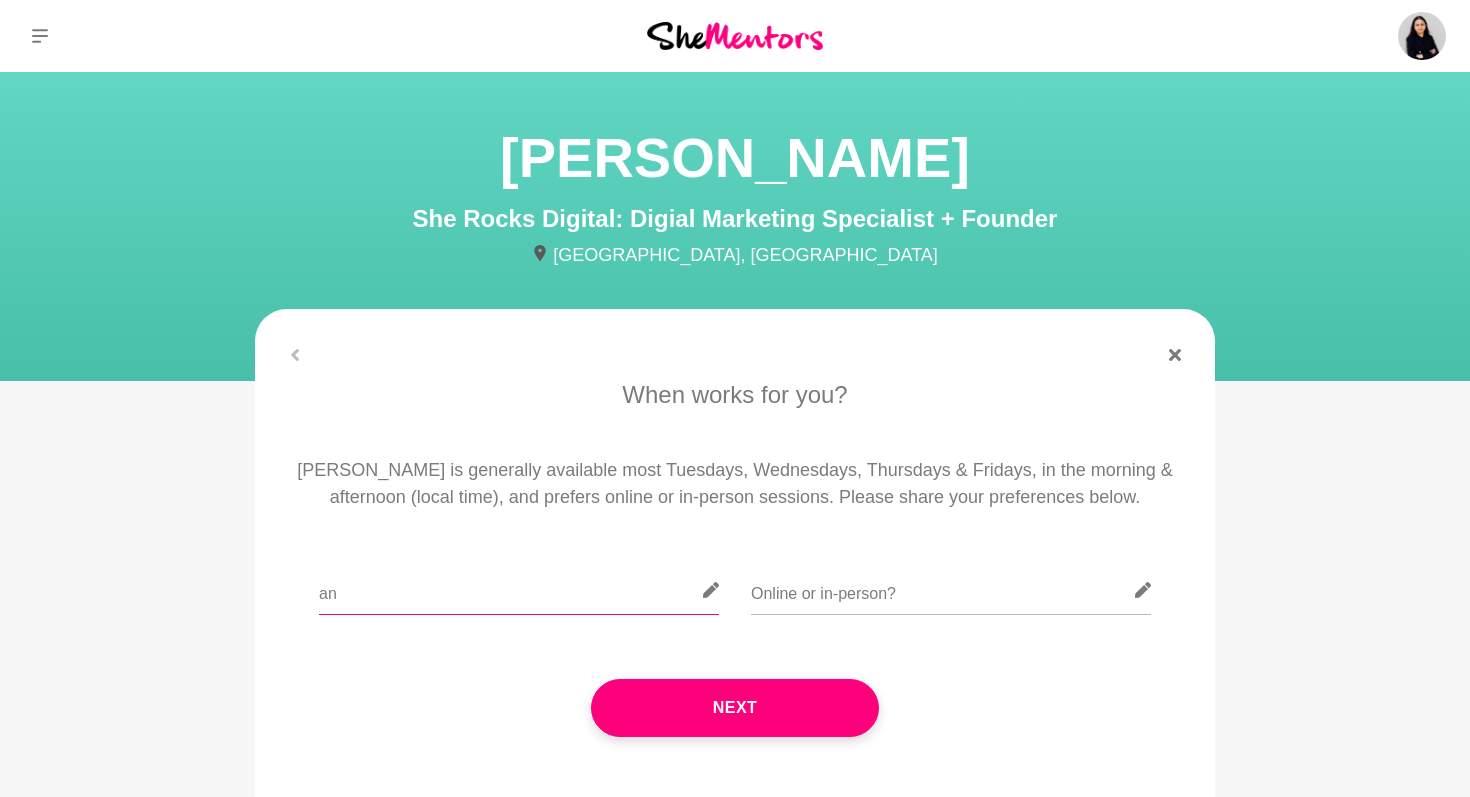 type on "a" 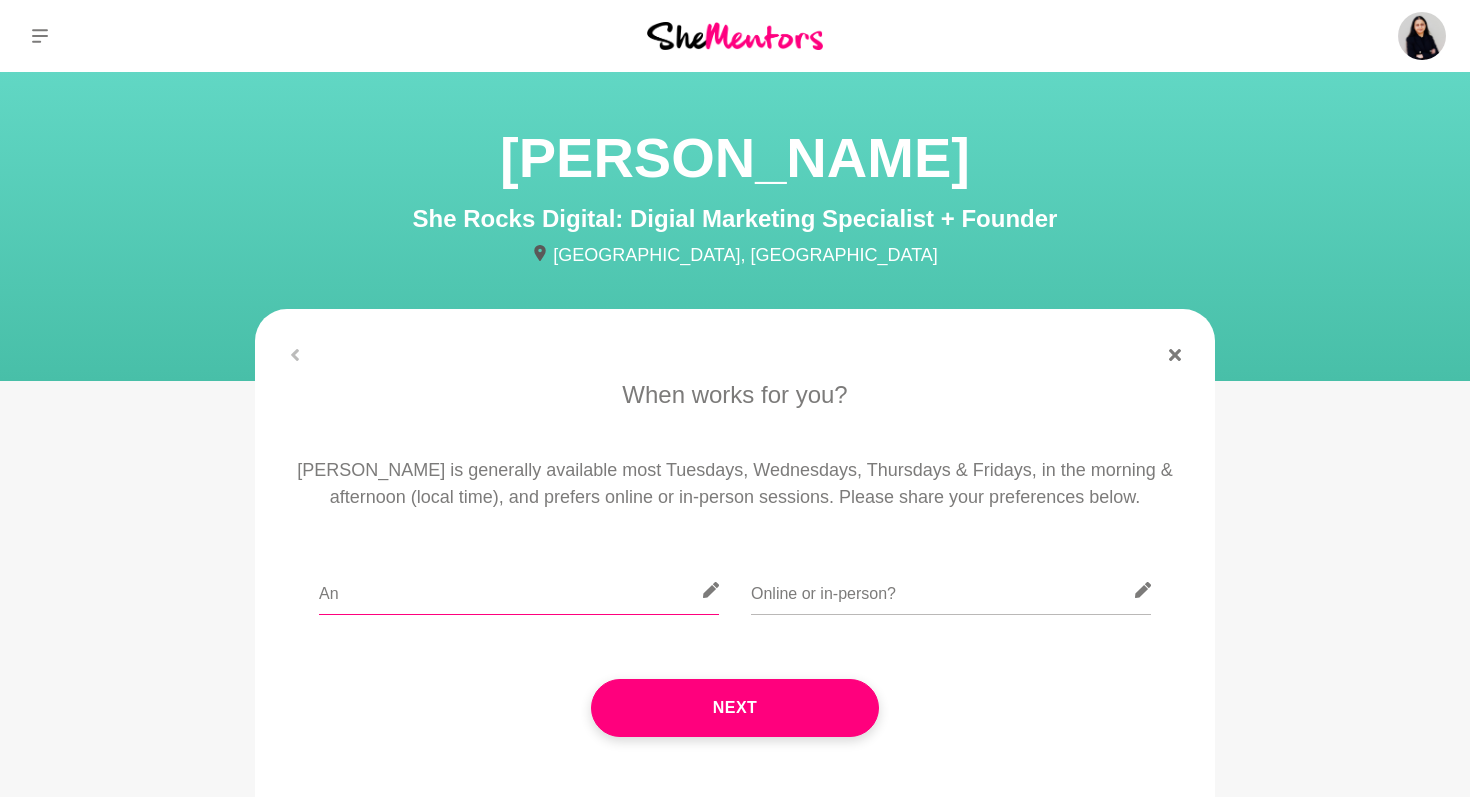 type on "A" 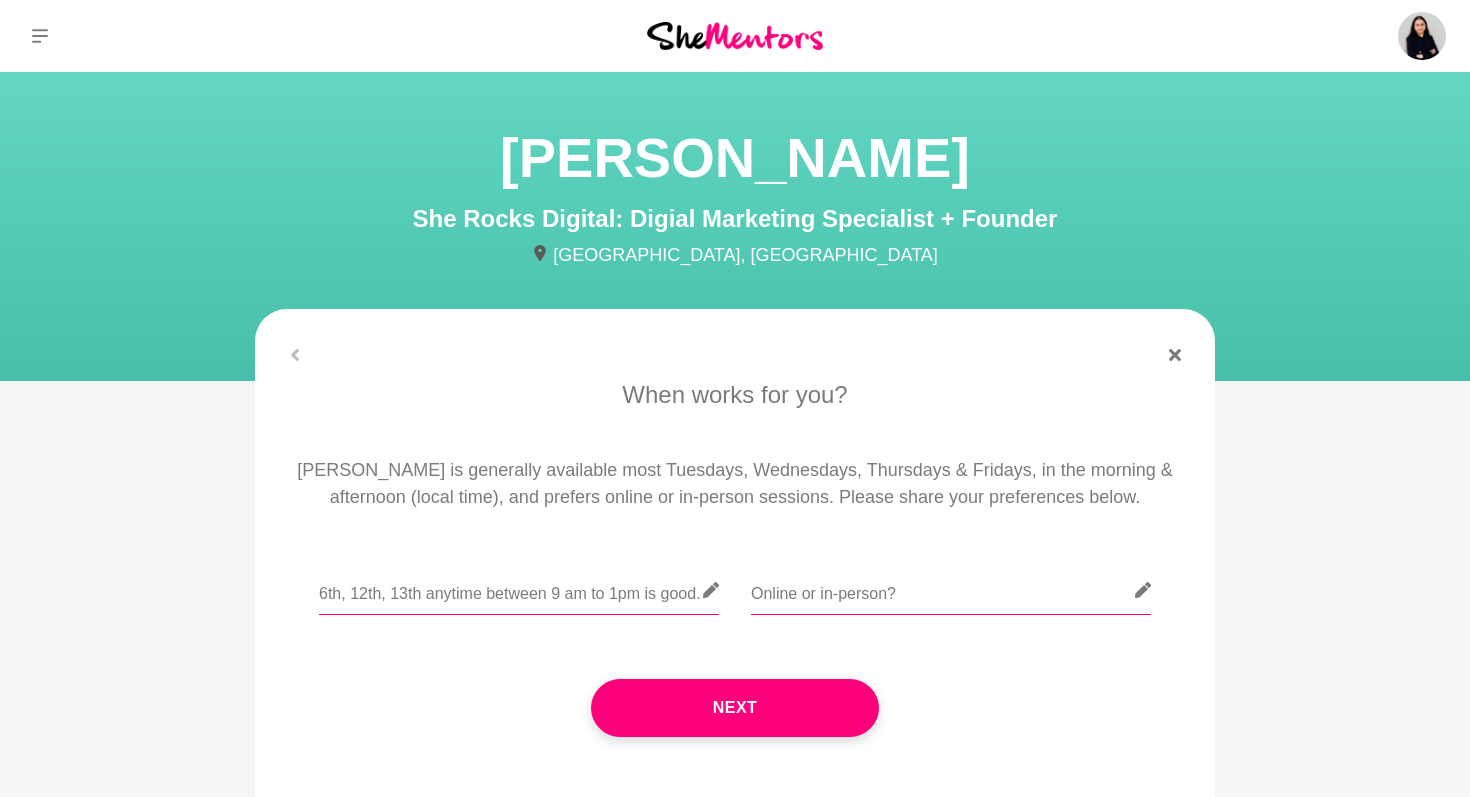 type on "6th, 12th, 13th anytime between 9 am to 1pm is good." 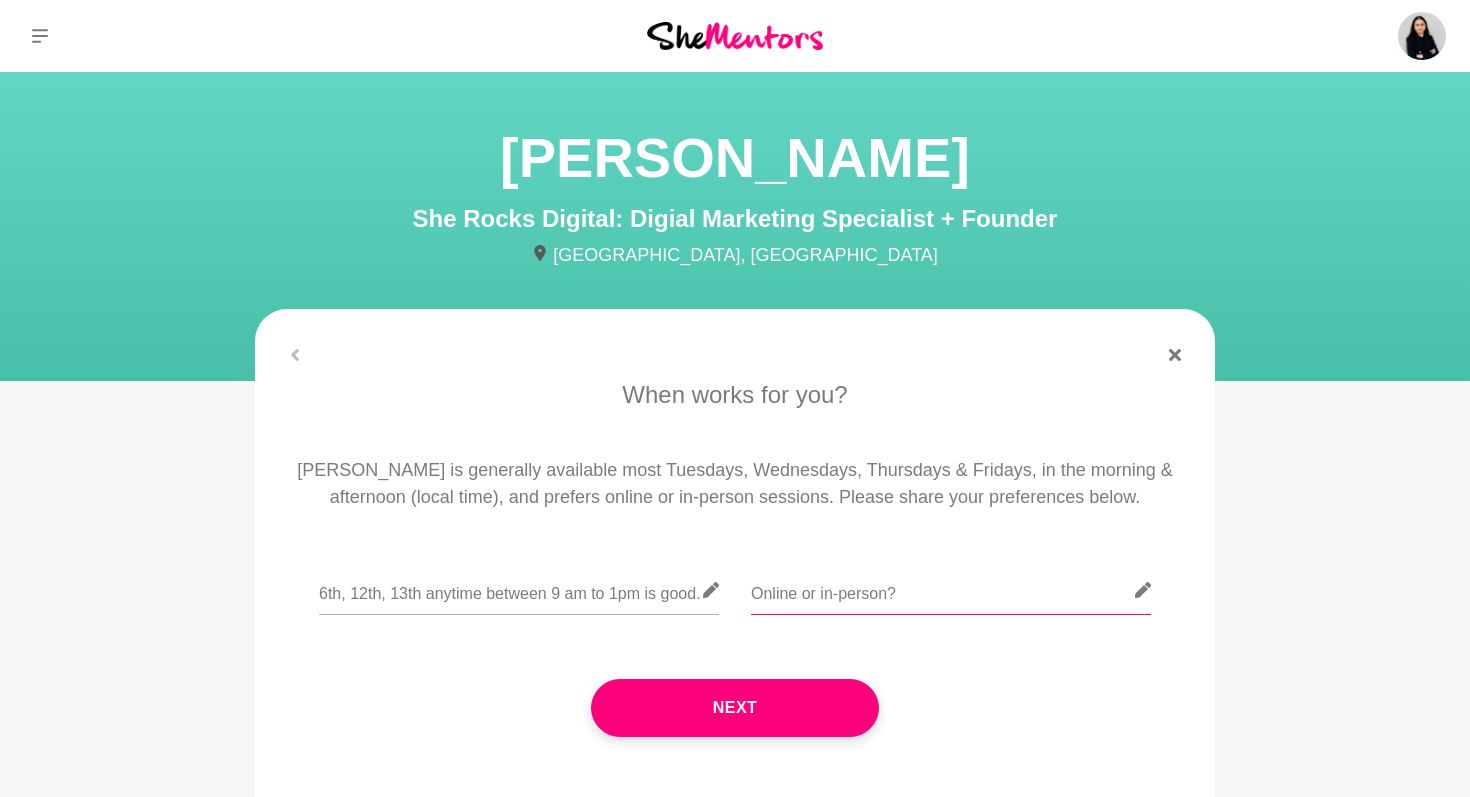 click at bounding box center (951, 590) 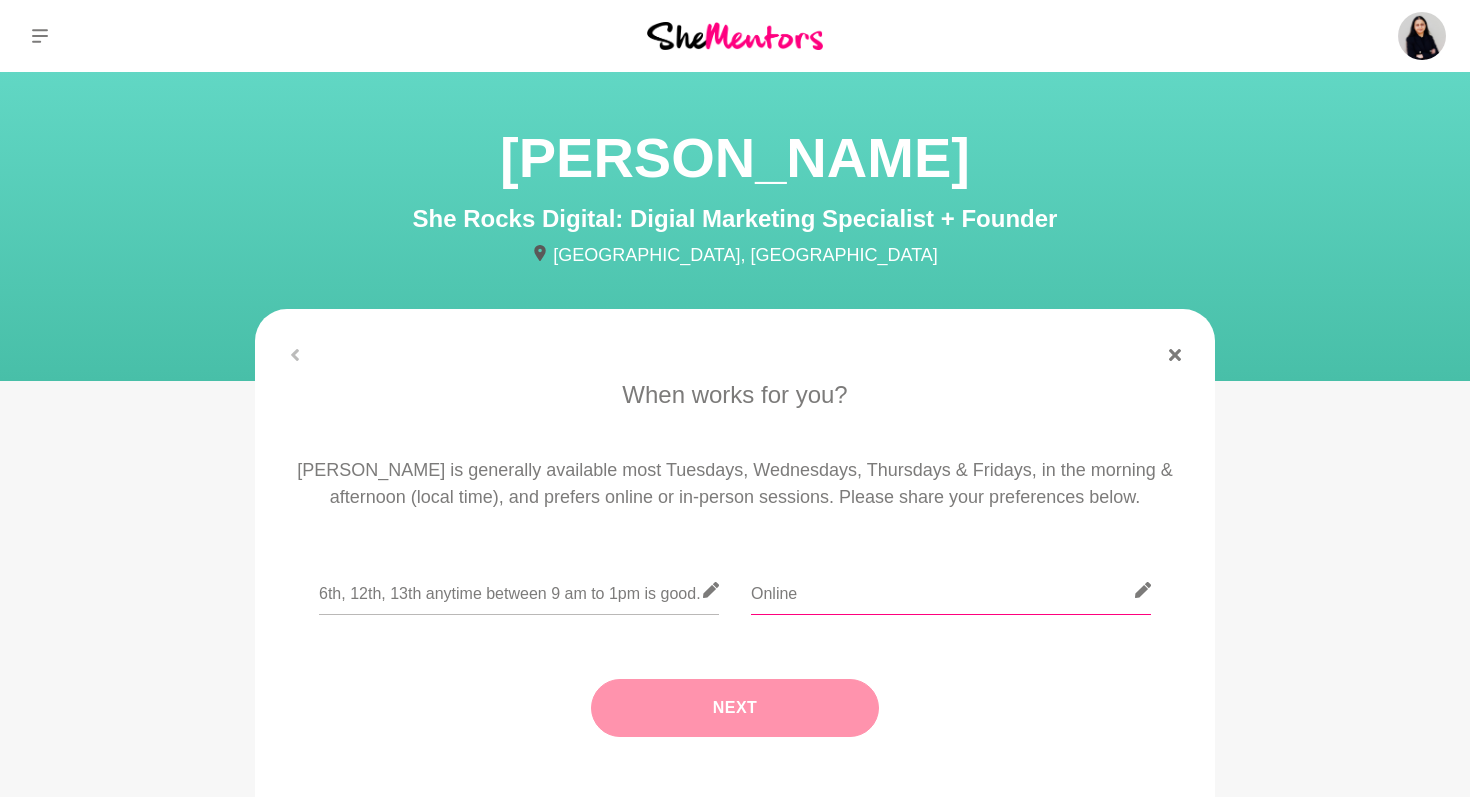 type on "Online" 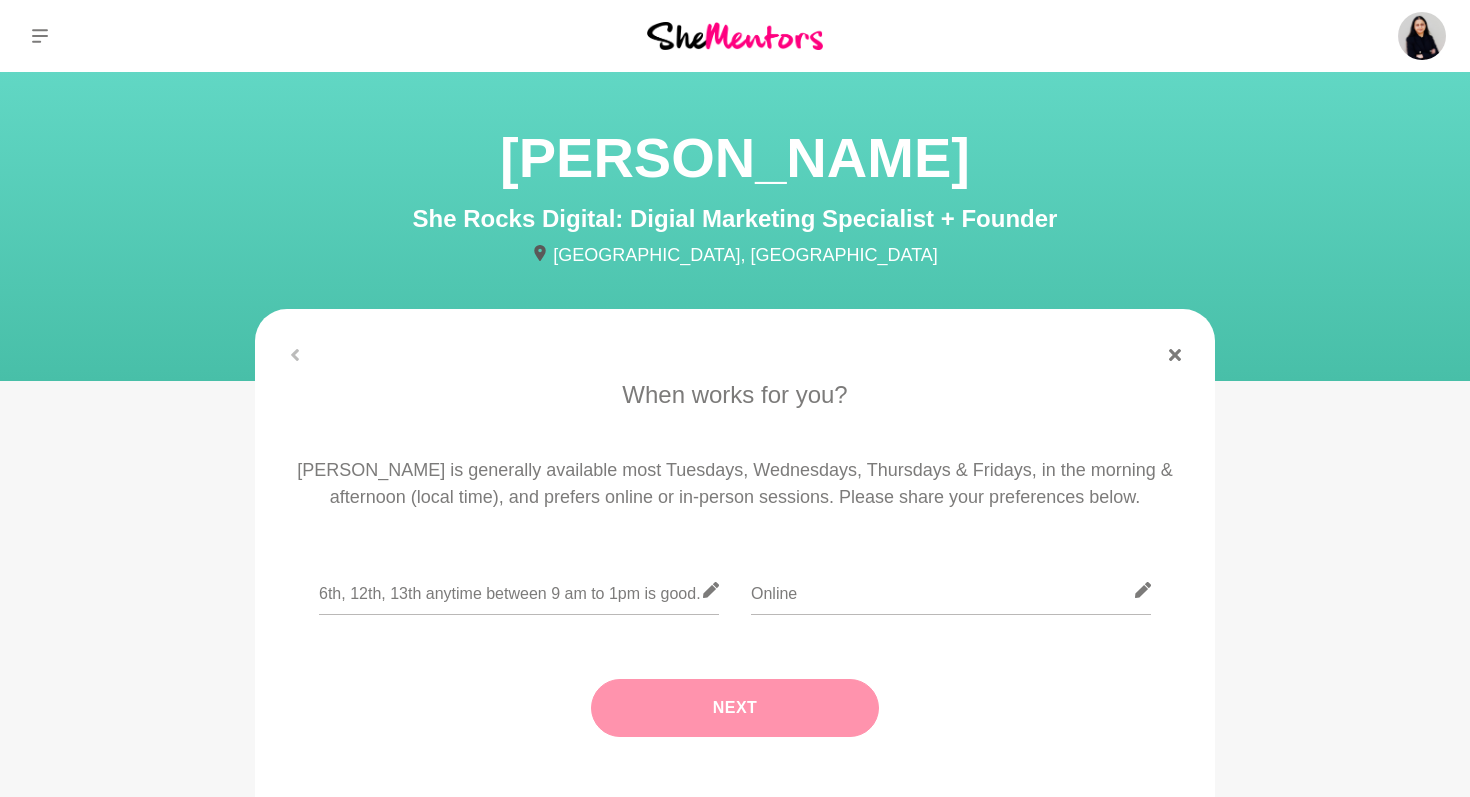 click on "Next" at bounding box center [735, 708] 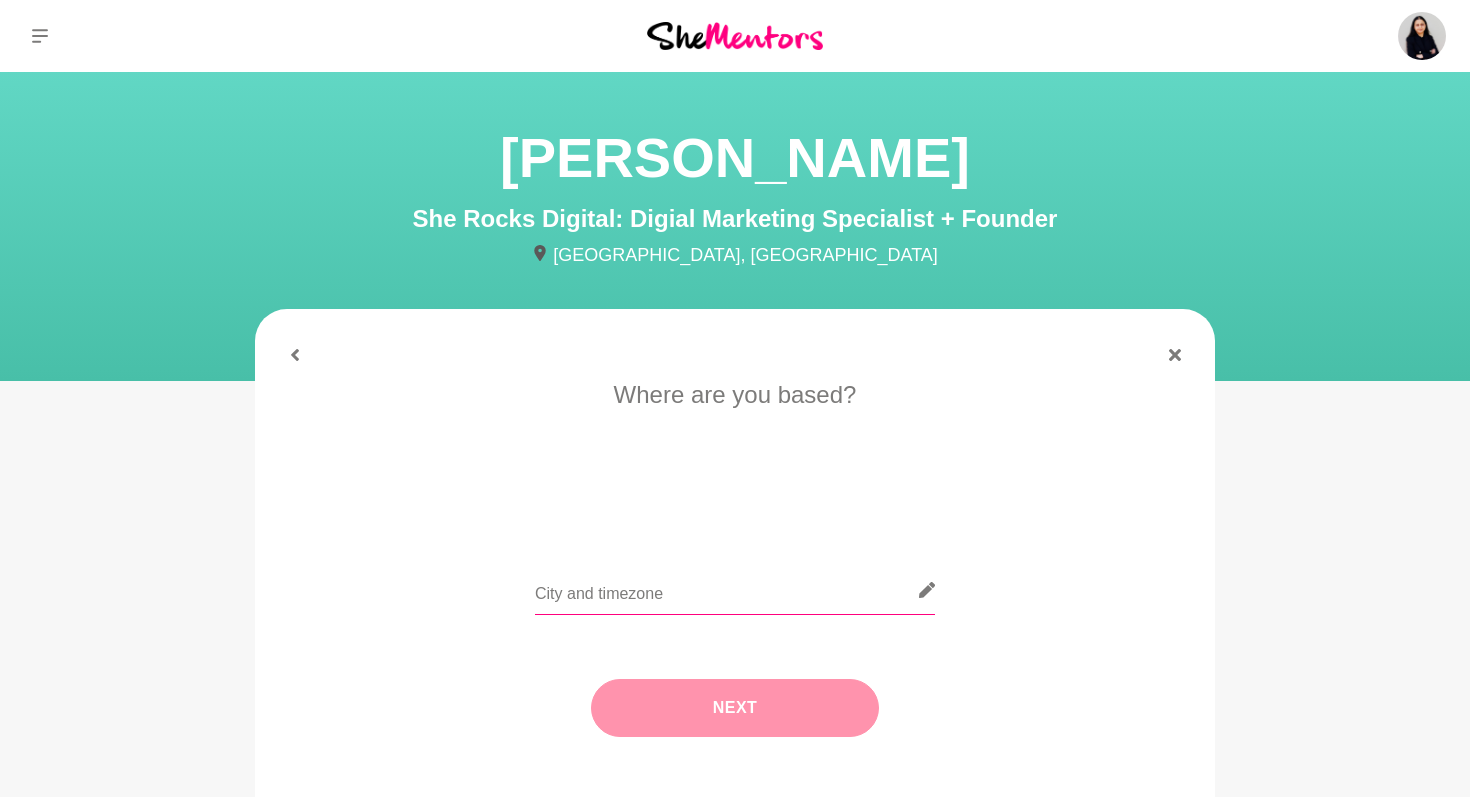 click at bounding box center (735, 590) 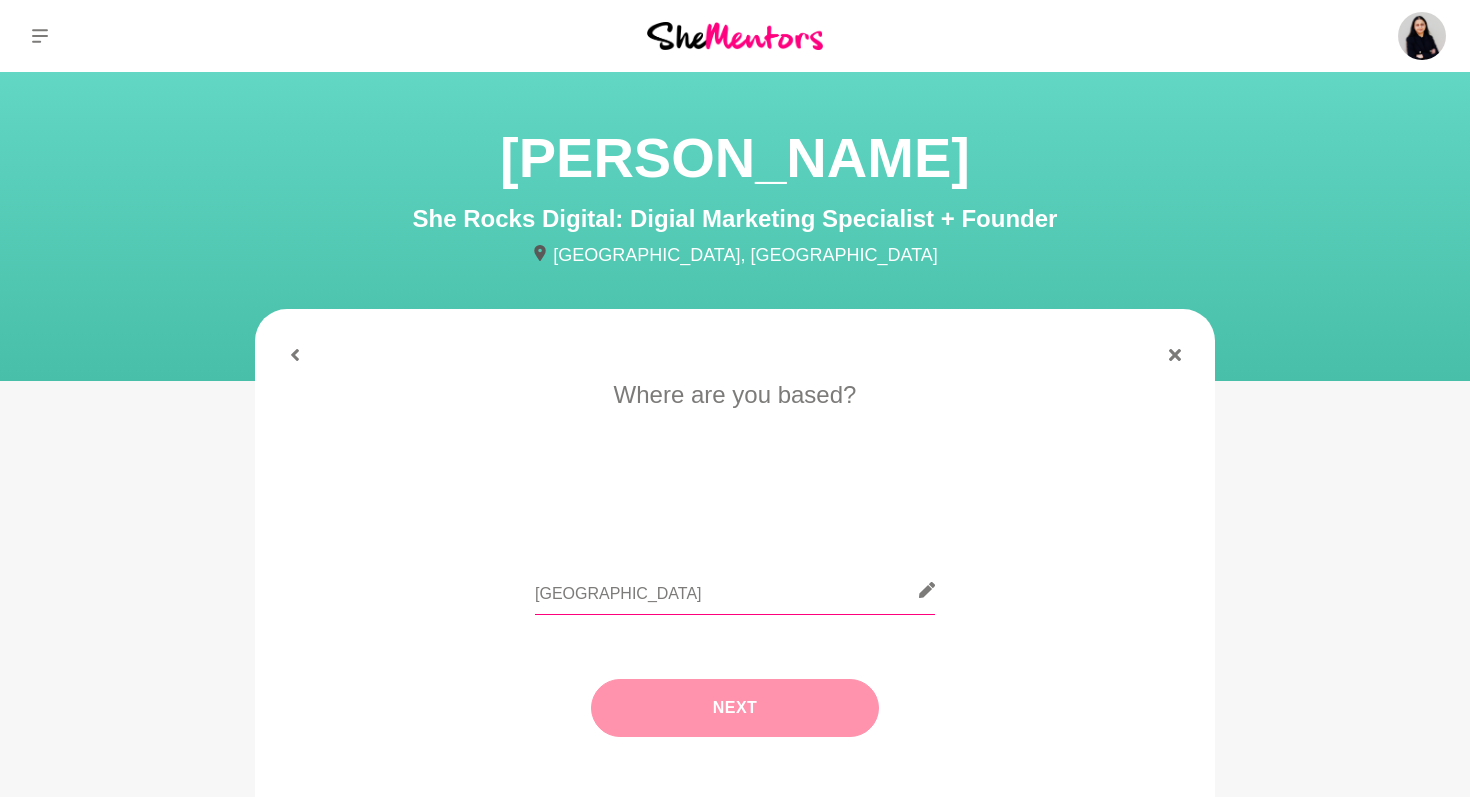 type on "[GEOGRAPHIC_DATA]" 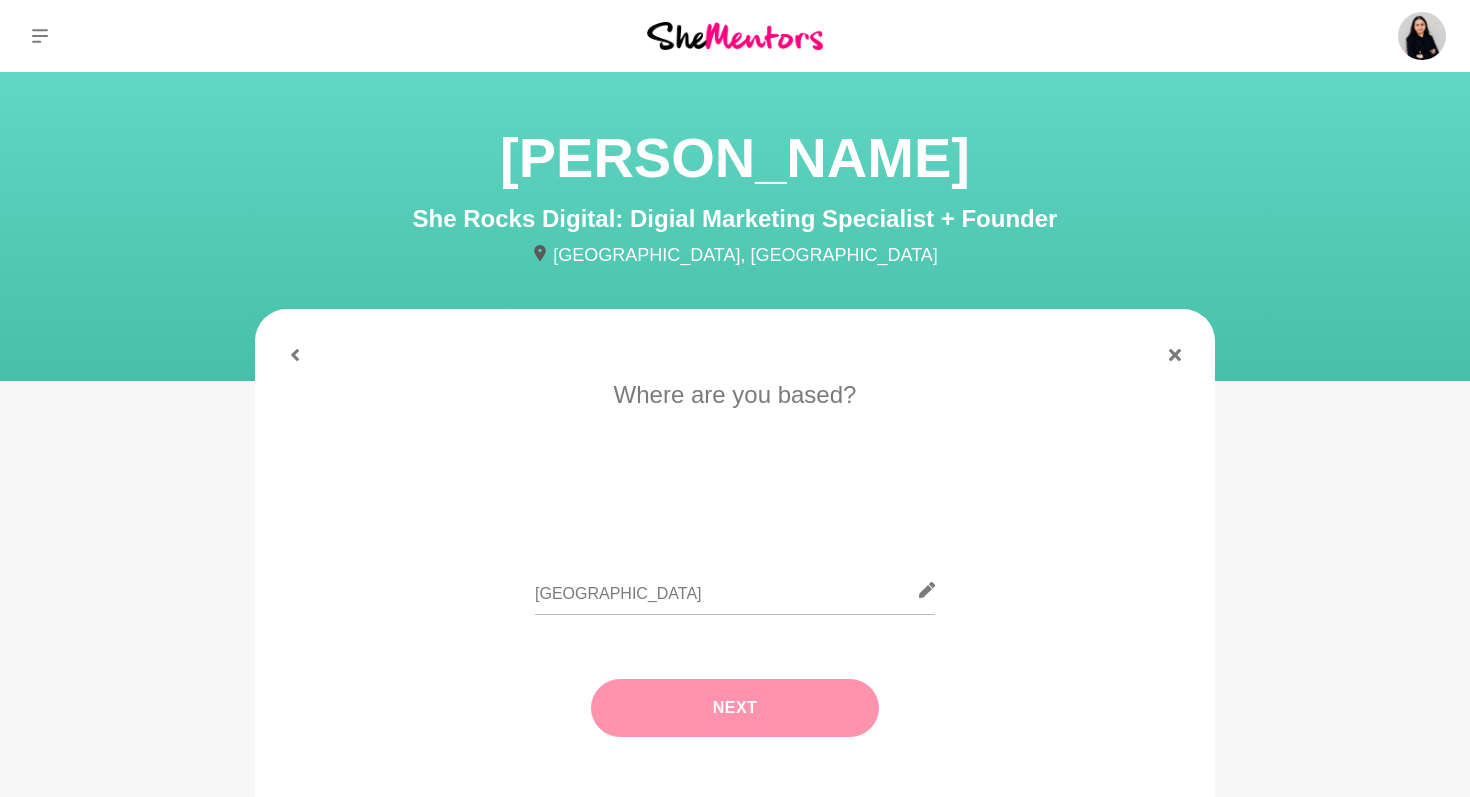 click on "Next" at bounding box center [735, 708] 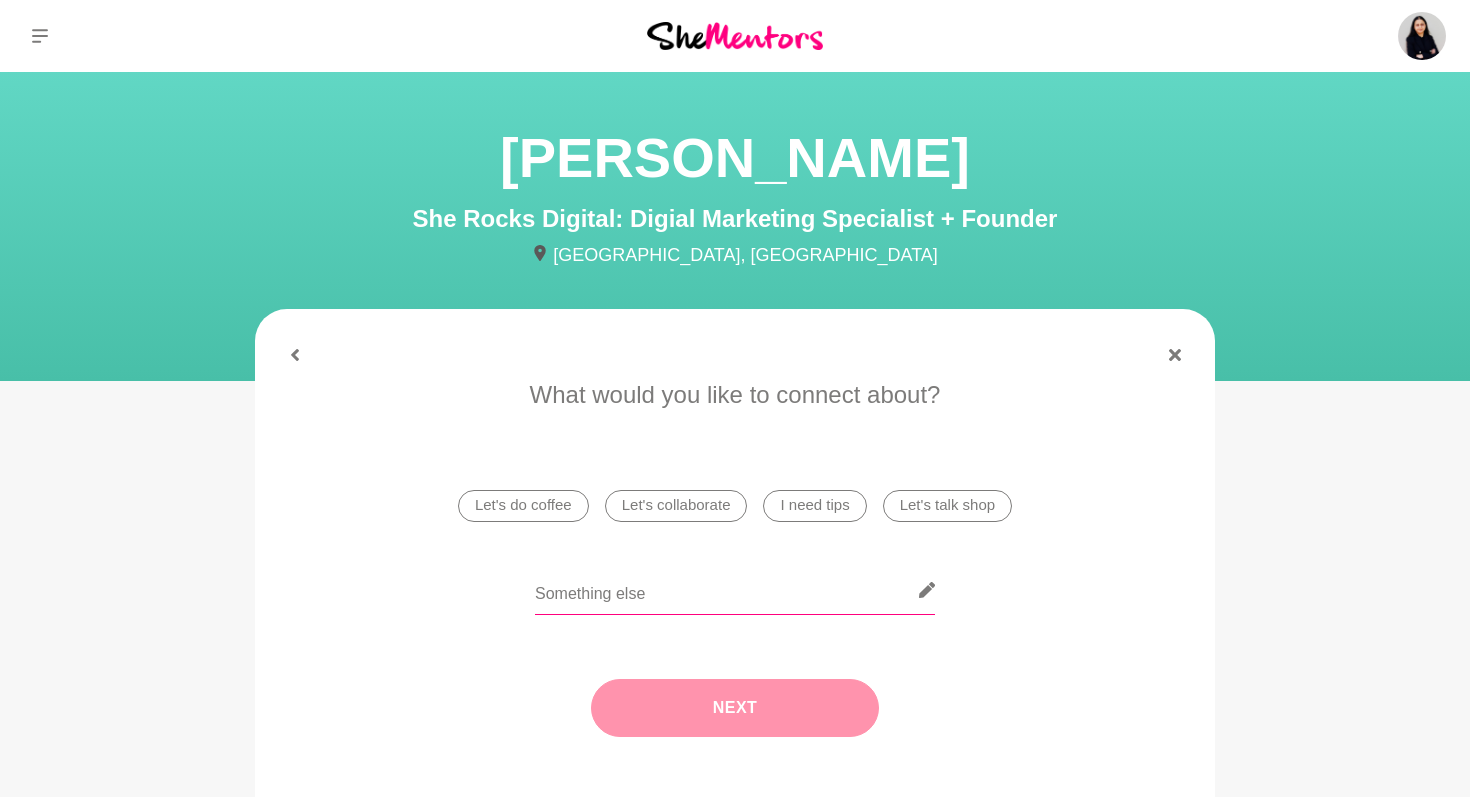 click at bounding box center [735, 590] 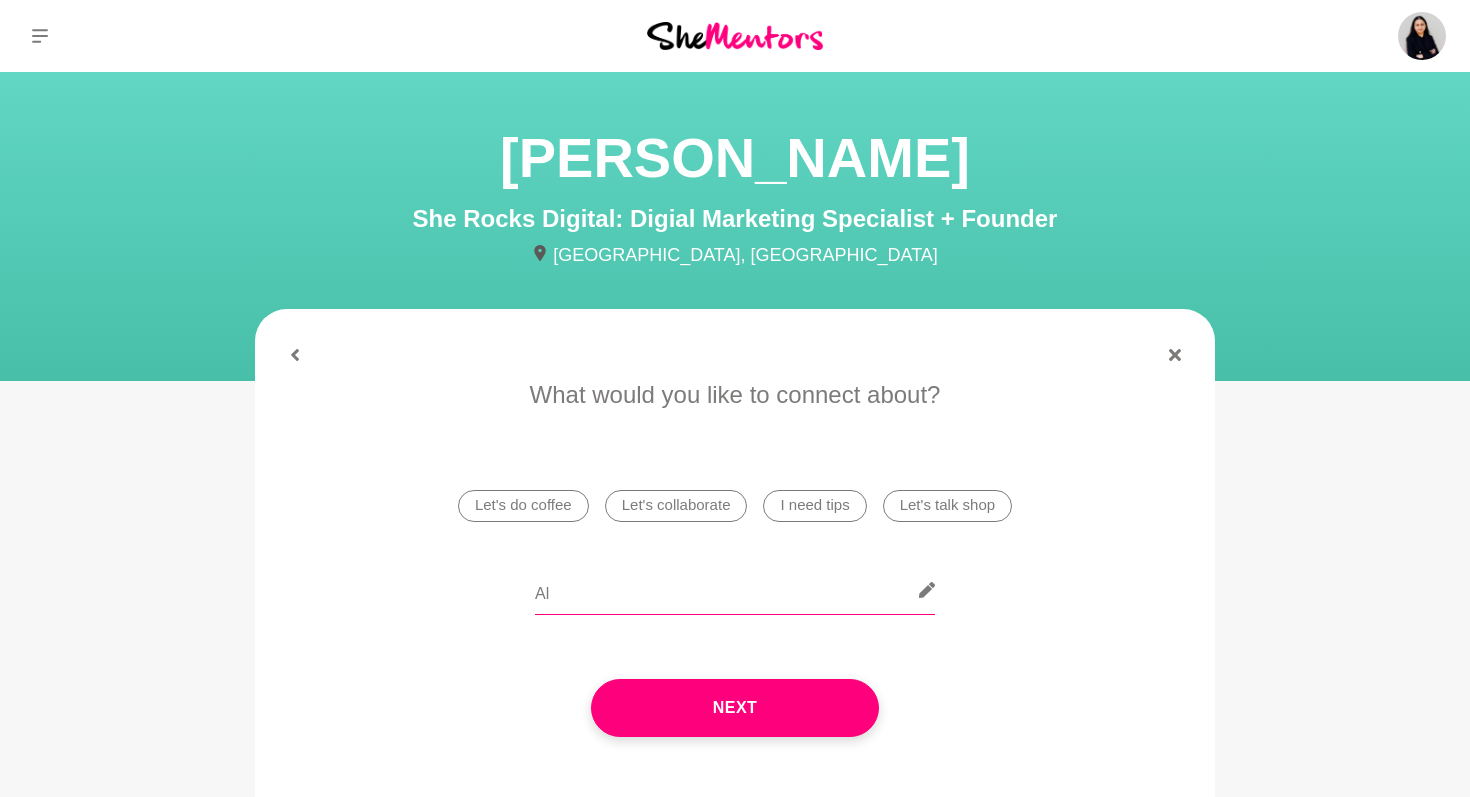 type on "A" 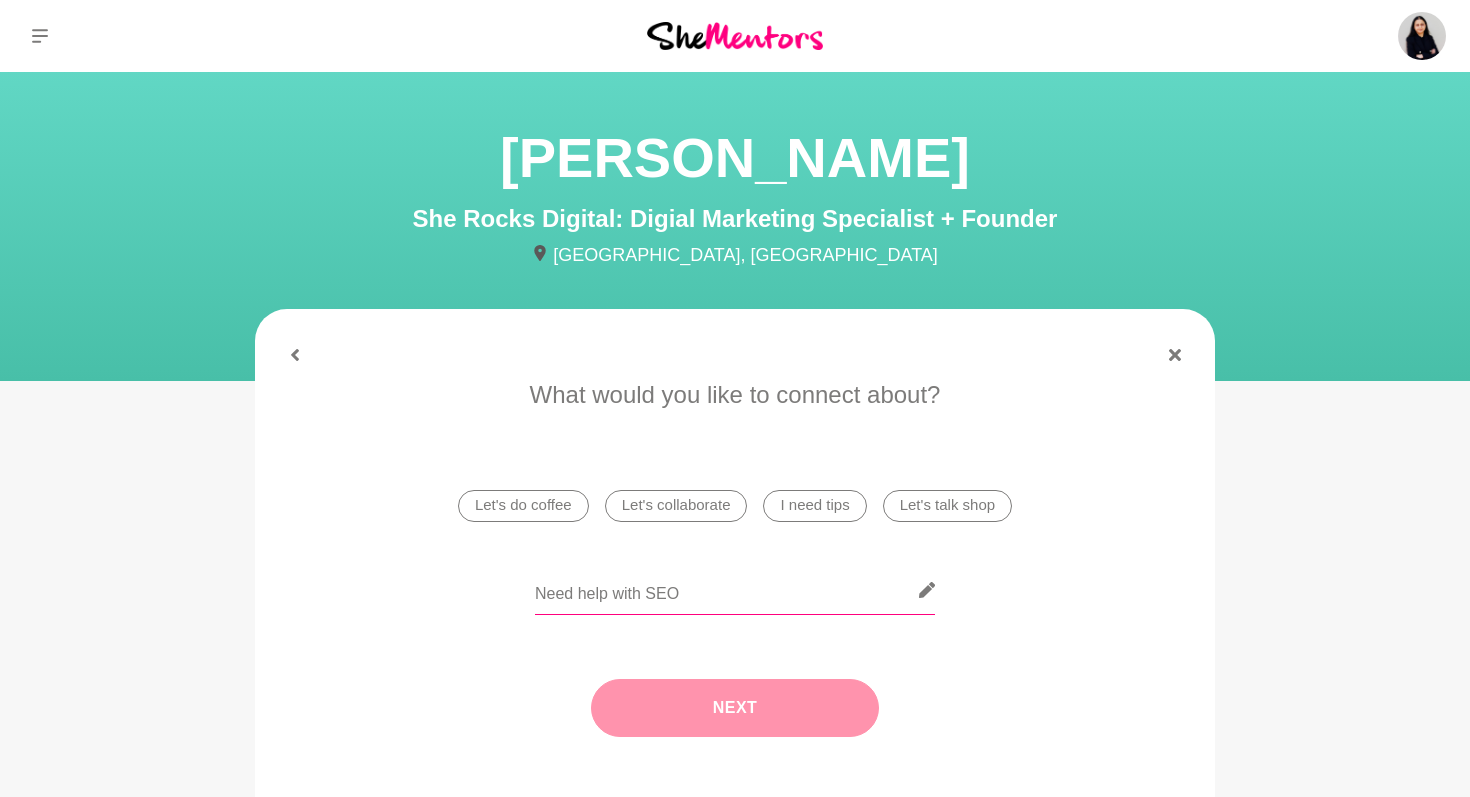 type on "Need help with SEO" 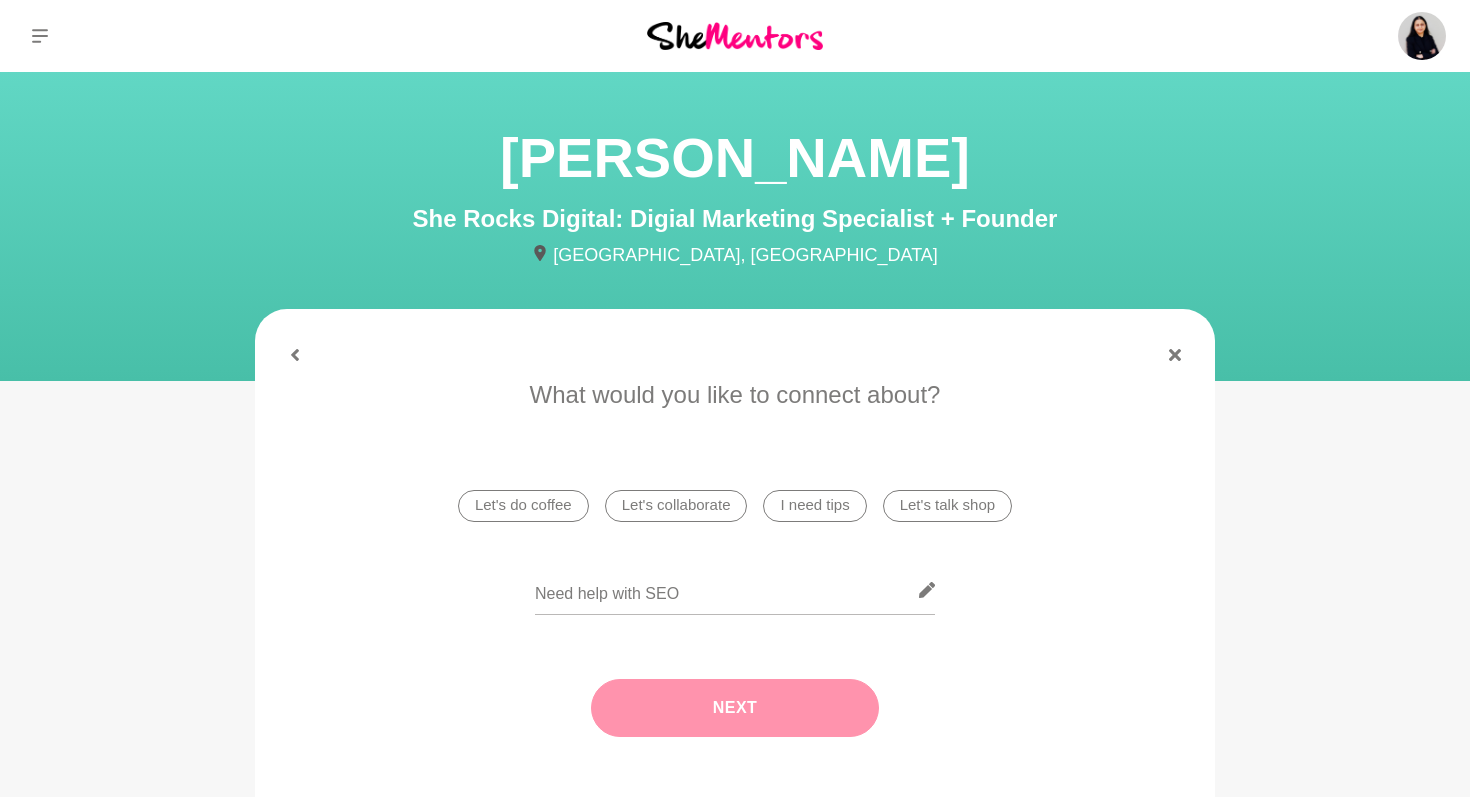 click on "Next" at bounding box center (735, 708) 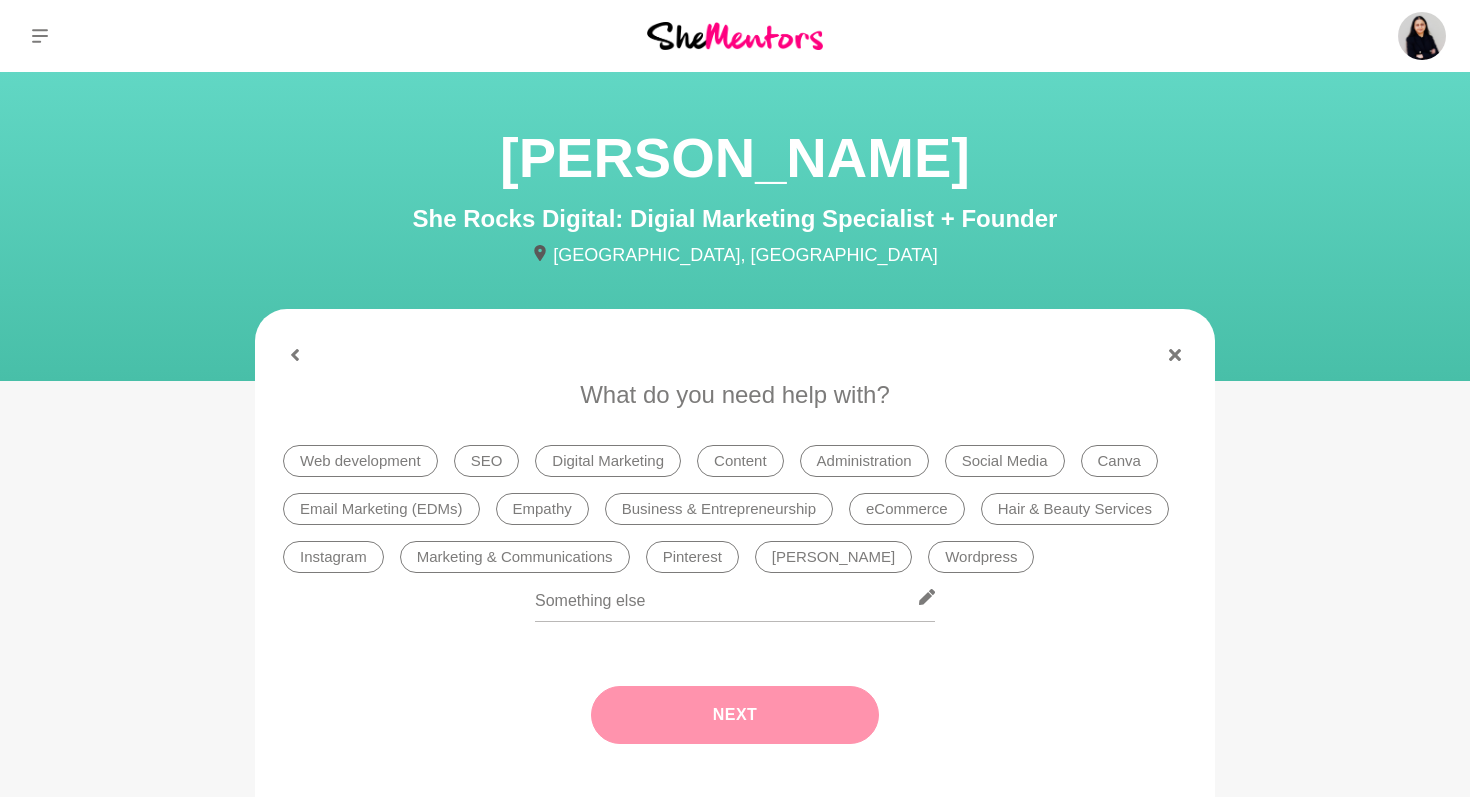 click on "SEO" at bounding box center (487, 461) 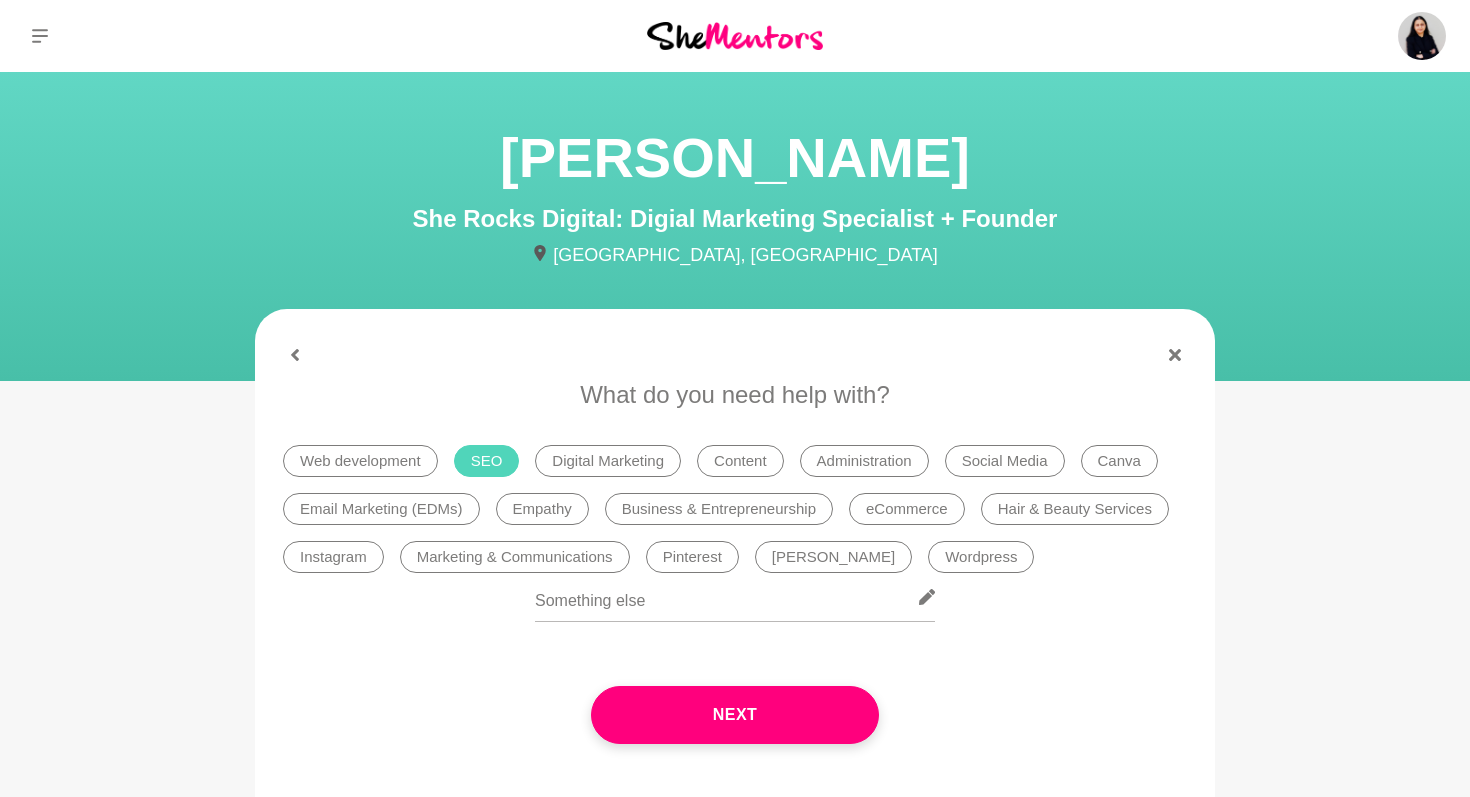 click on "Social Media" at bounding box center [1005, 461] 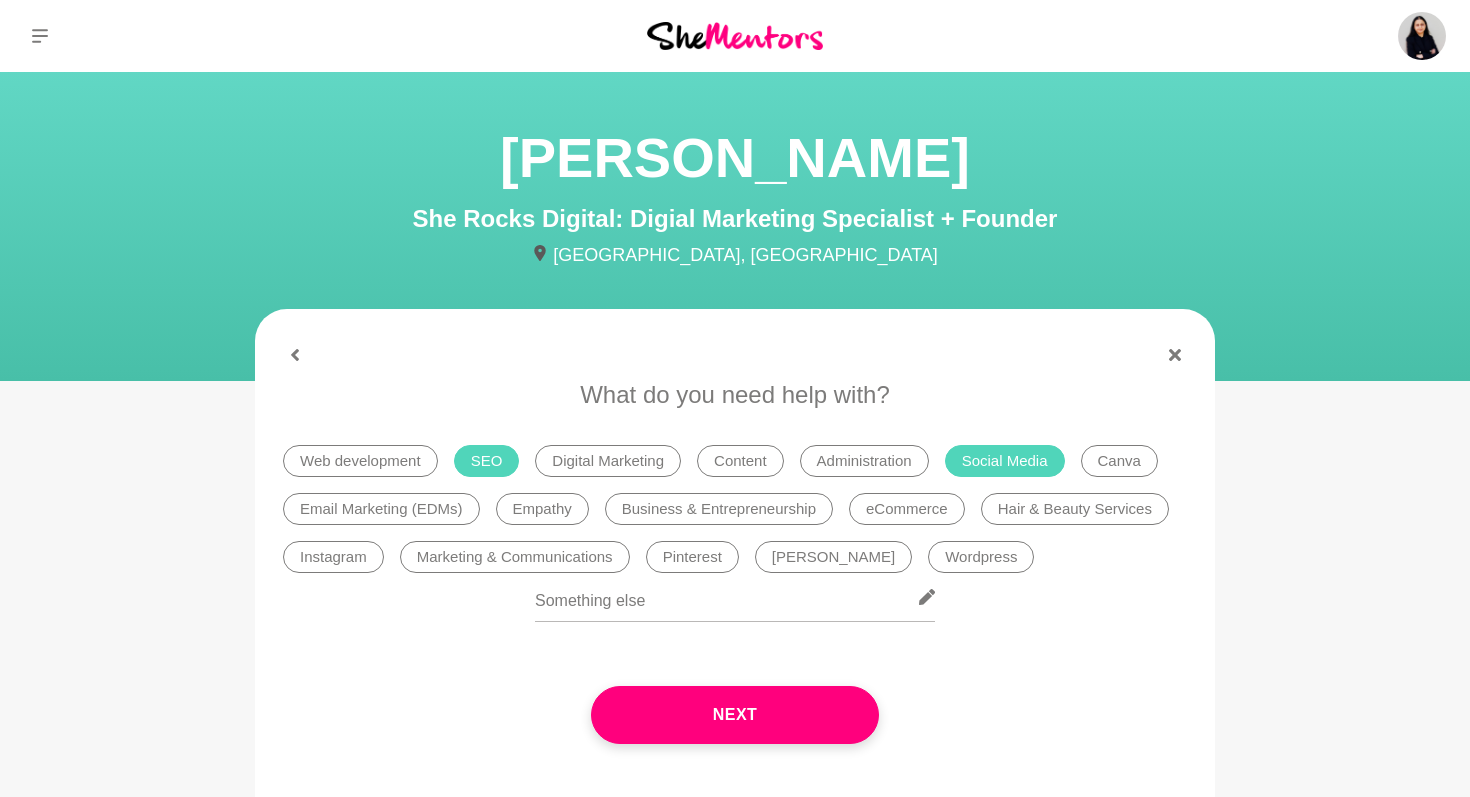 click on "Email Marketing (EDMs)" at bounding box center (381, 509) 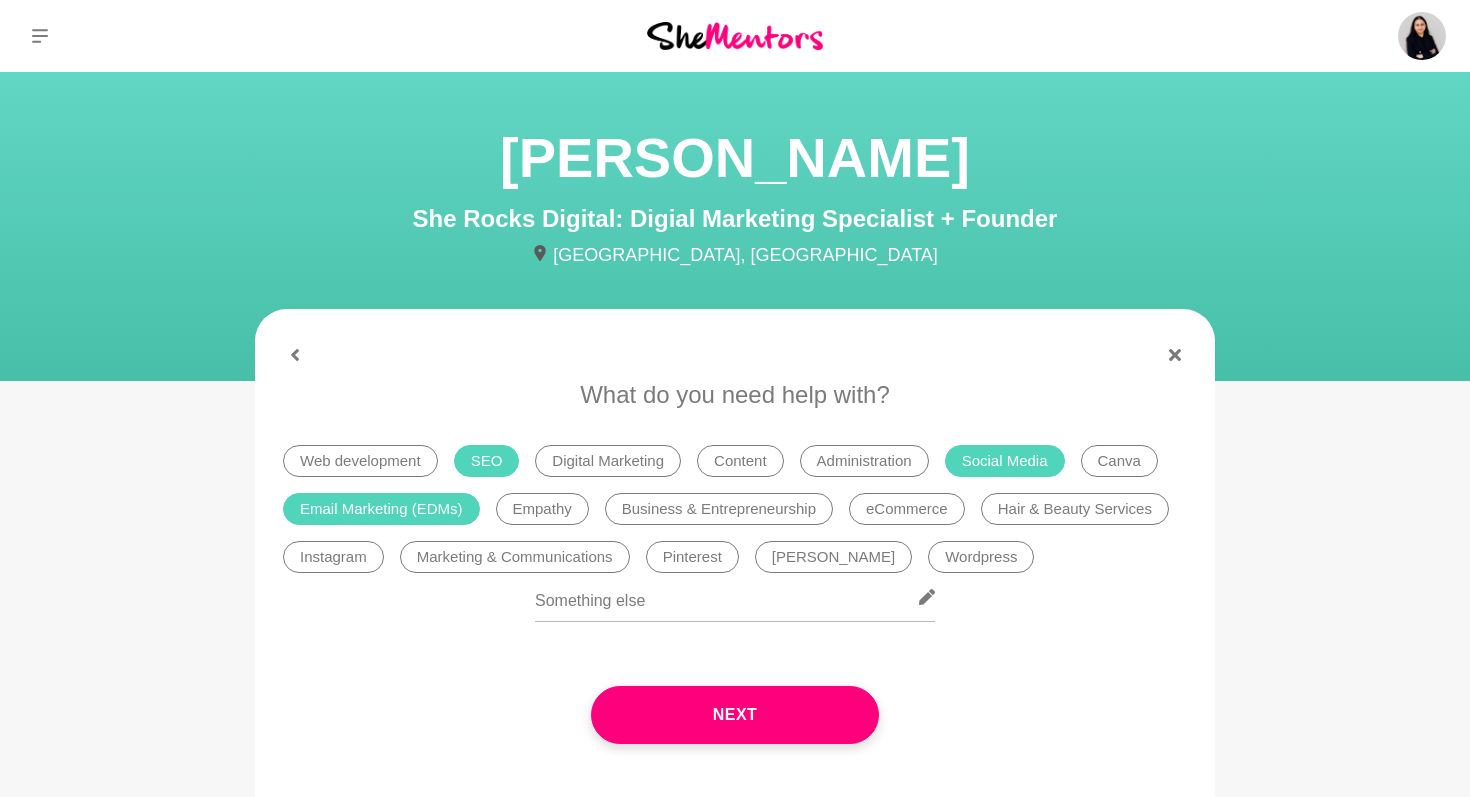 click on "Email Marketing (EDMs)" at bounding box center [381, 509] 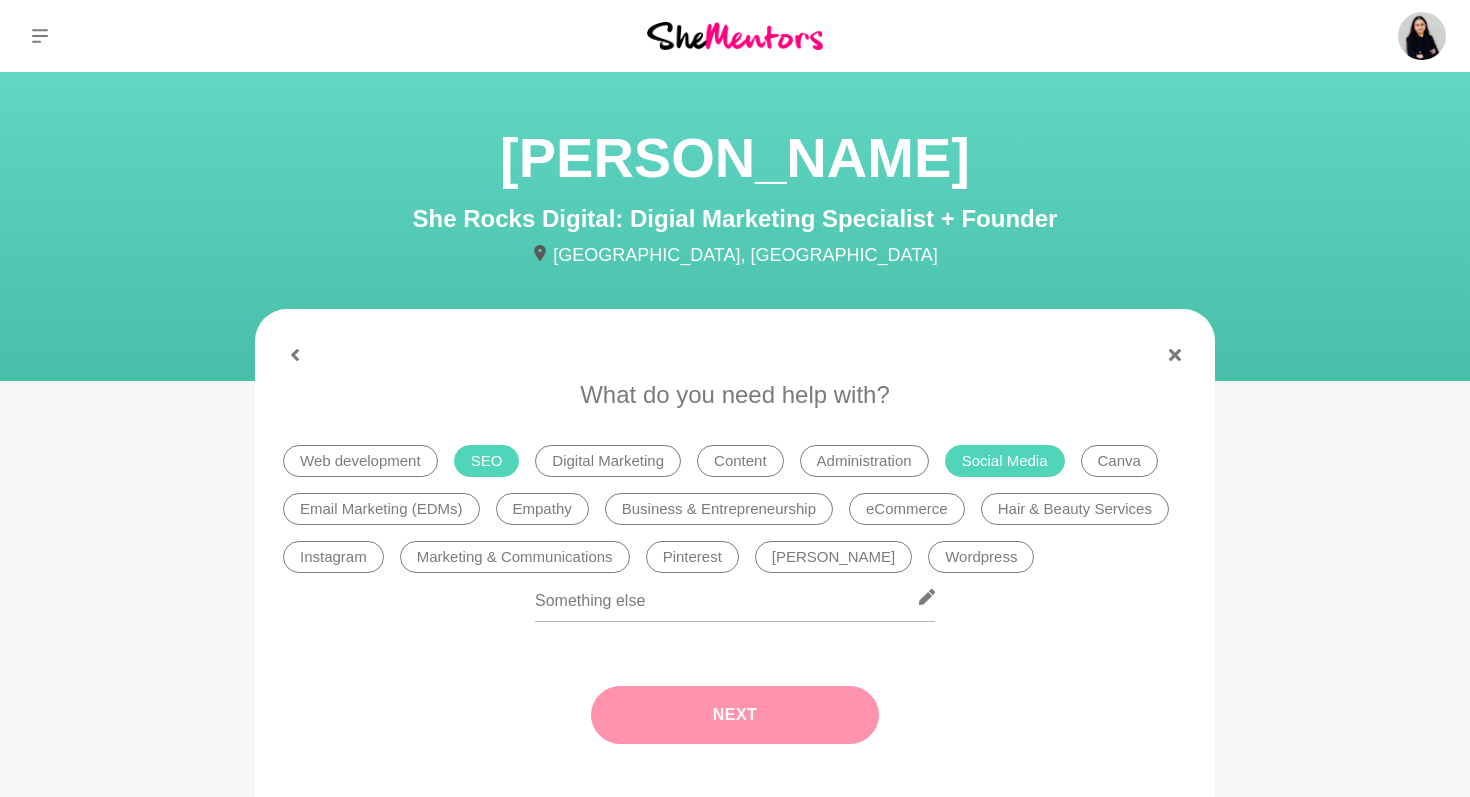 click on "Next" at bounding box center (735, 715) 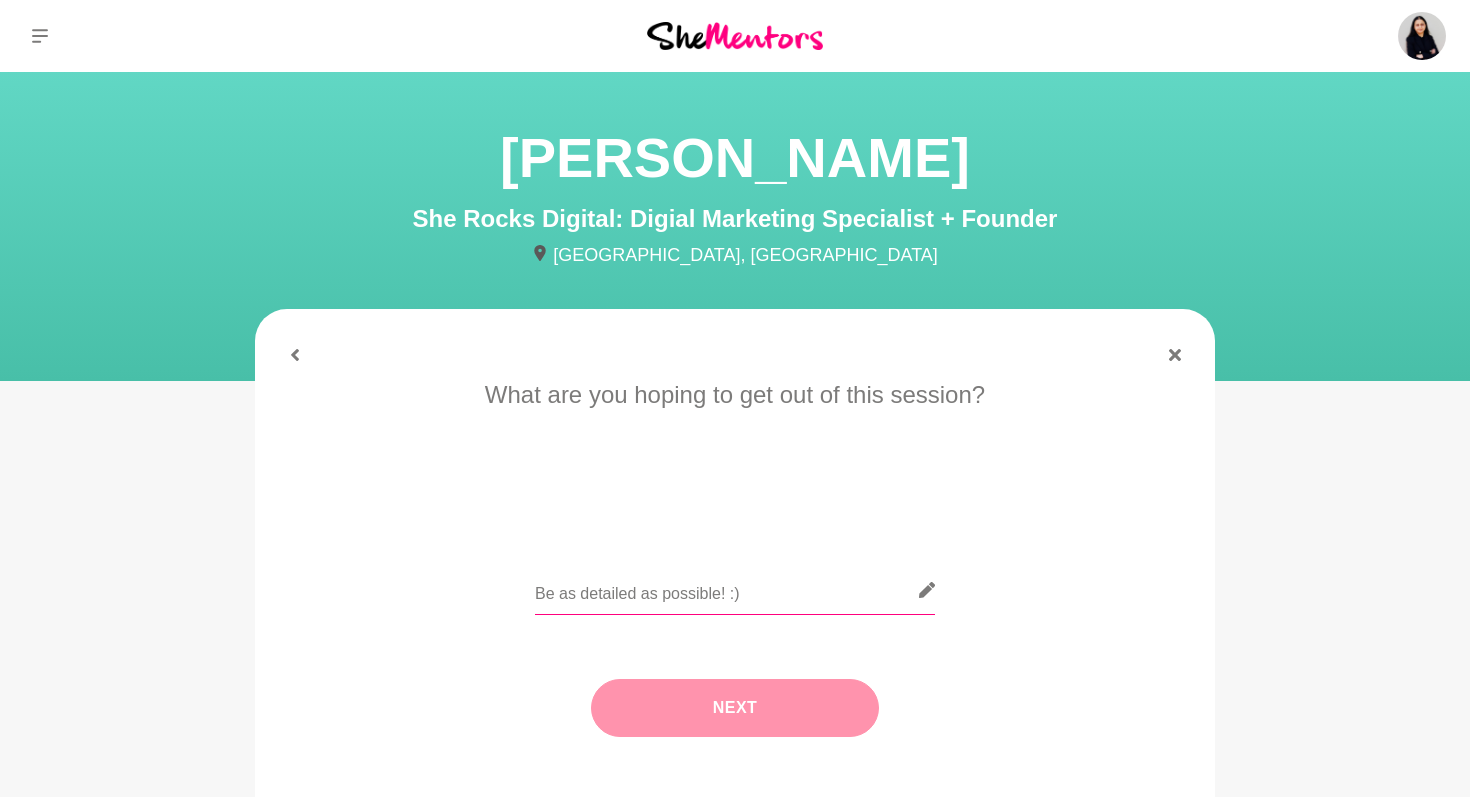 click at bounding box center [735, 590] 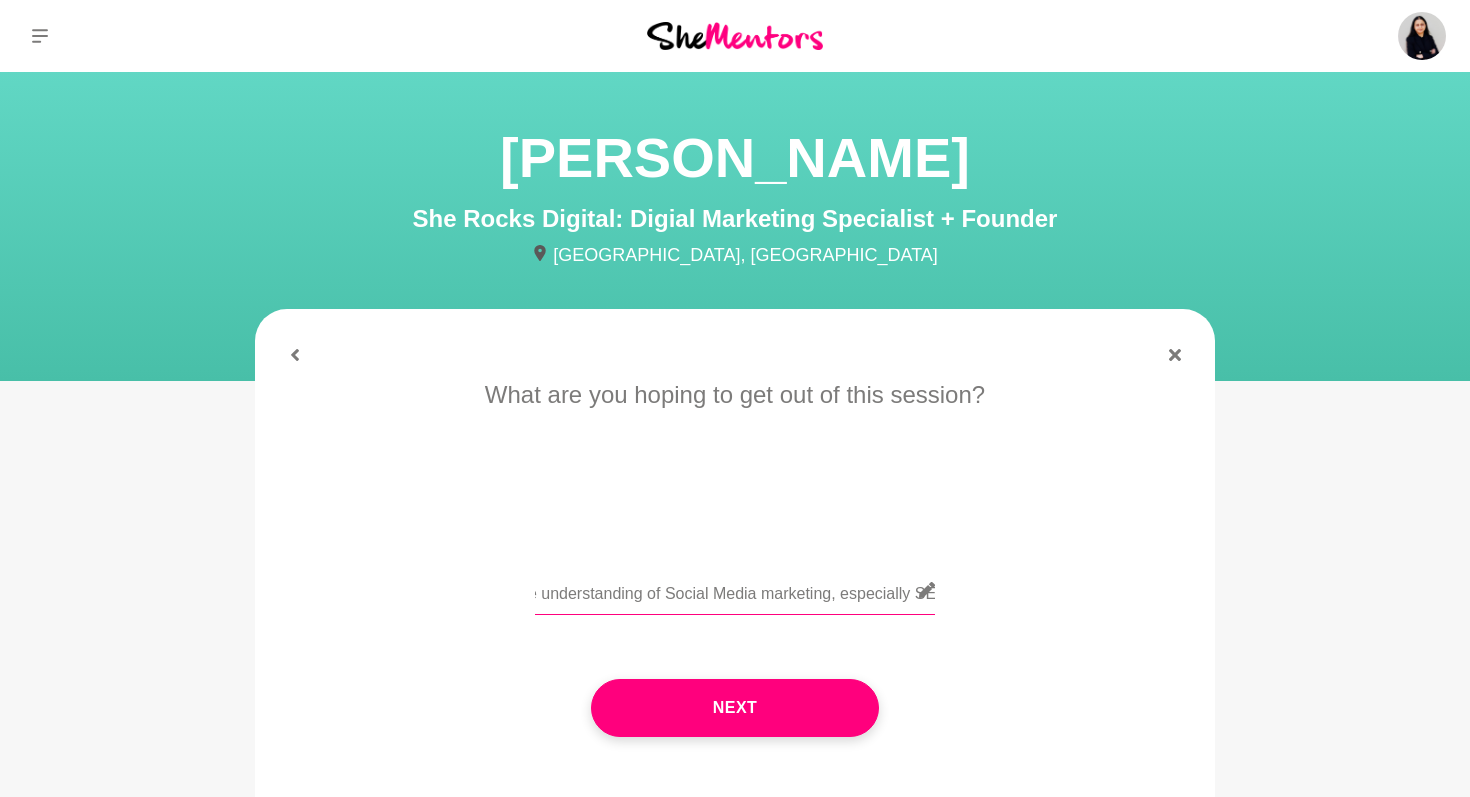 scroll, scrollTop: 0, scrollLeft: 54, axis: horizontal 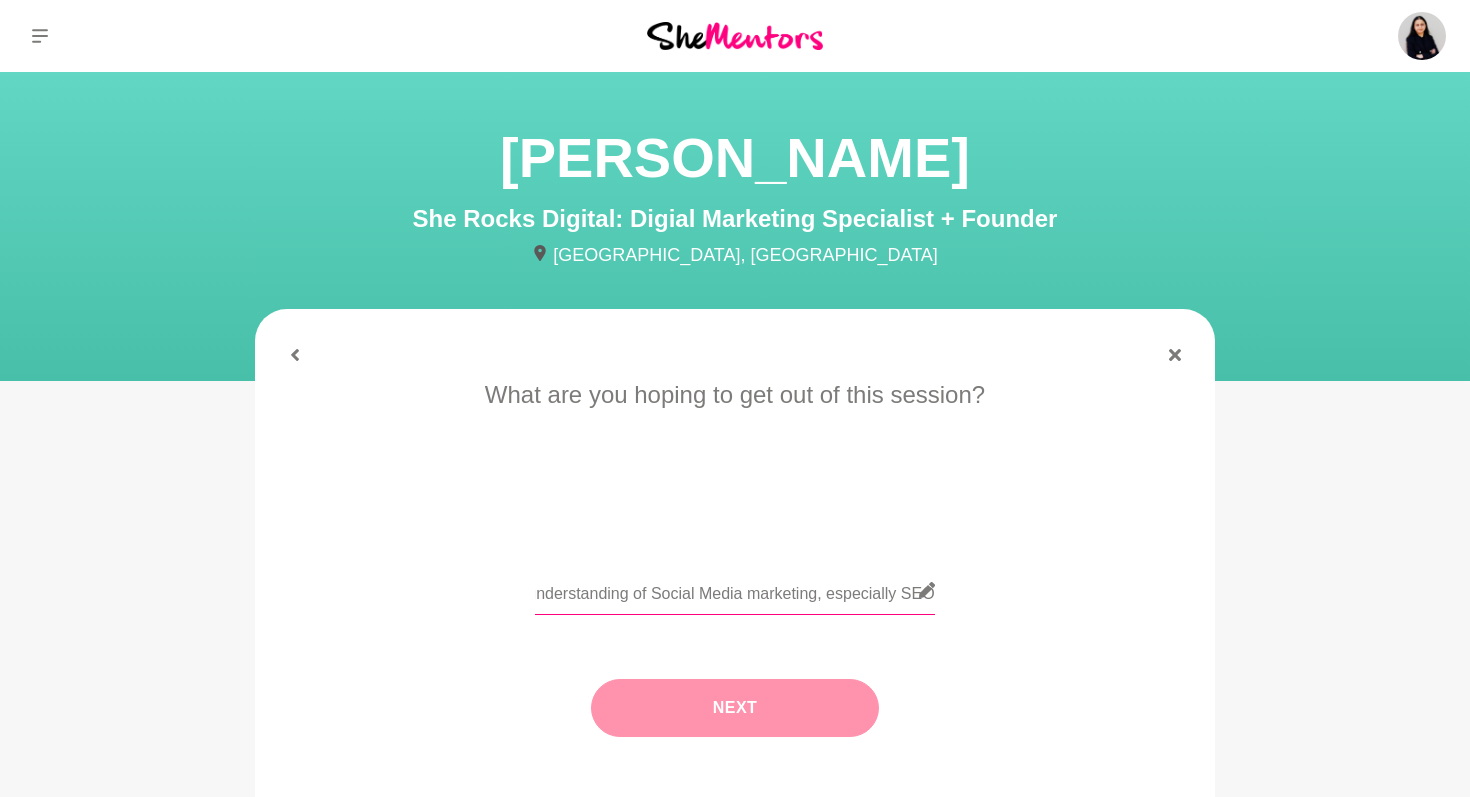 type on "Some understanding of Social Media marketing, especially SEO" 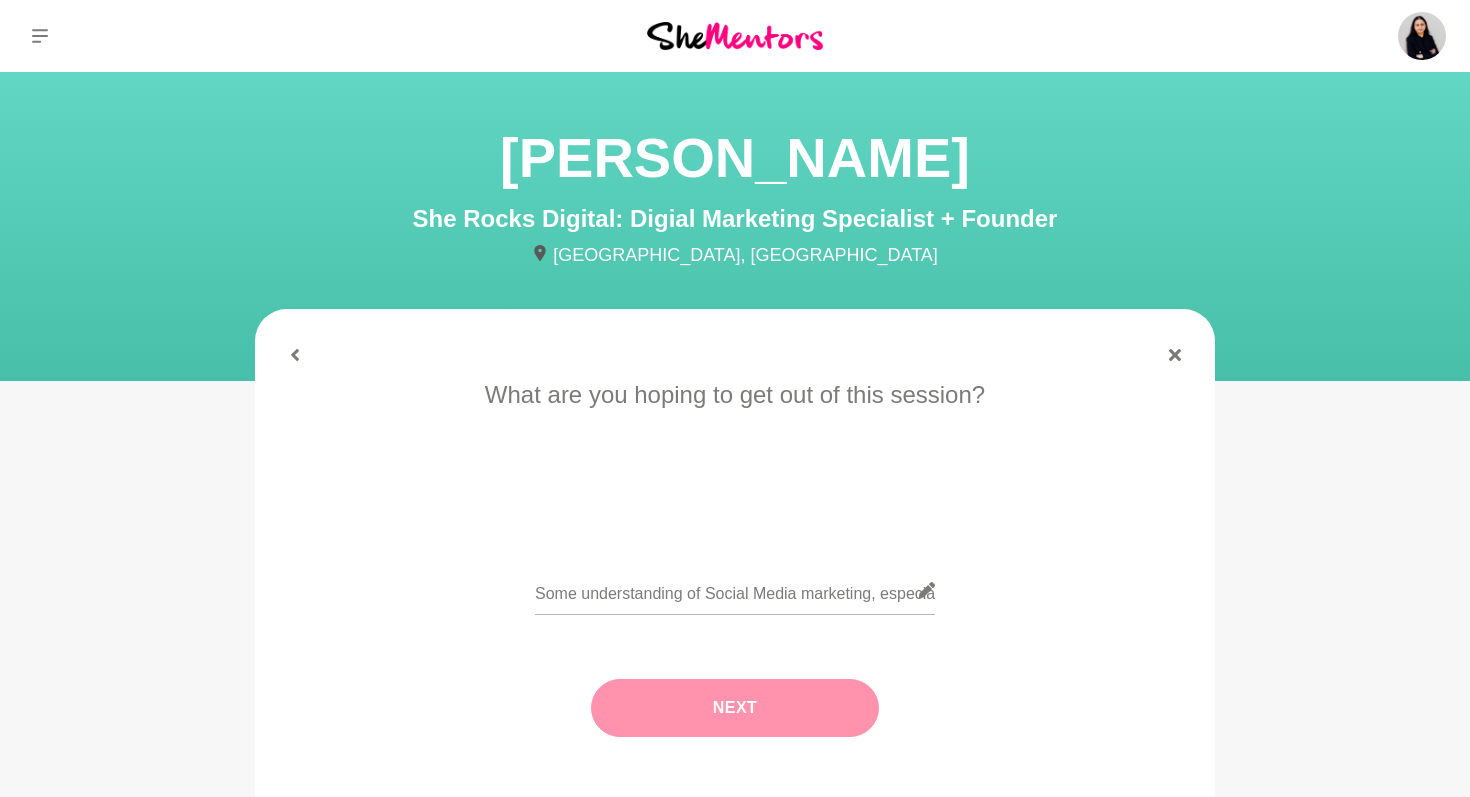 click on "Next" at bounding box center (735, 708) 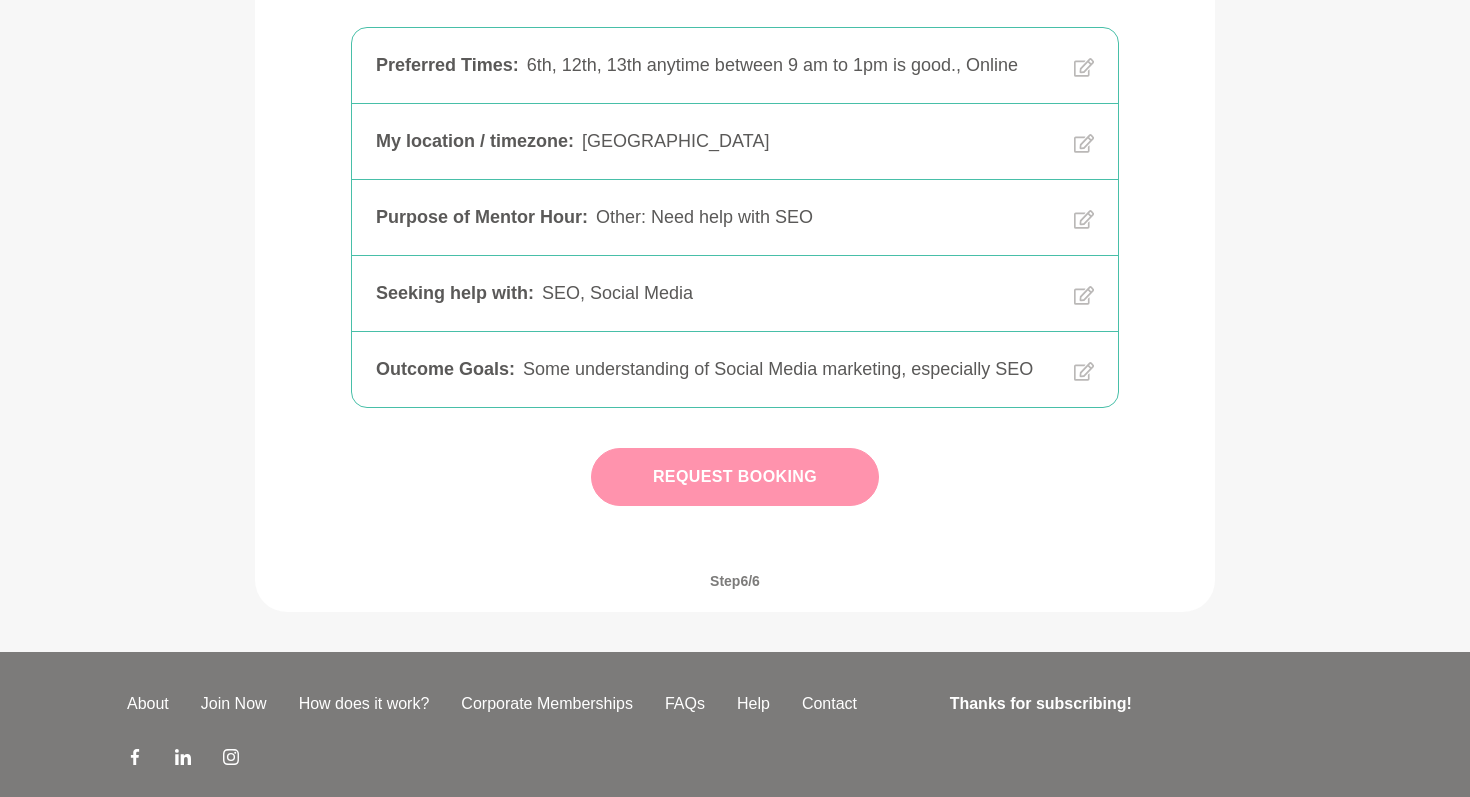 scroll, scrollTop: 421, scrollLeft: 0, axis: vertical 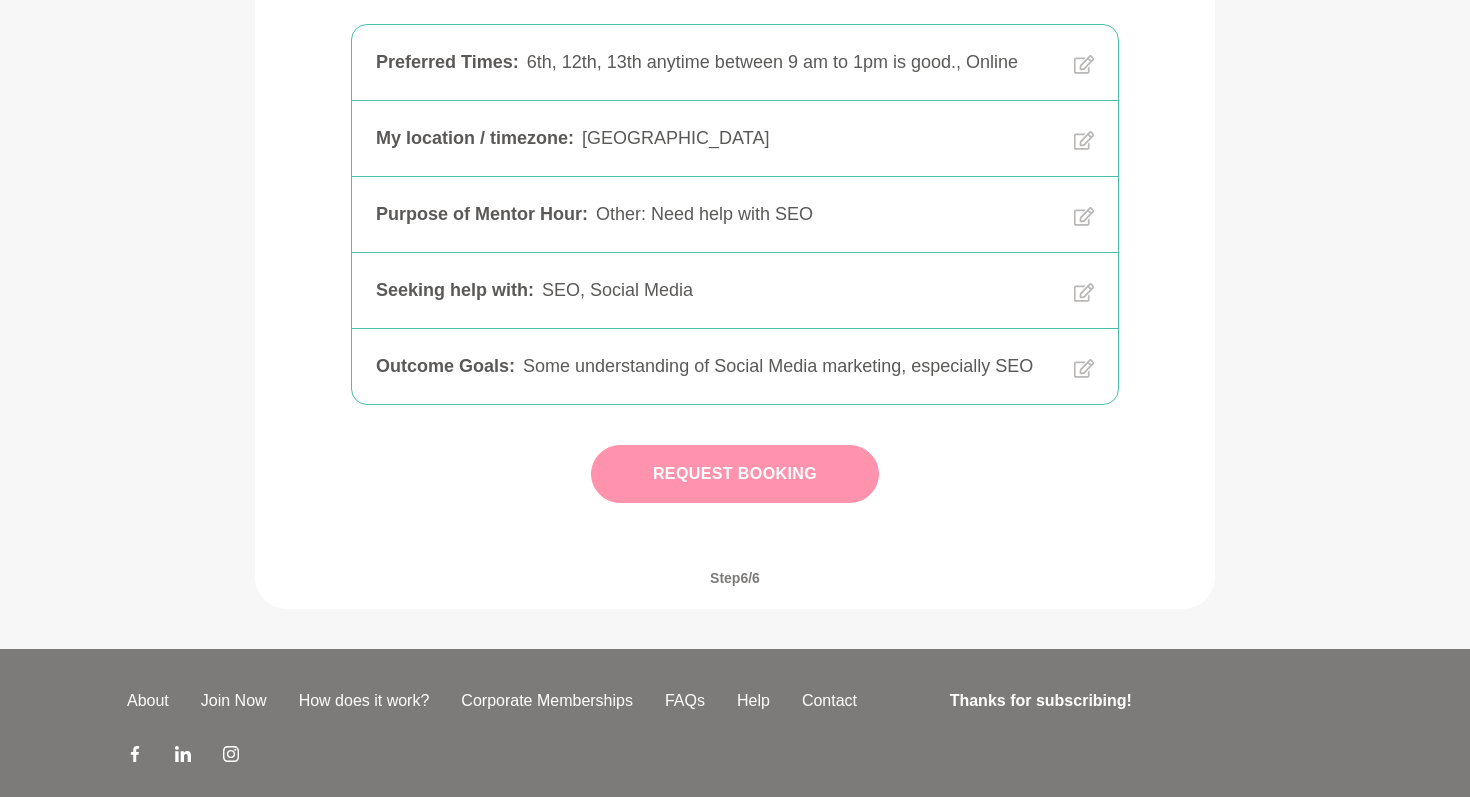 click on "Request Booking" at bounding box center (735, 474) 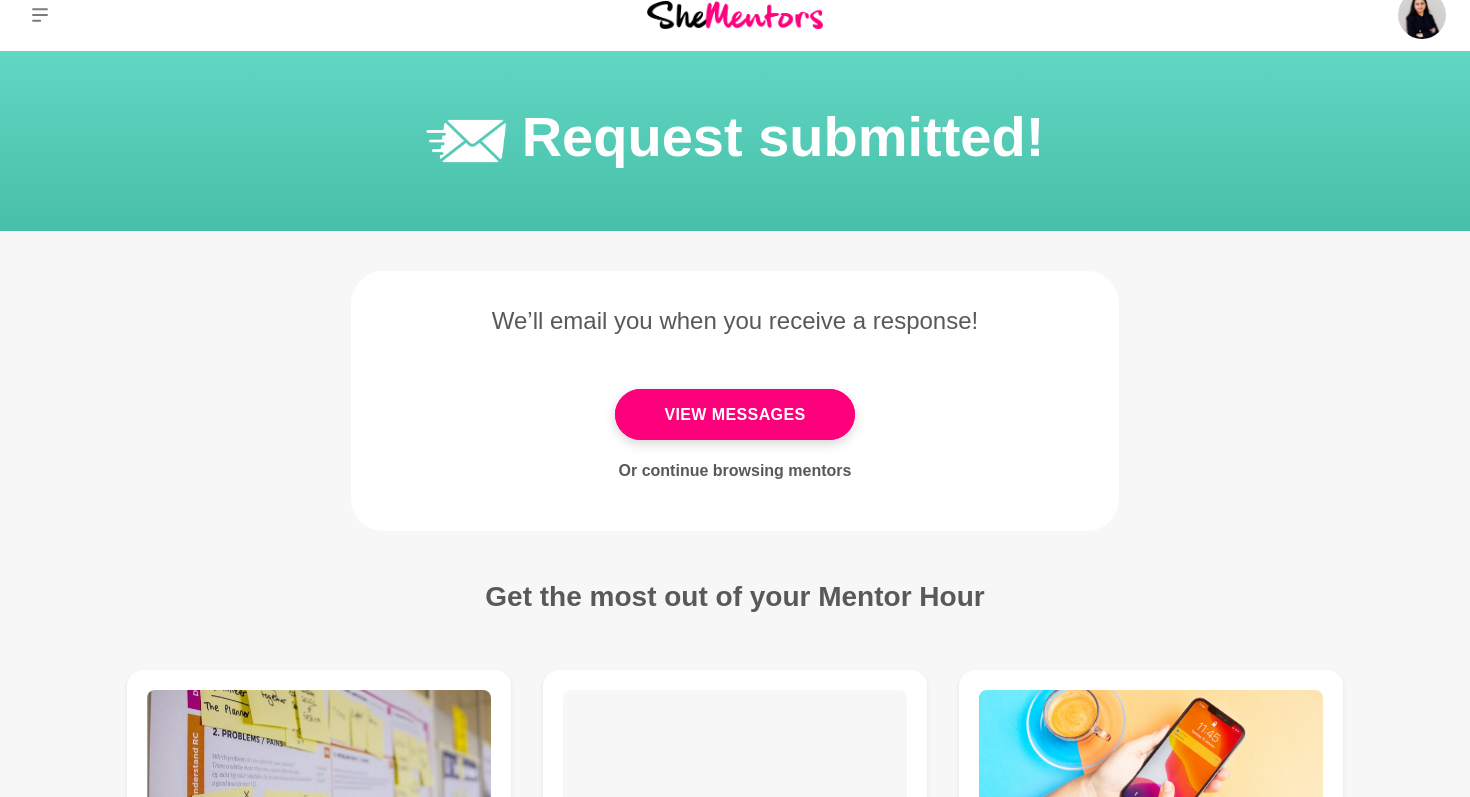 scroll, scrollTop: 0, scrollLeft: 0, axis: both 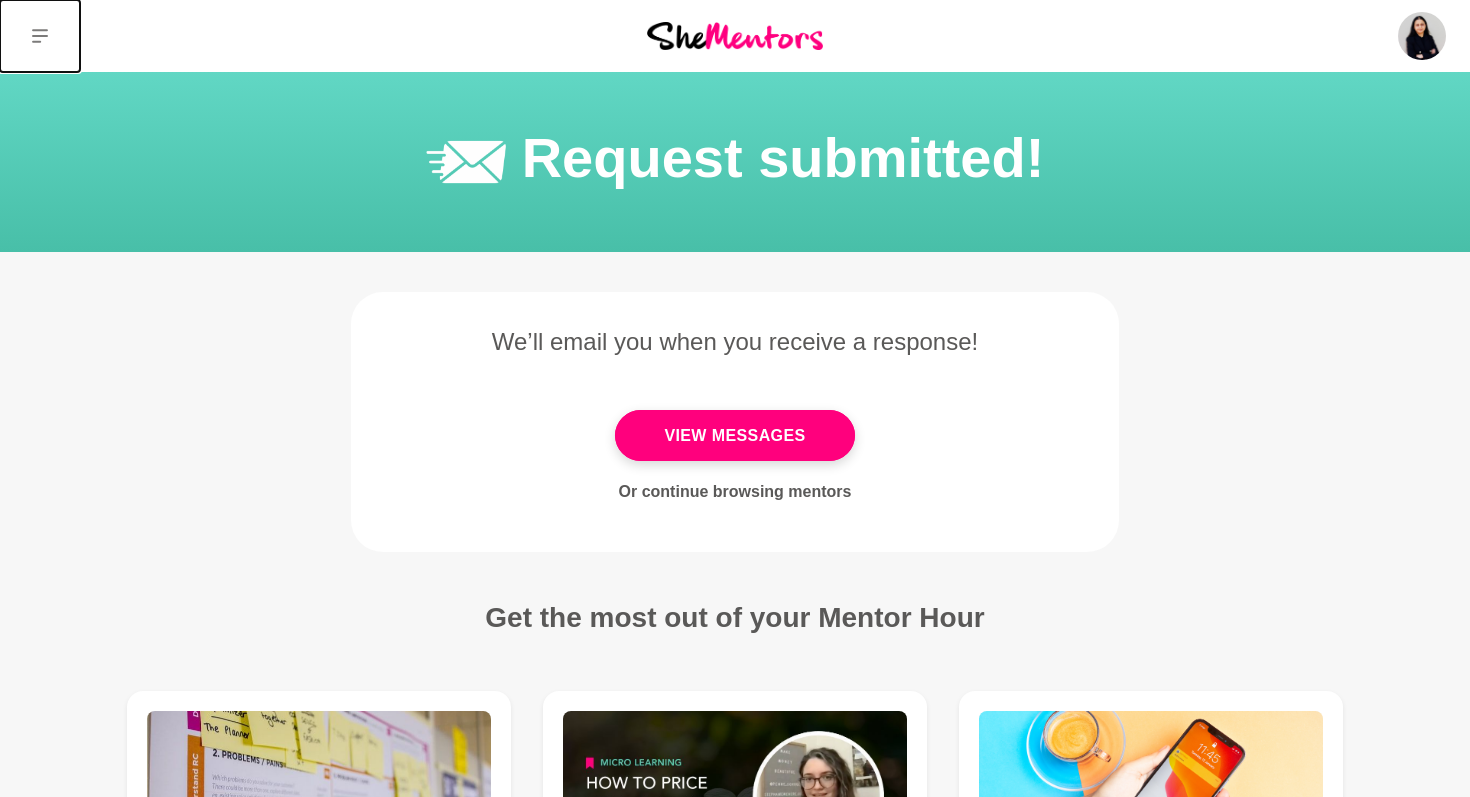click 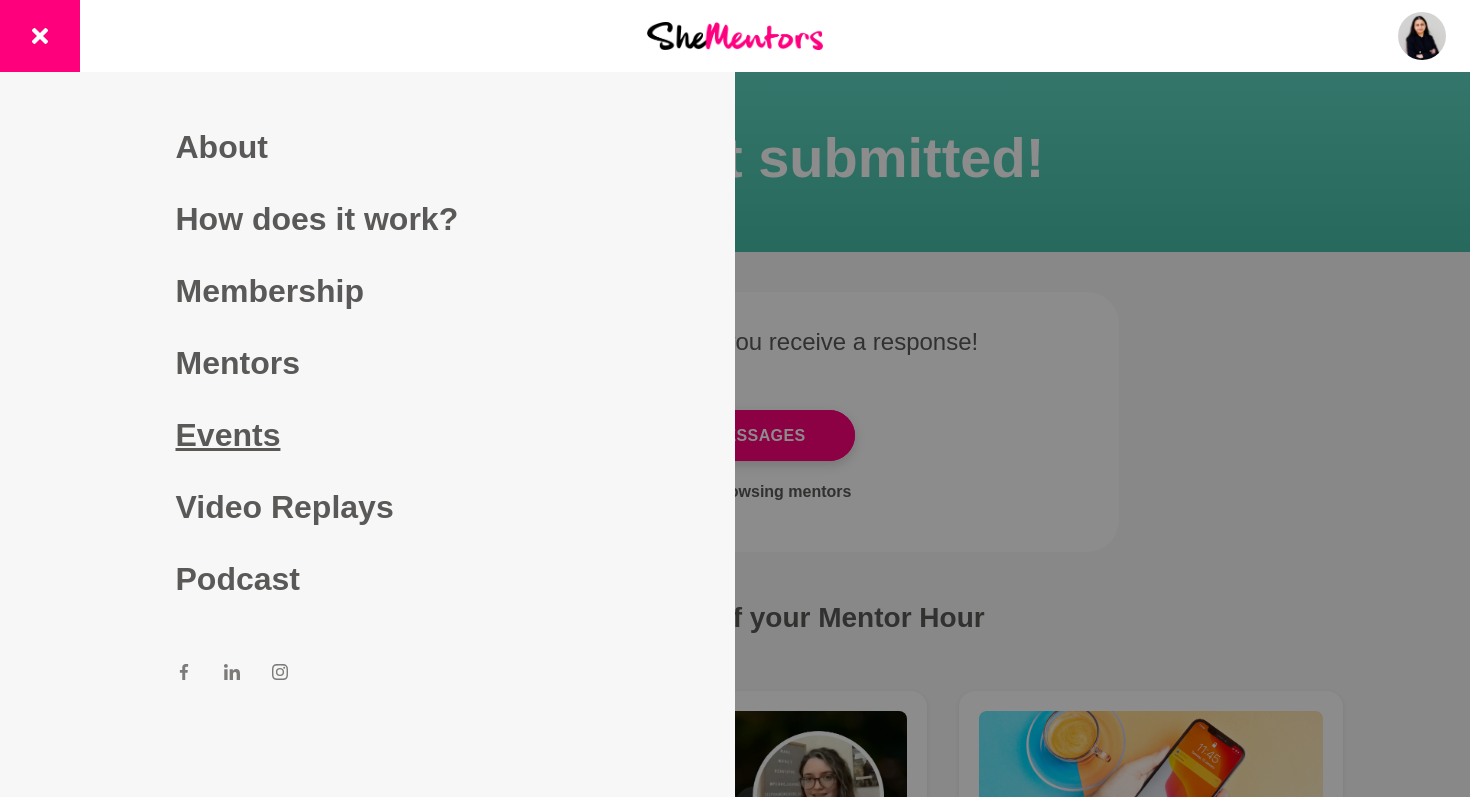click on "Events" at bounding box center (368, 435) 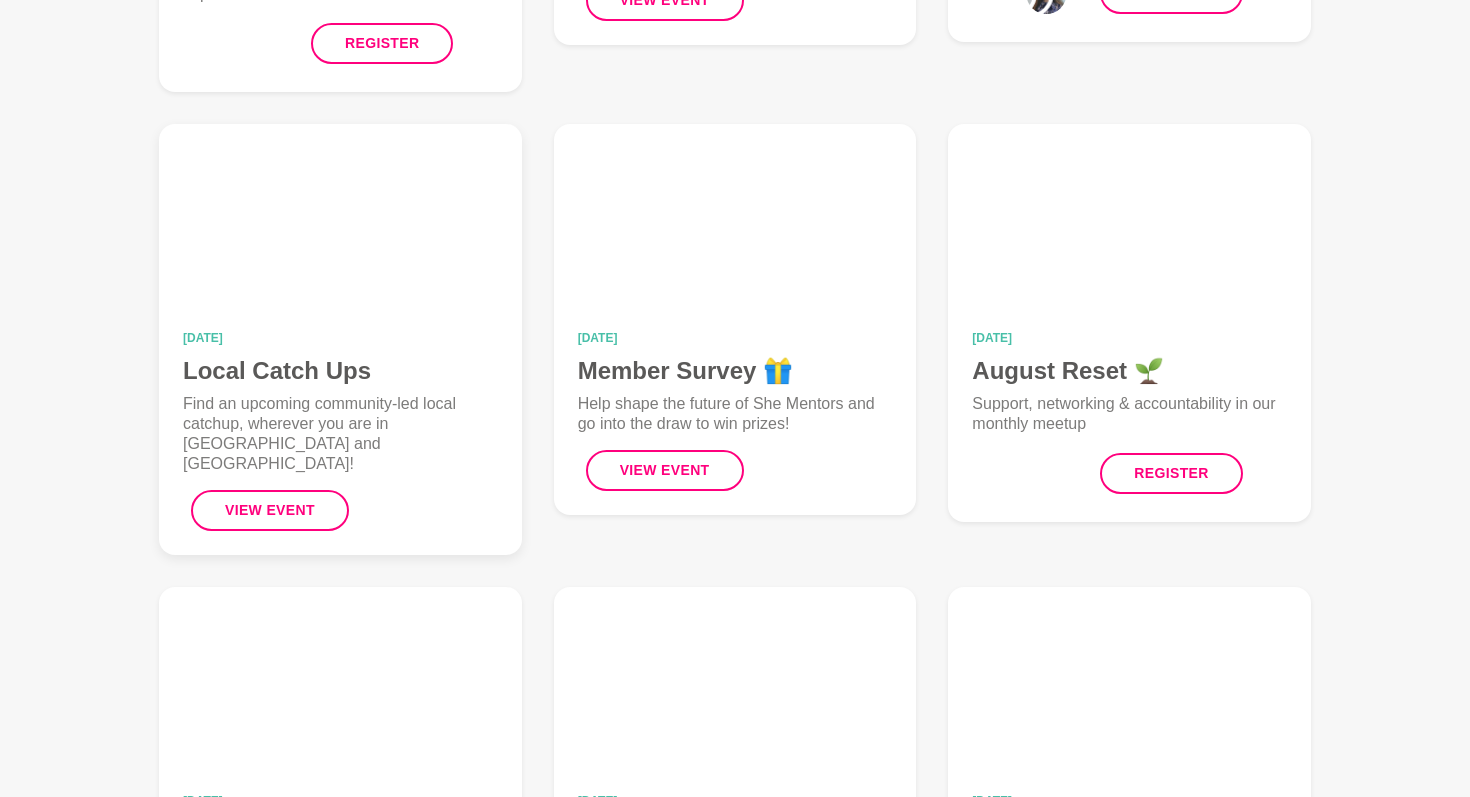 scroll, scrollTop: 651, scrollLeft: 0, axis: vertical 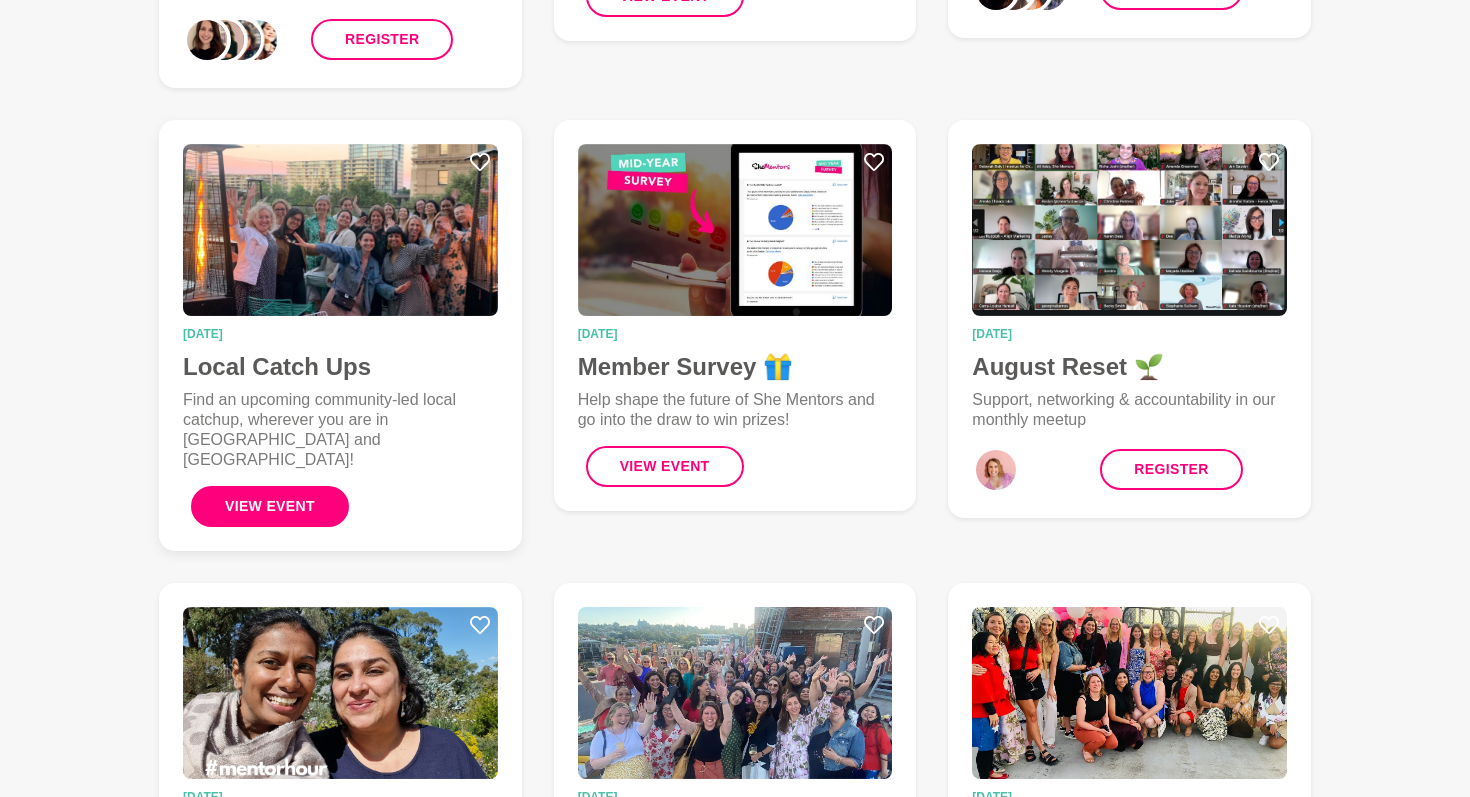 click on "View Event" at bounding box center [270, 506] 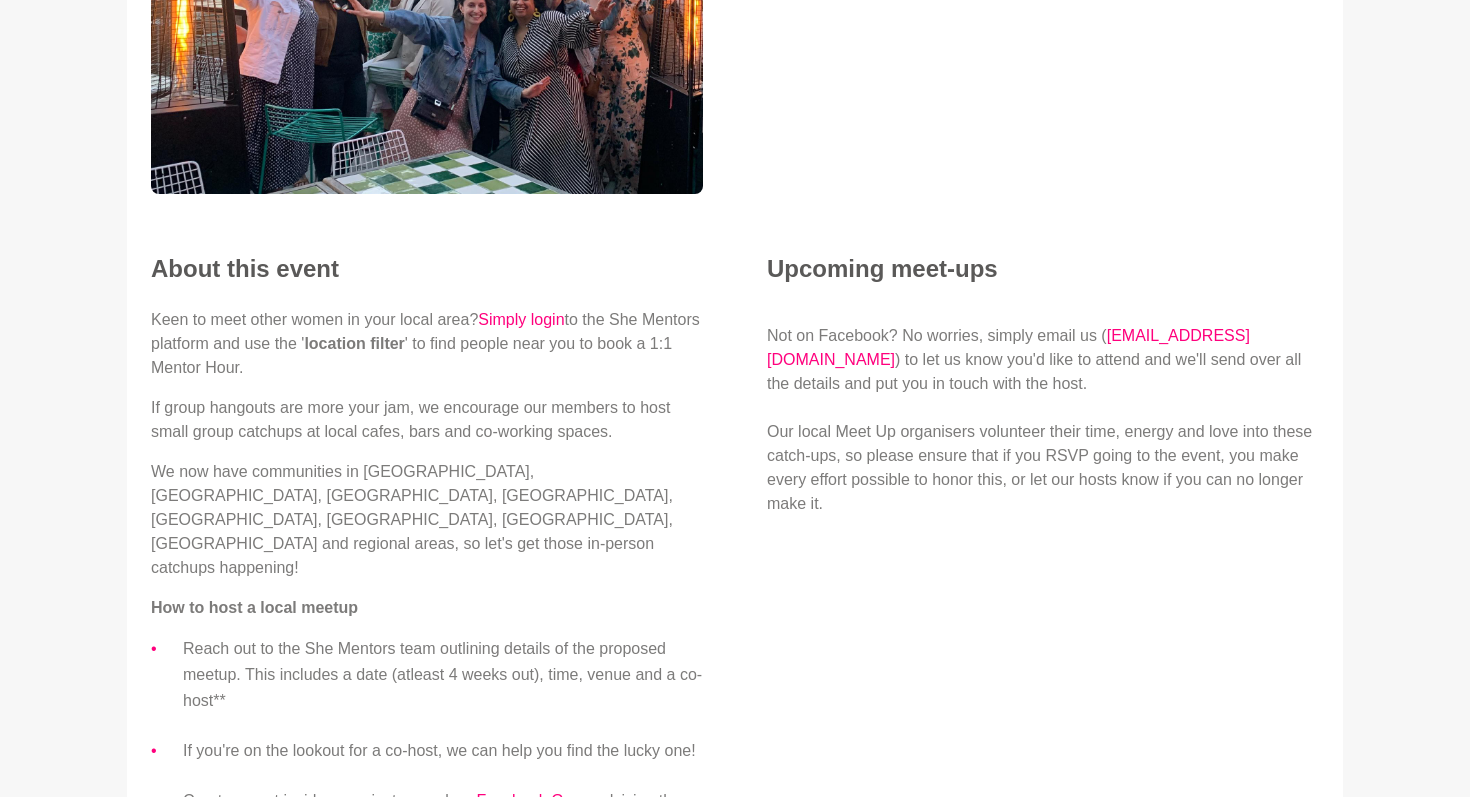 scroll, scrollTop: 0, scrollLeft: 0, axis: both 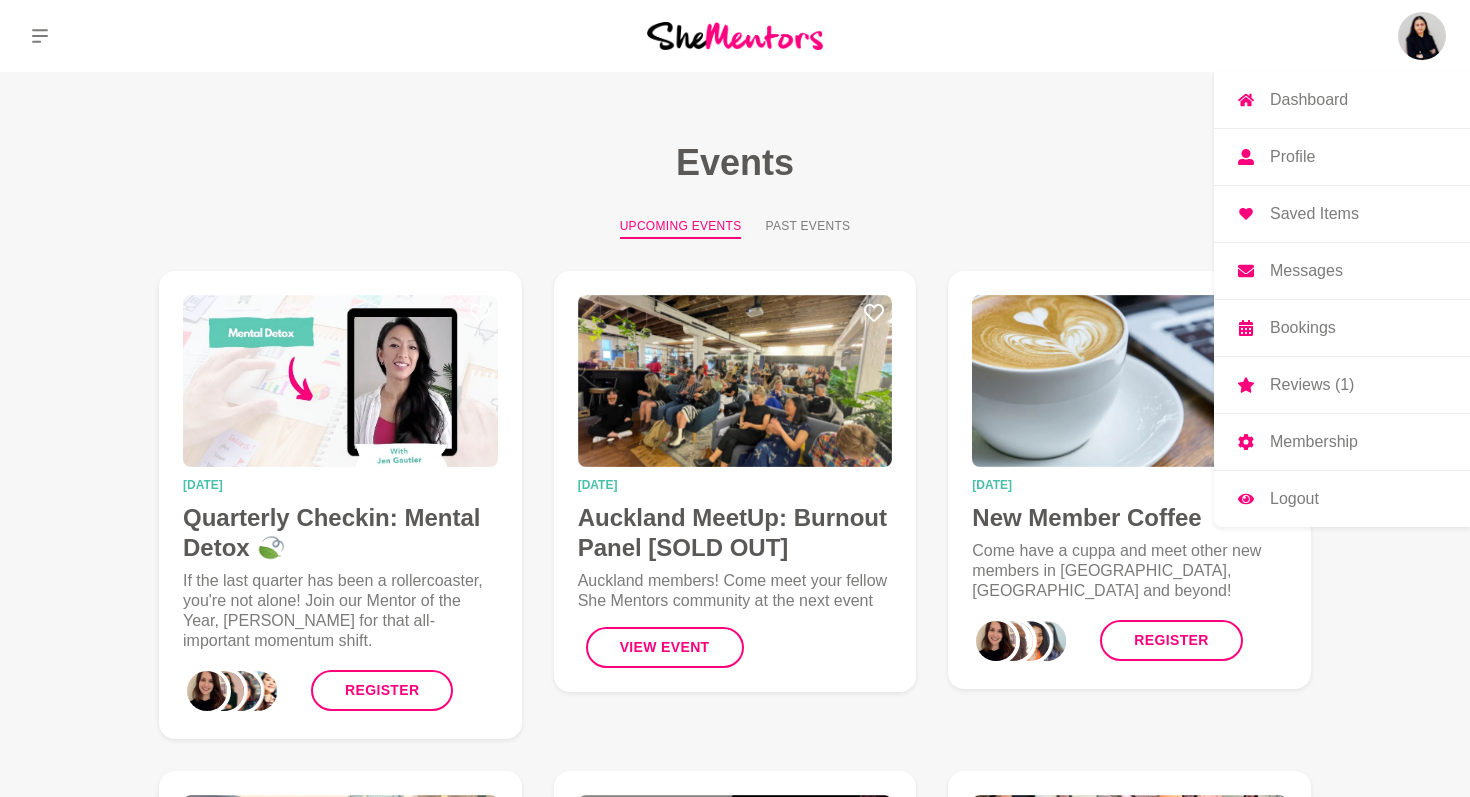 click on "Profile" at bounding box center [1292, 157] 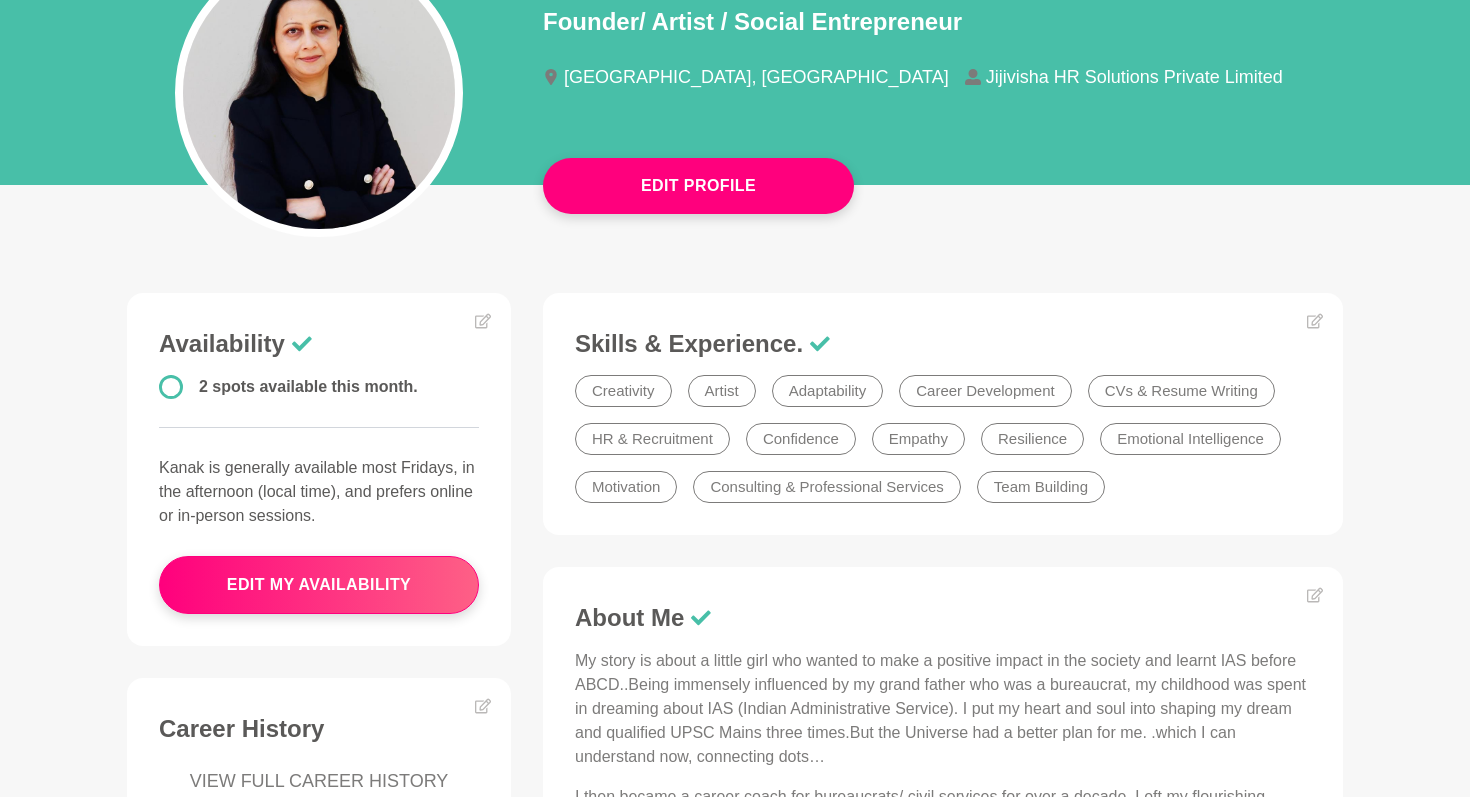 scroll, scrollTop: 251, scrollLeft: 0, axis: vertical 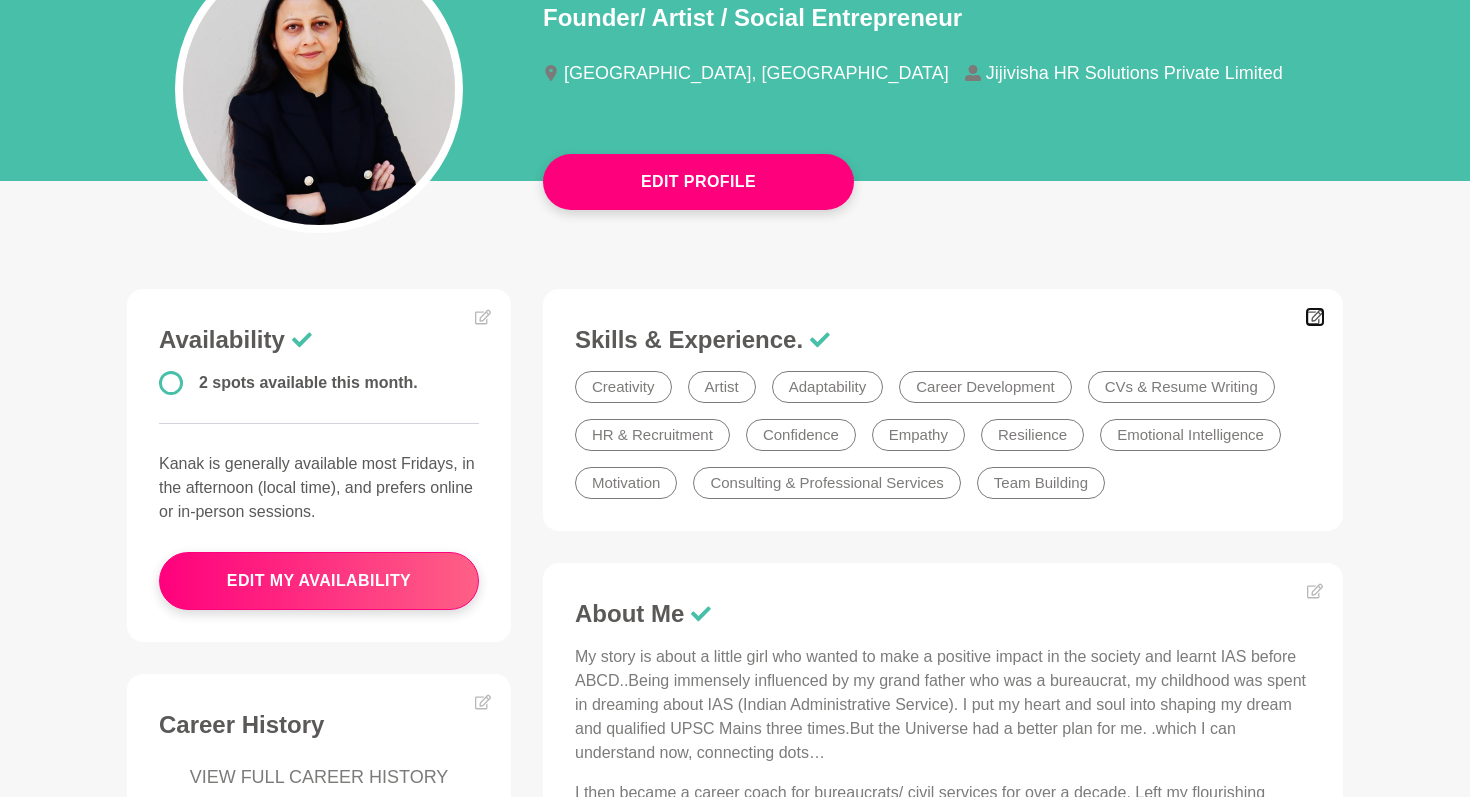 click 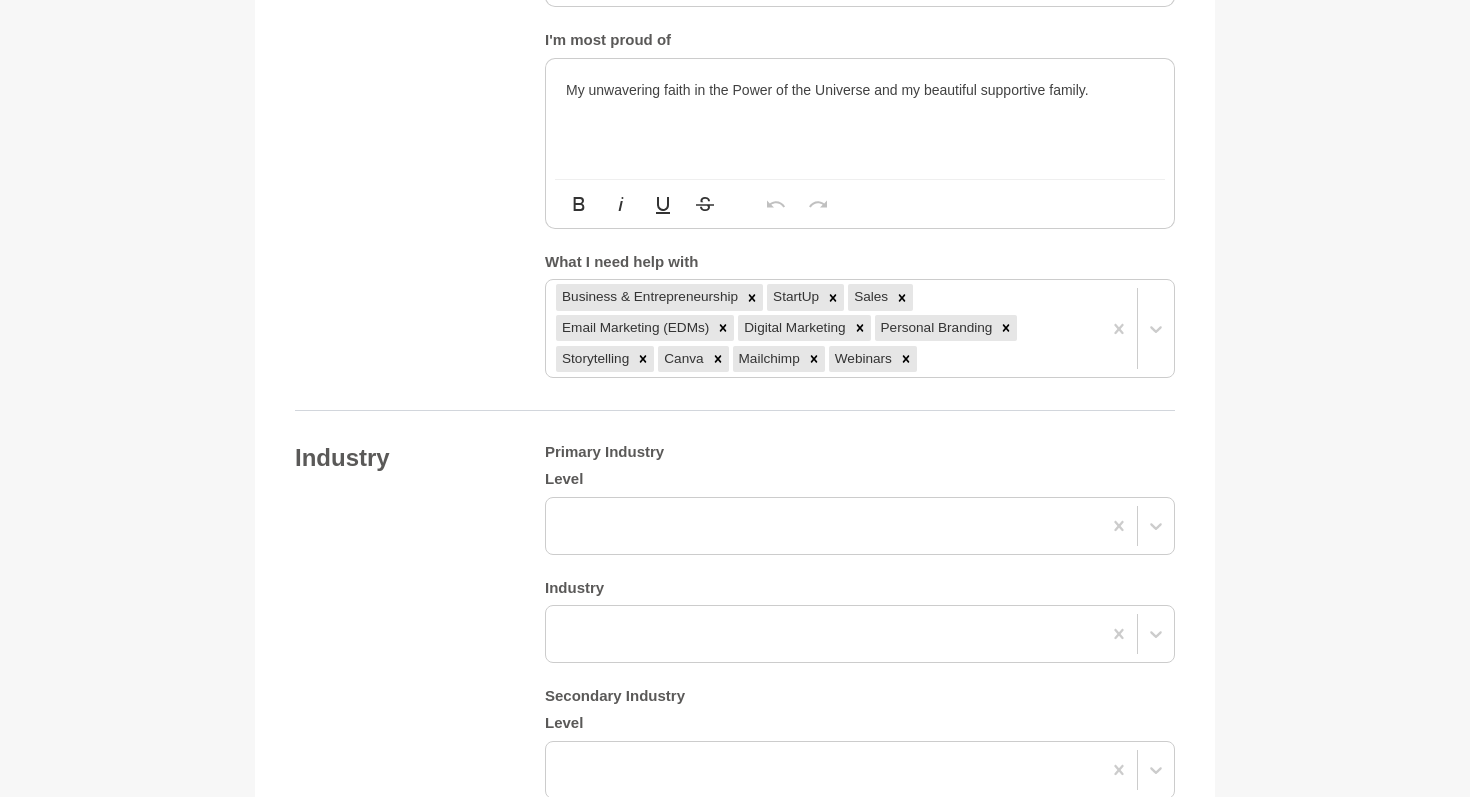 scroll, scrollTop: 1685, scrollLeft: 0, axis: vertical 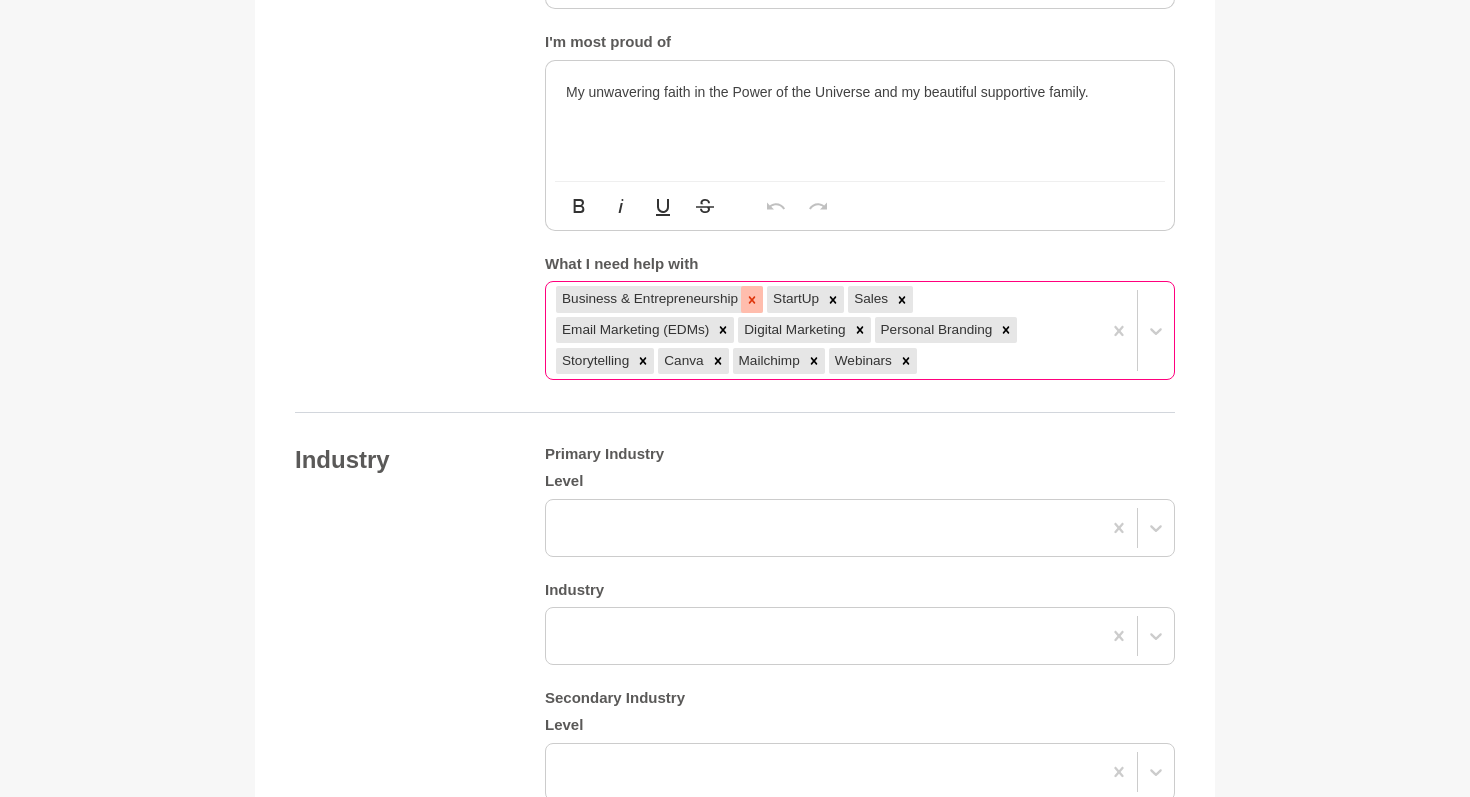 click 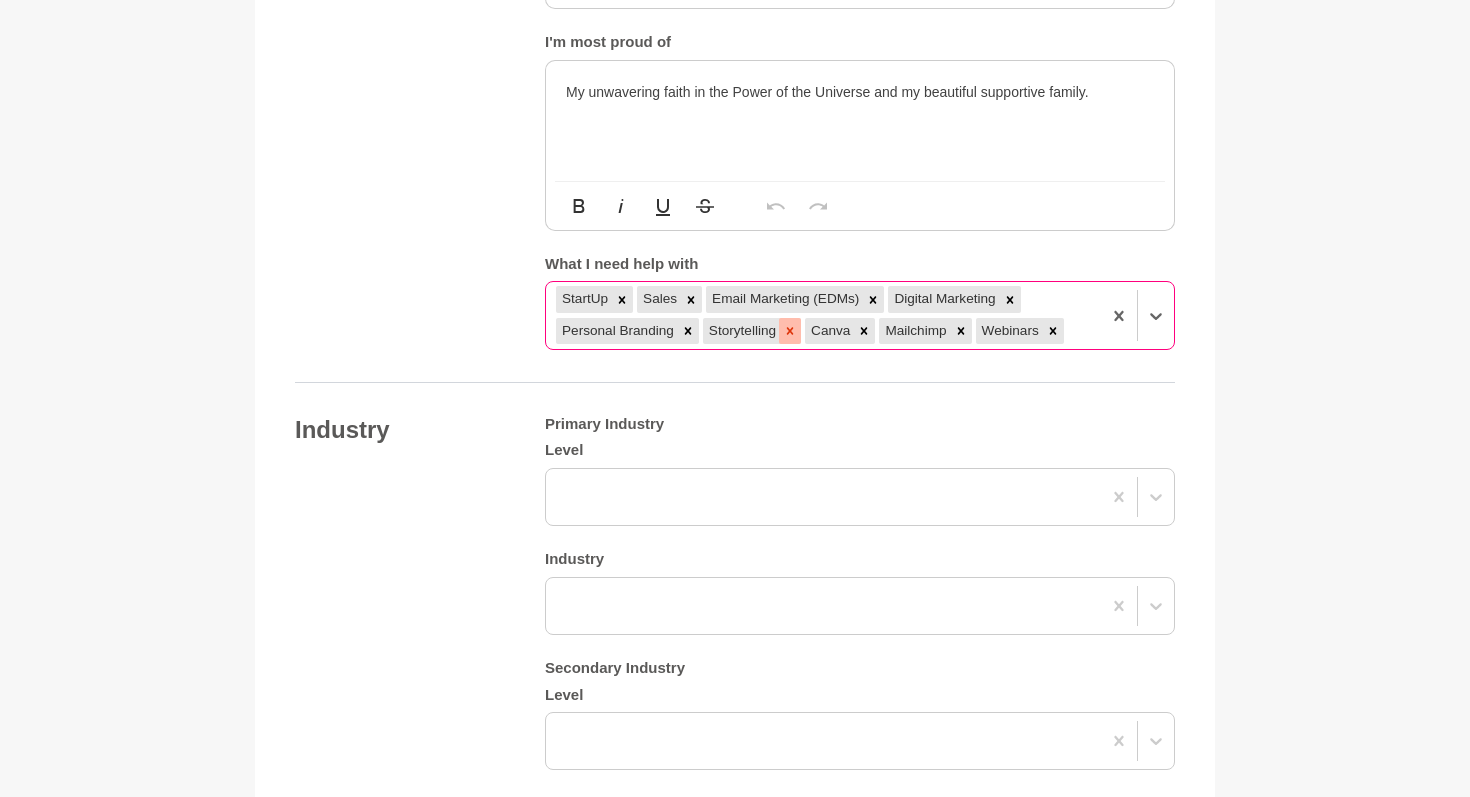 click 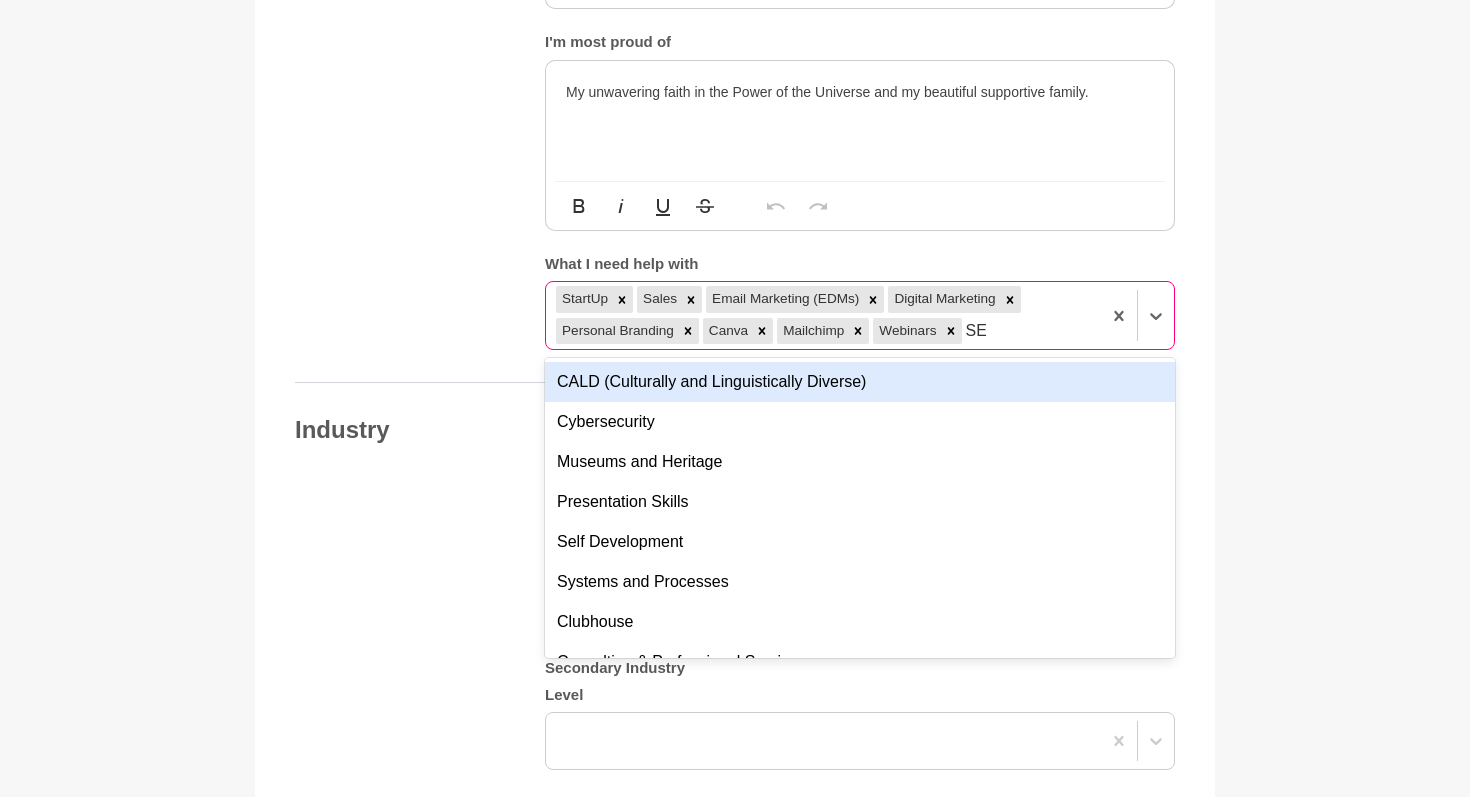 type on "SEO" 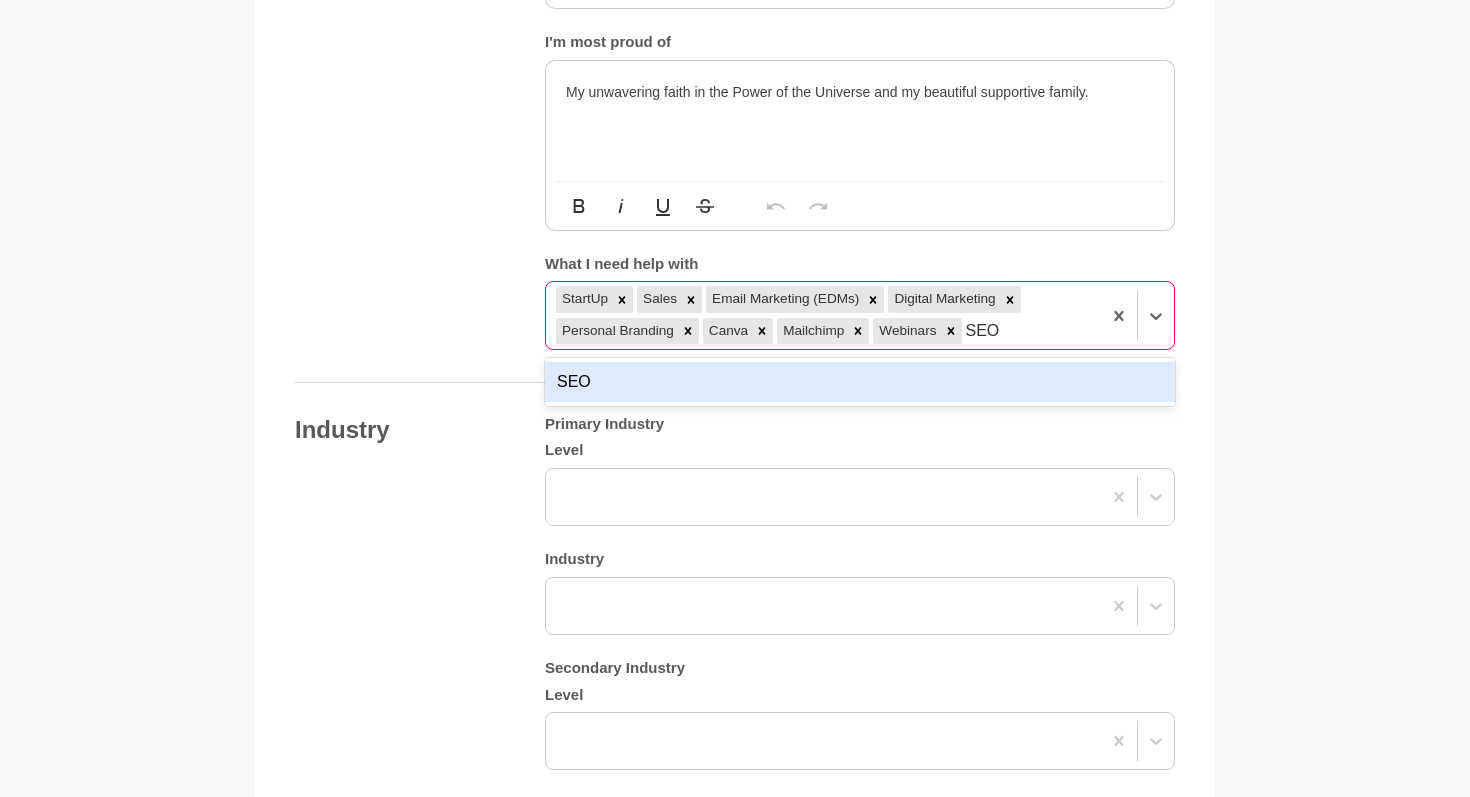 click on "SEO" at bounding box center (860, 382) 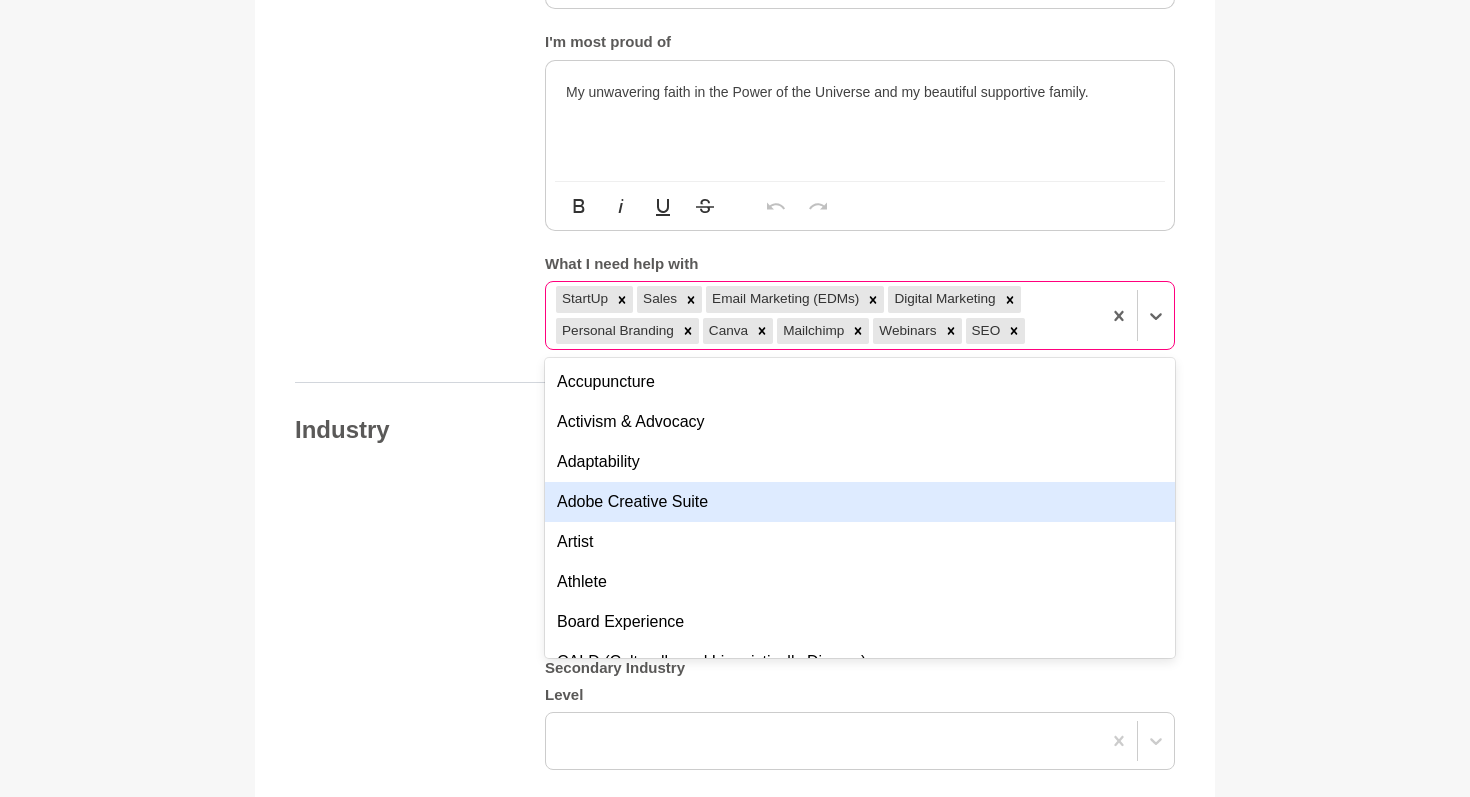 click on "Back to Profile Your details [PERSON_NAME] Founder/ Artist / Social Entrepreneur Jijivisha HR Solutions Private Limited [GEOGRAPHIC_DATA] [STREET_ADDRESS] Photo  * About me My story is about a little girl who wanted to make a positive impact in the society and learnt IAS before ABCD..Being immensely influenced by my grand father who was a bureaucrat, my childhood was spent in dreaming about IAS (Indian Administrative Service). I put my heart and soul into shaping my dream and qualified UPSC Mains three times.But the Universe had a better plan for me. .which I can understand now, connecting dots… I then became a career coach for bureaucrats/ civil services for over a decade. Left my flourishing career at the peak, to take care of my children who needed me to be around. Thank you for stopping by and reading my story. Hi, my name is [x] and I have [x] years experience in [insert industry], working across [insert 2-3 examples]. Bold Italic Underline Strikethrough Undo Redo I'm most proud of Enter your bio... Bold *" at bounding box center [735, 250] 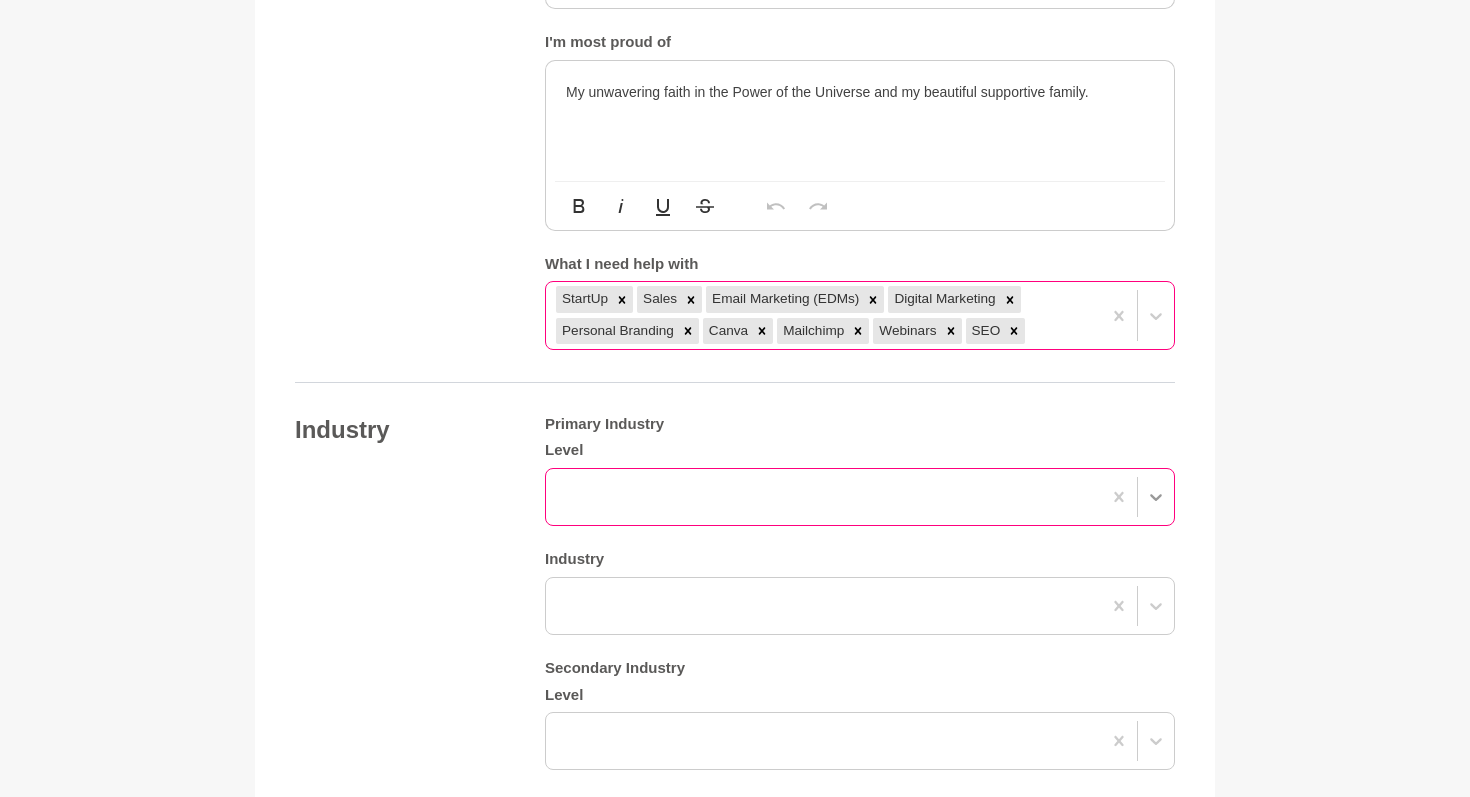 click 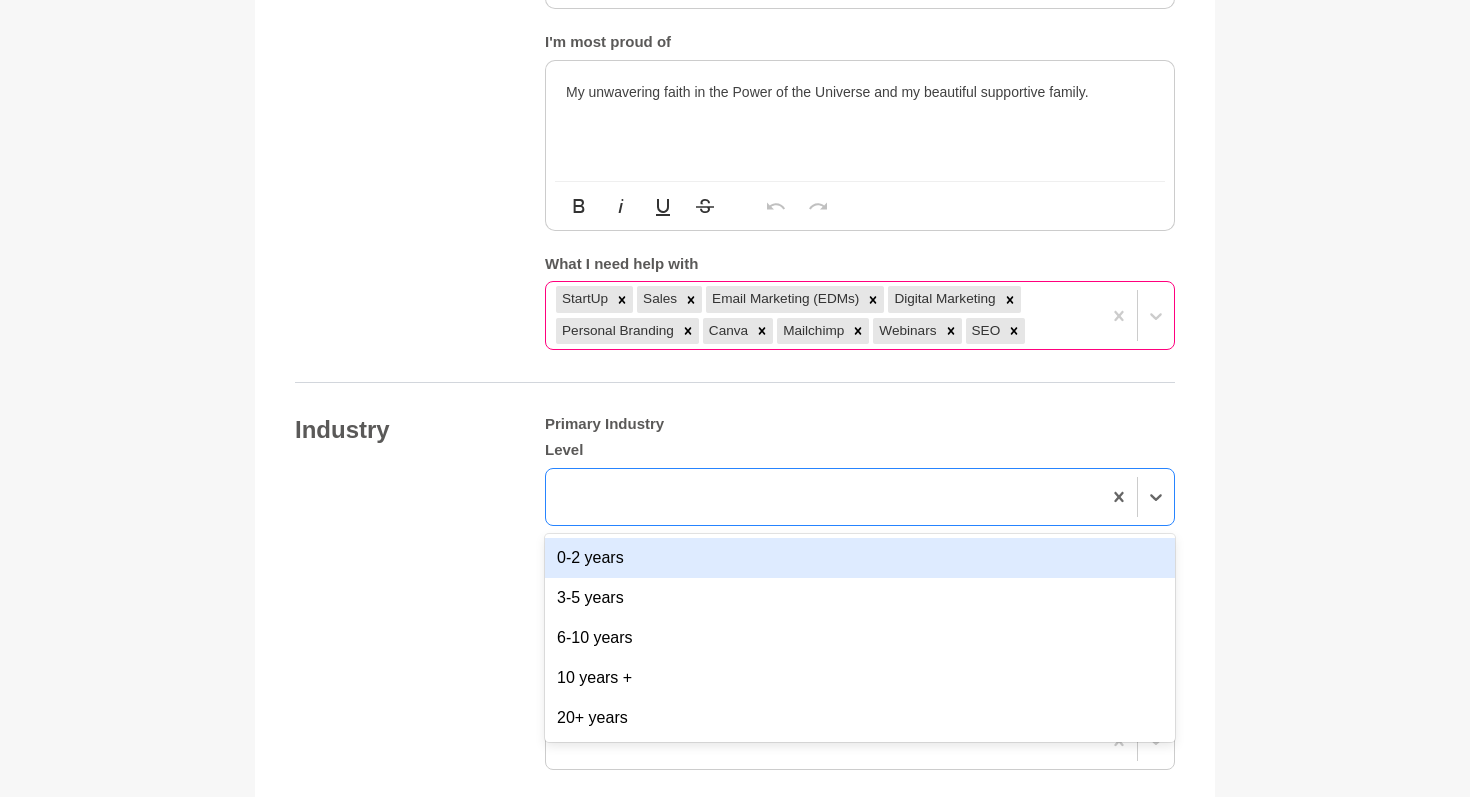 click on "Back to Profile Your details [PERSON_NAME] Founder/ Artist / Social Entrepreneur Jijivisha HR Solutions Private Limited [GEOGRAPHIC_DATA] [STREET_ADDRESS] Photo  * About me My story is about a little girl who wanted to make a positive impact in the society and learnt IAS before ABCD..Being immensely influenced by my grand father who was a bureaucrat, my childhood was spent in dreaming about IAS (Indian Administrative Service). I put my heart and soul into shaping my dream and qualified UPSC Mains three times.But the Universe had a better plan for me. .which I can understand now, connecting dots… I then became a career coach for bureaucrats/ civil services for over a decade. Left my flourishing career at the peak, to take care of my children who needed me to be around. Thank you for stopping by and reading my story. Hi, my name is [x] and I have [x] years experience in [insert industry], working across [insert 2-3 examples]. Bold Italic Underline Strikethrough Undo Redo I'm most proud of Enter your bio... Bold *" at bounding box center [735, 250] 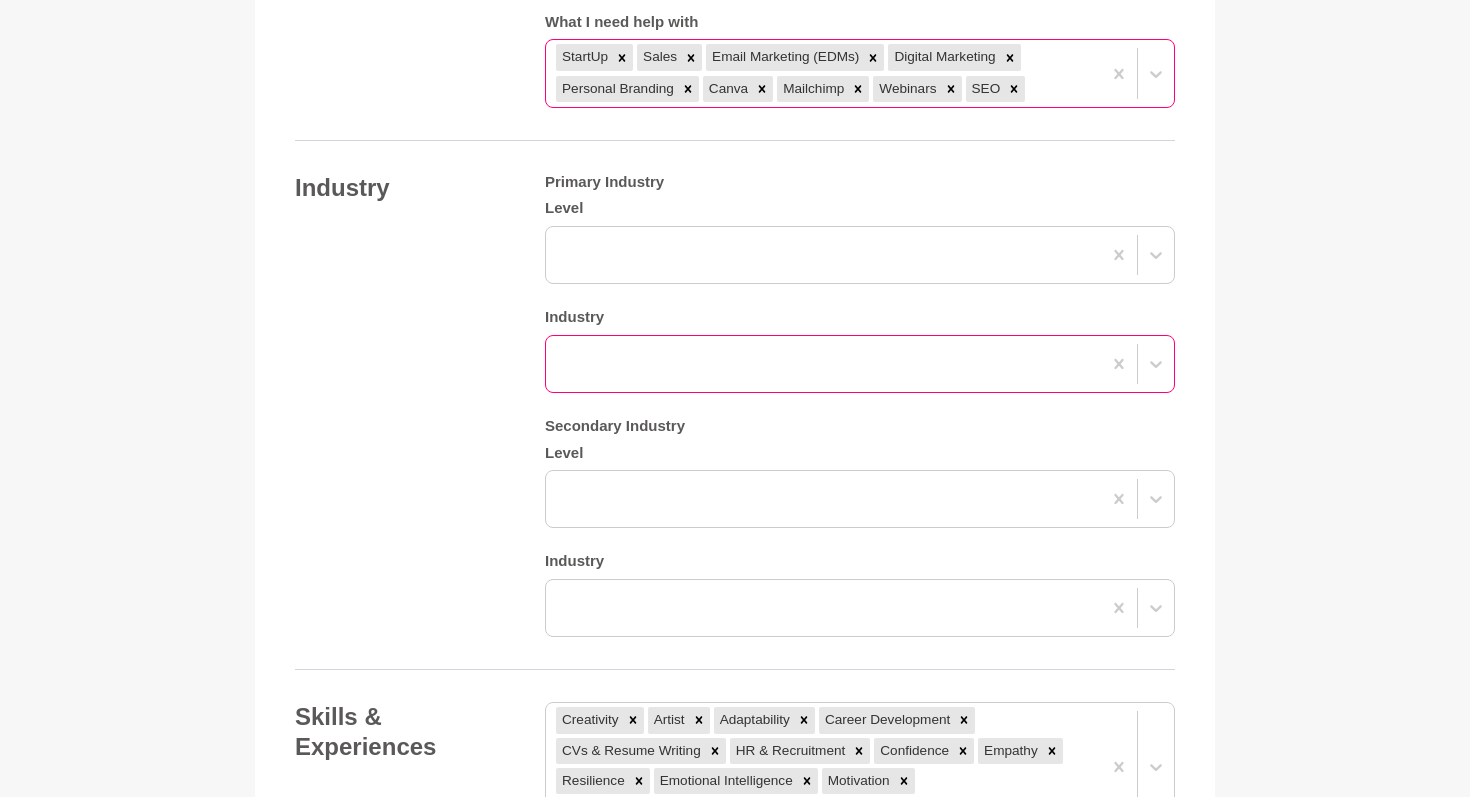scroll, scrollTop: 1928, scrollLeft: 0, axis: vertical 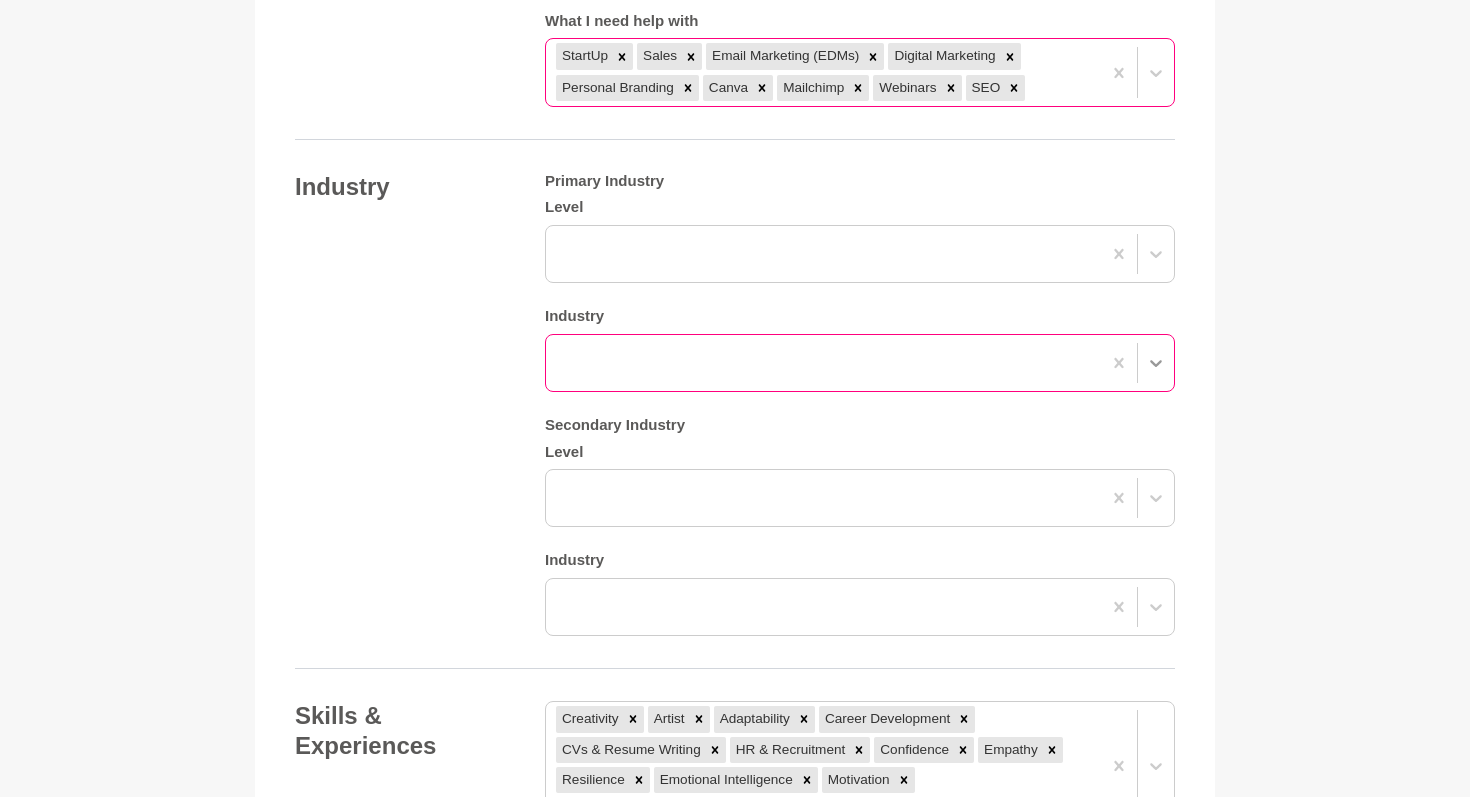 click 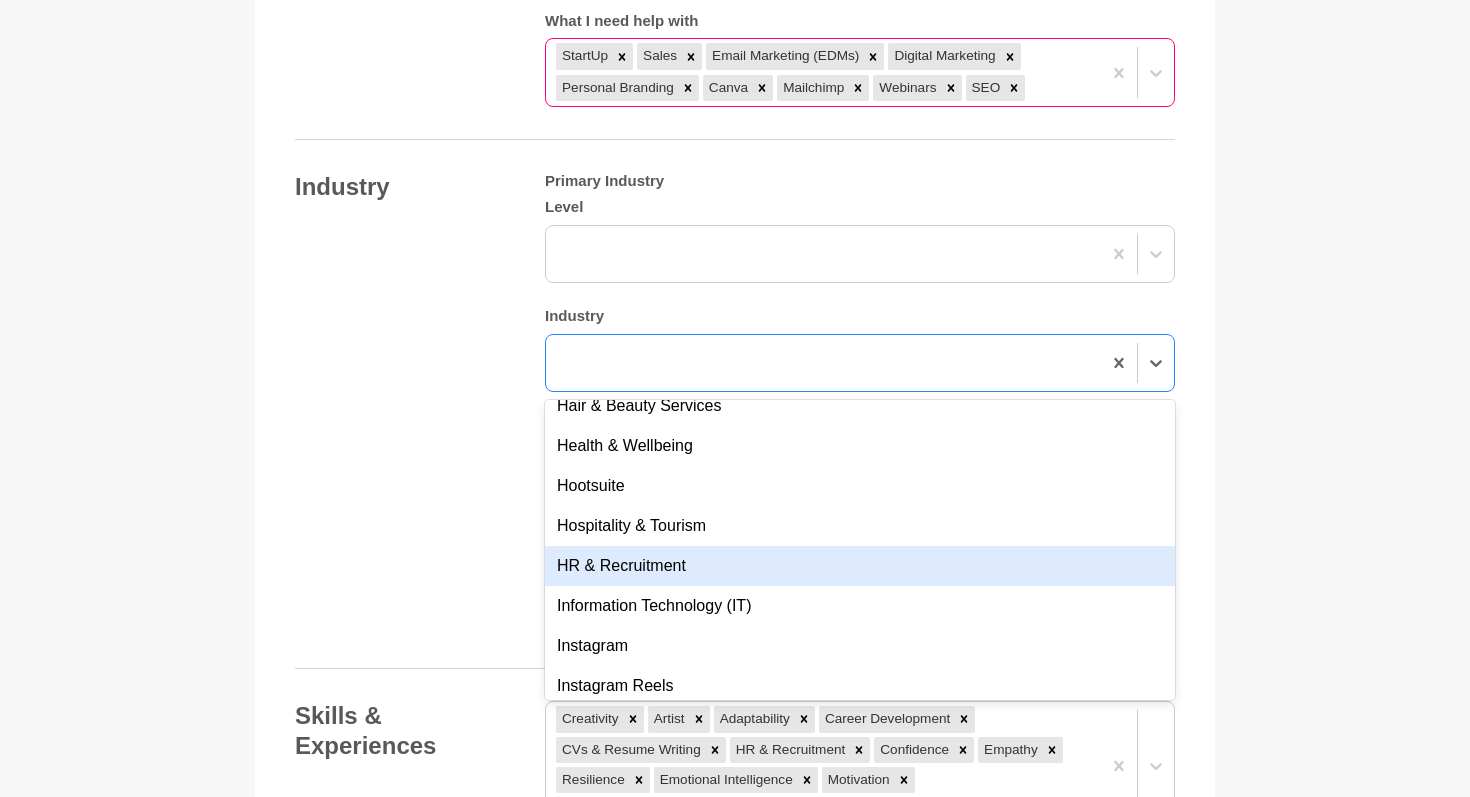 scroll, scrollTop: 2141, scrollLeft: 0, axis: vertical 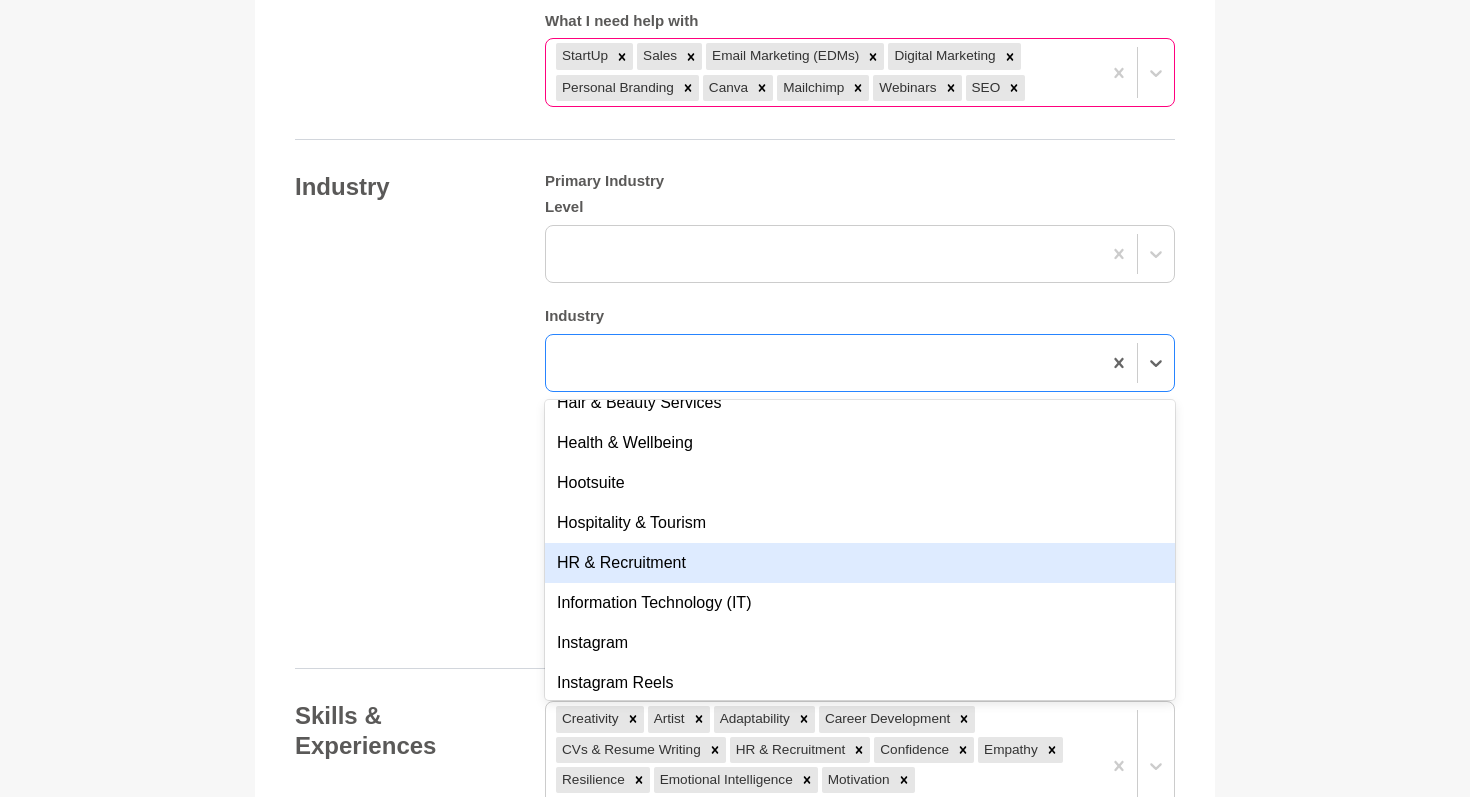 click on "HR & Recruitment" at bounding box center [860, 563] 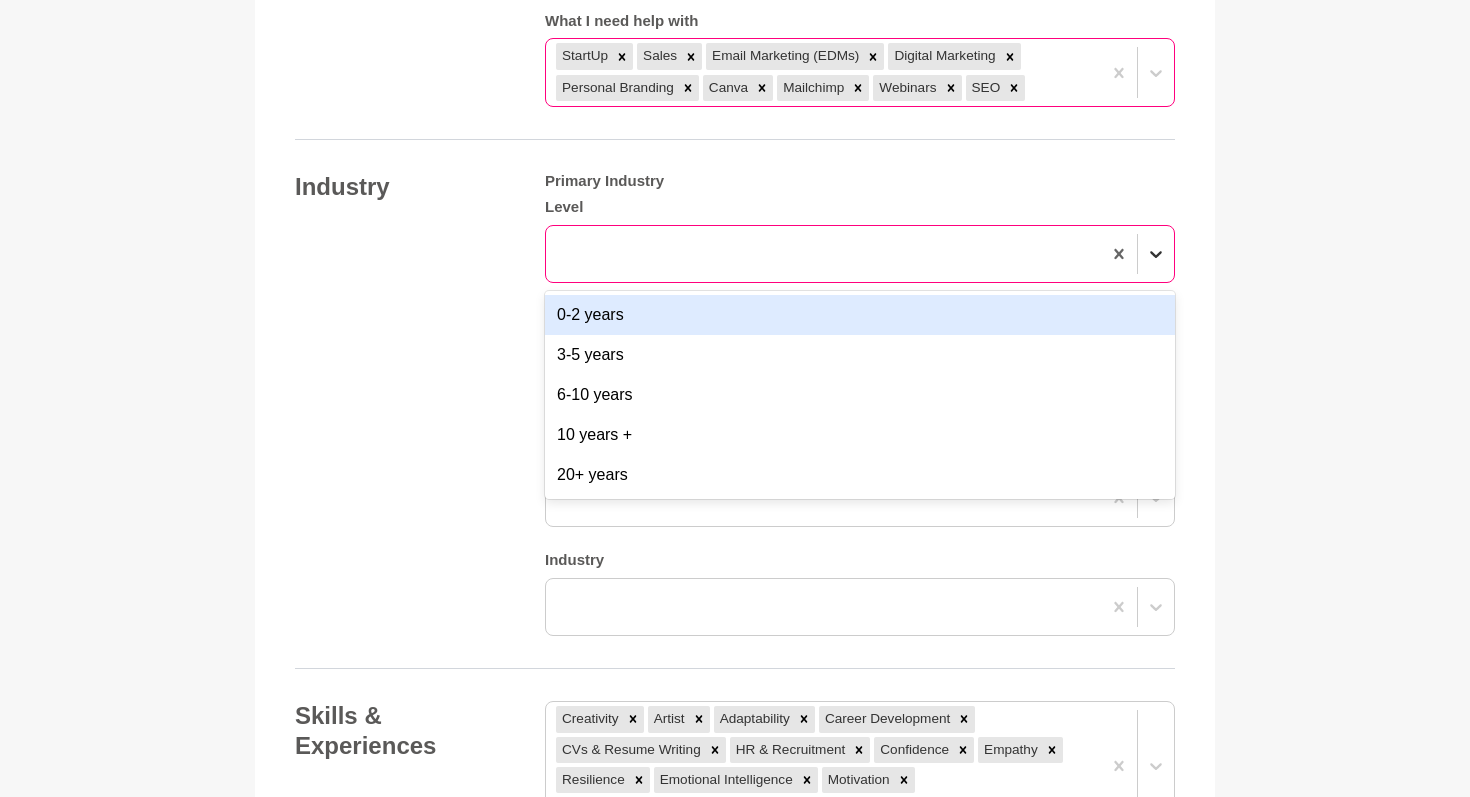 click 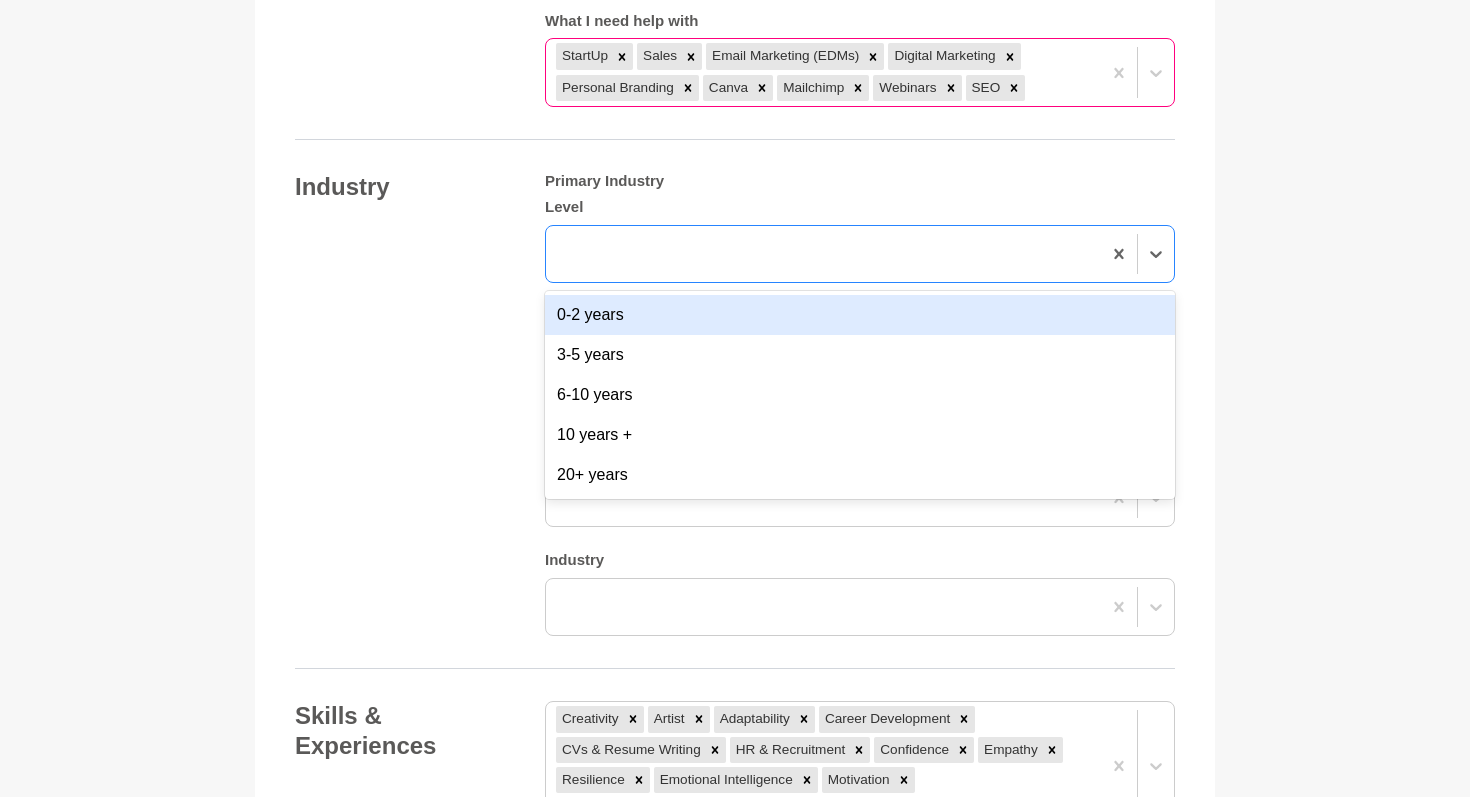 click on "0-2 years" at bounding box center [860, 315] 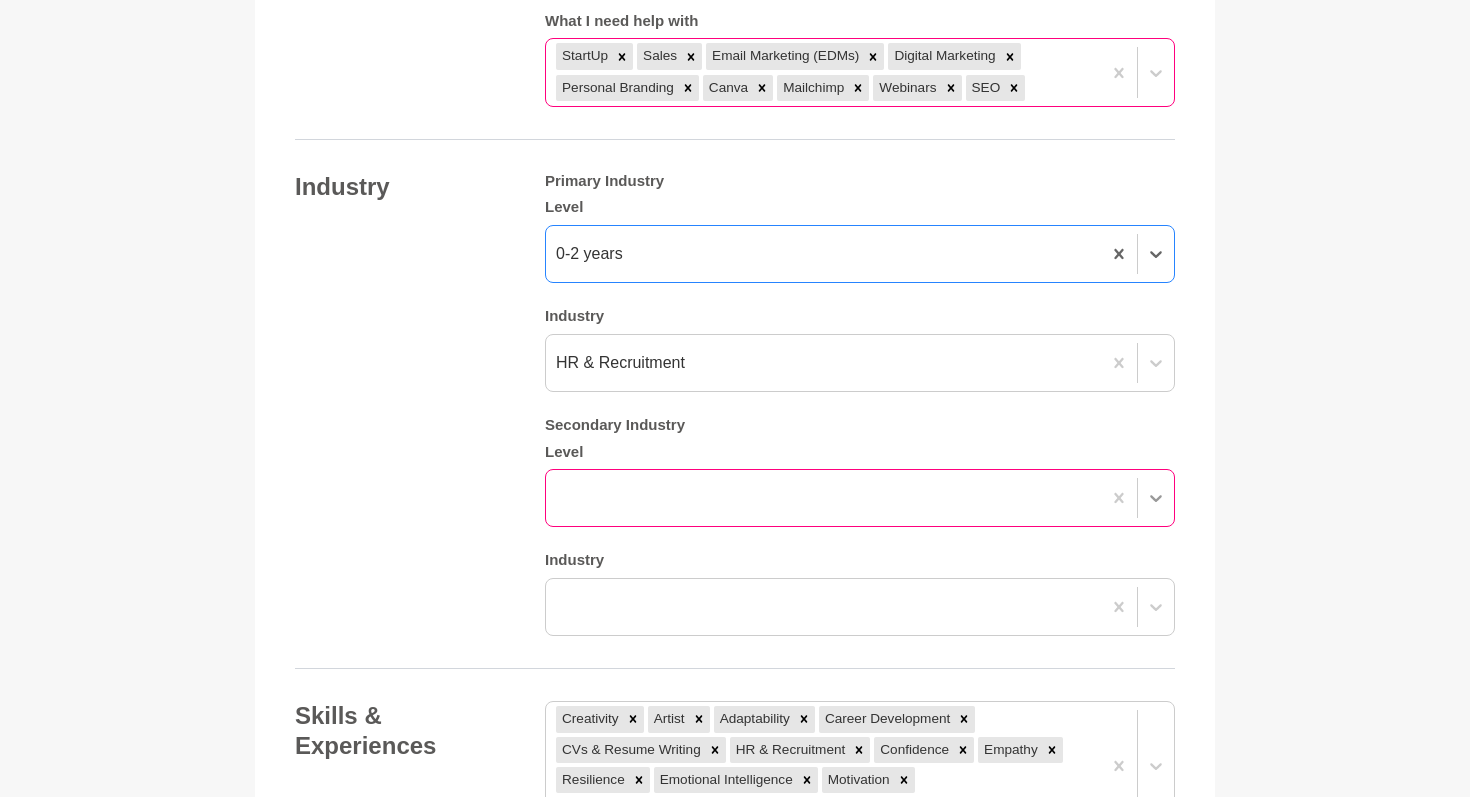 click 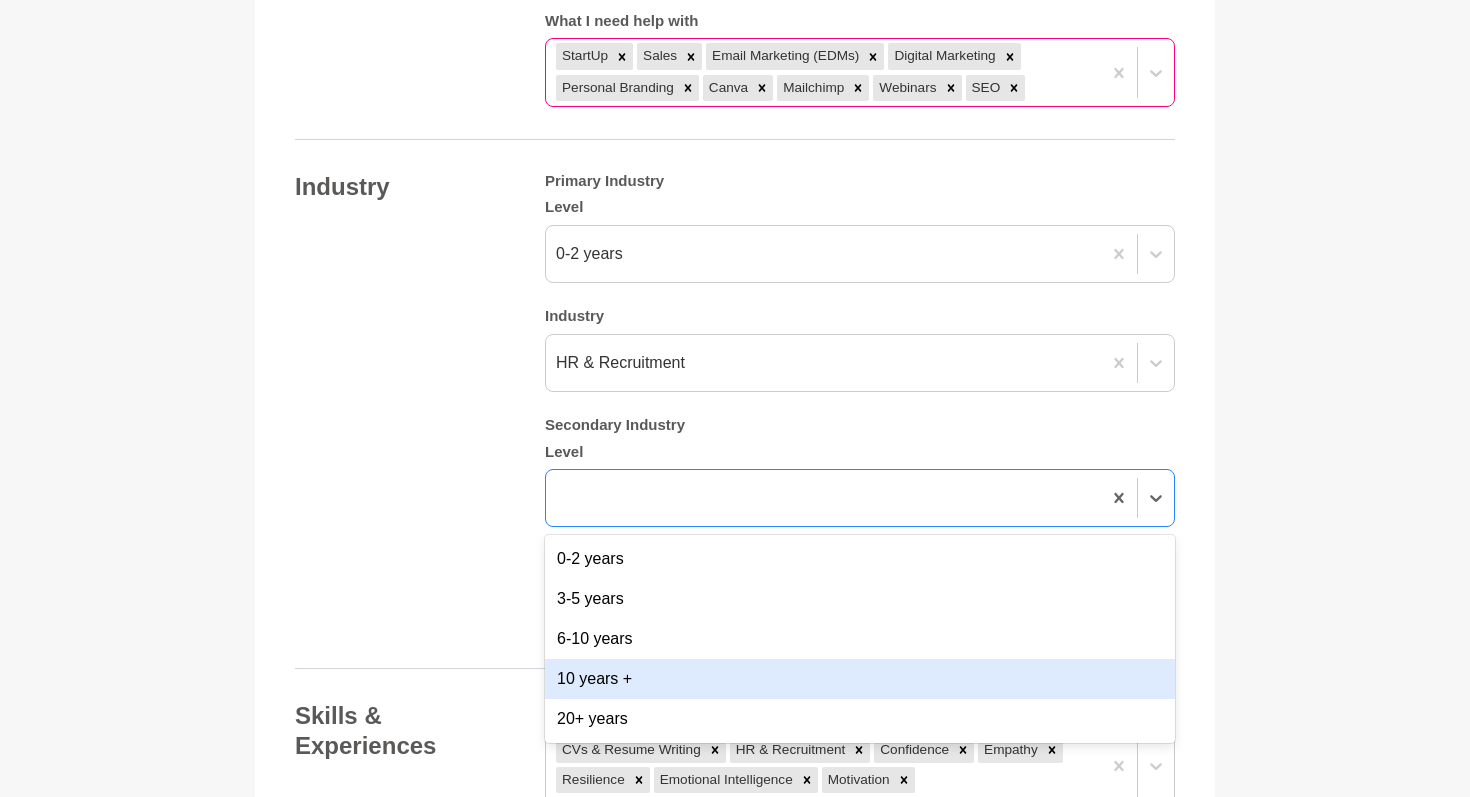 click on "10 years +" at bounding box center (860, 679) 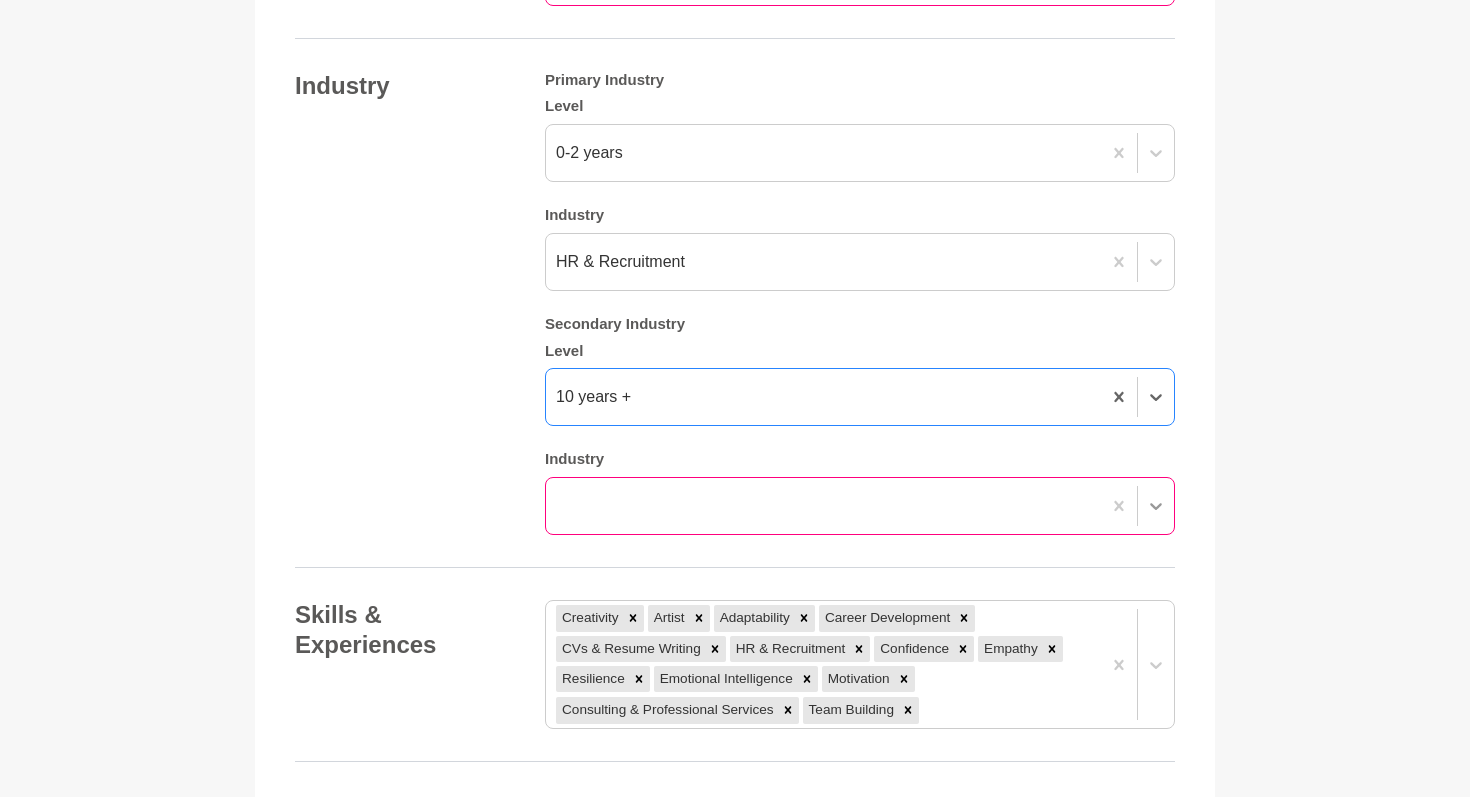 click at bounding box center (860, 506) 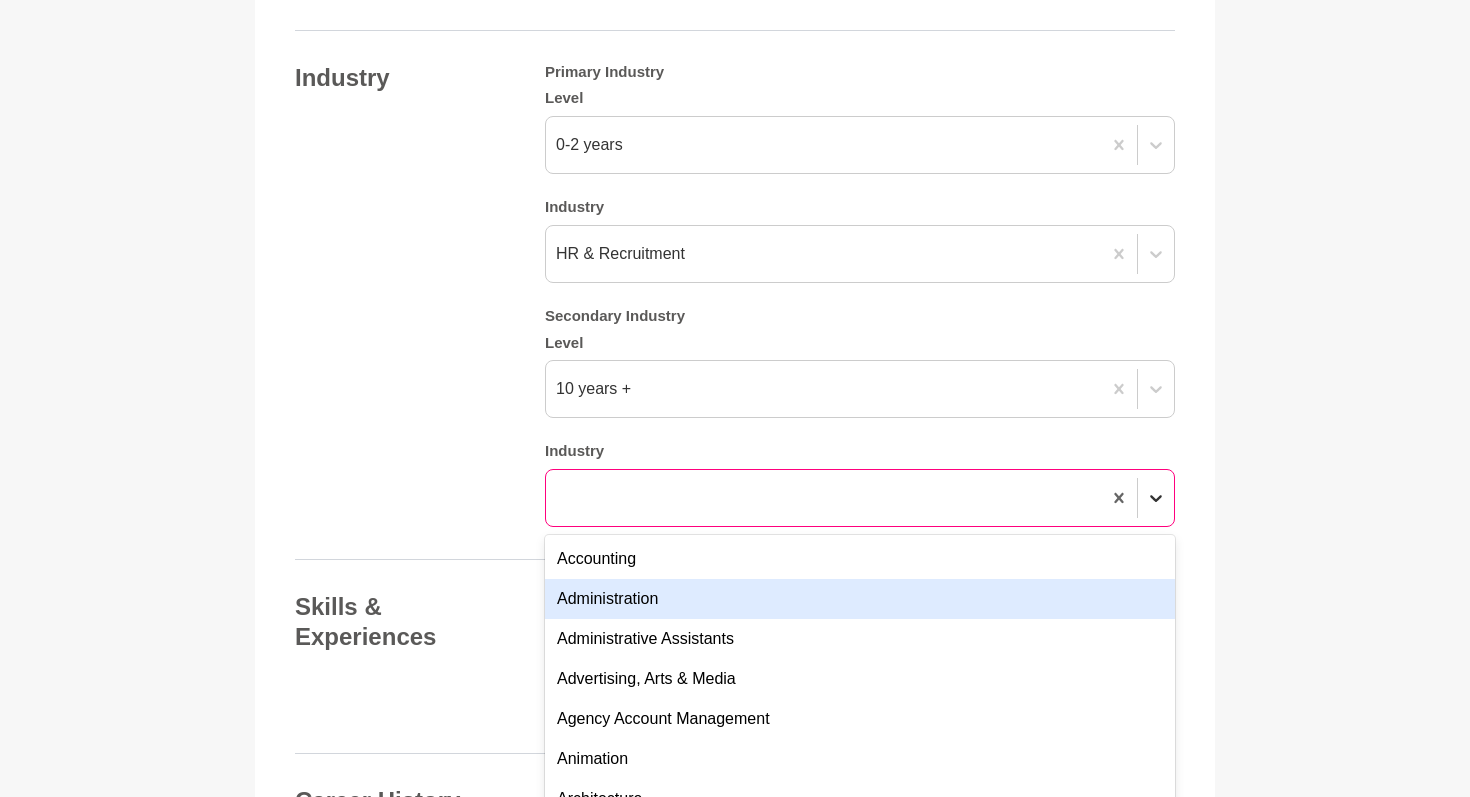 scroll, scrollTop: 2038, scrollLeft: 0, axis: vertical 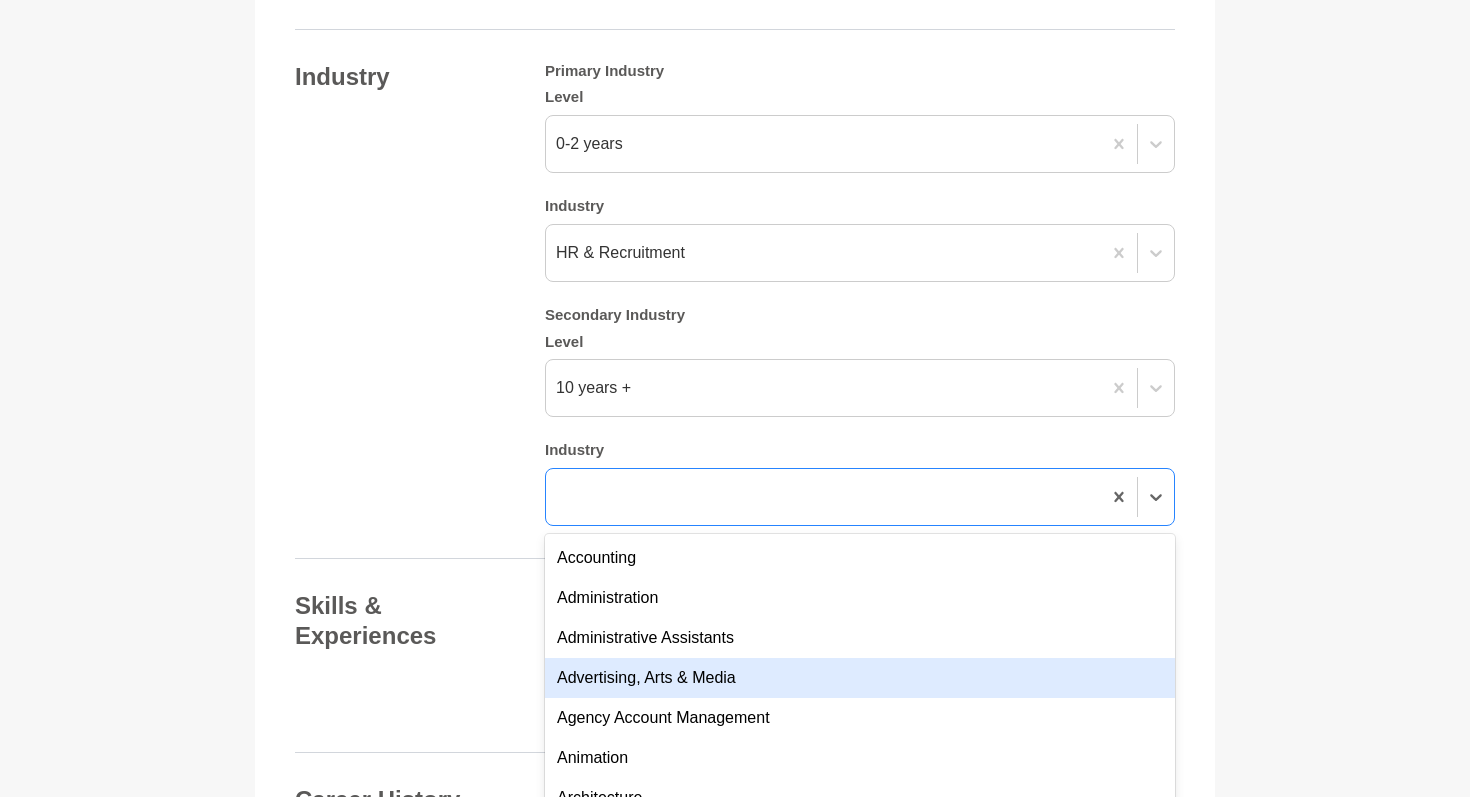 click on "Advertising, Arts & Media" at bounding box center (860, 678) 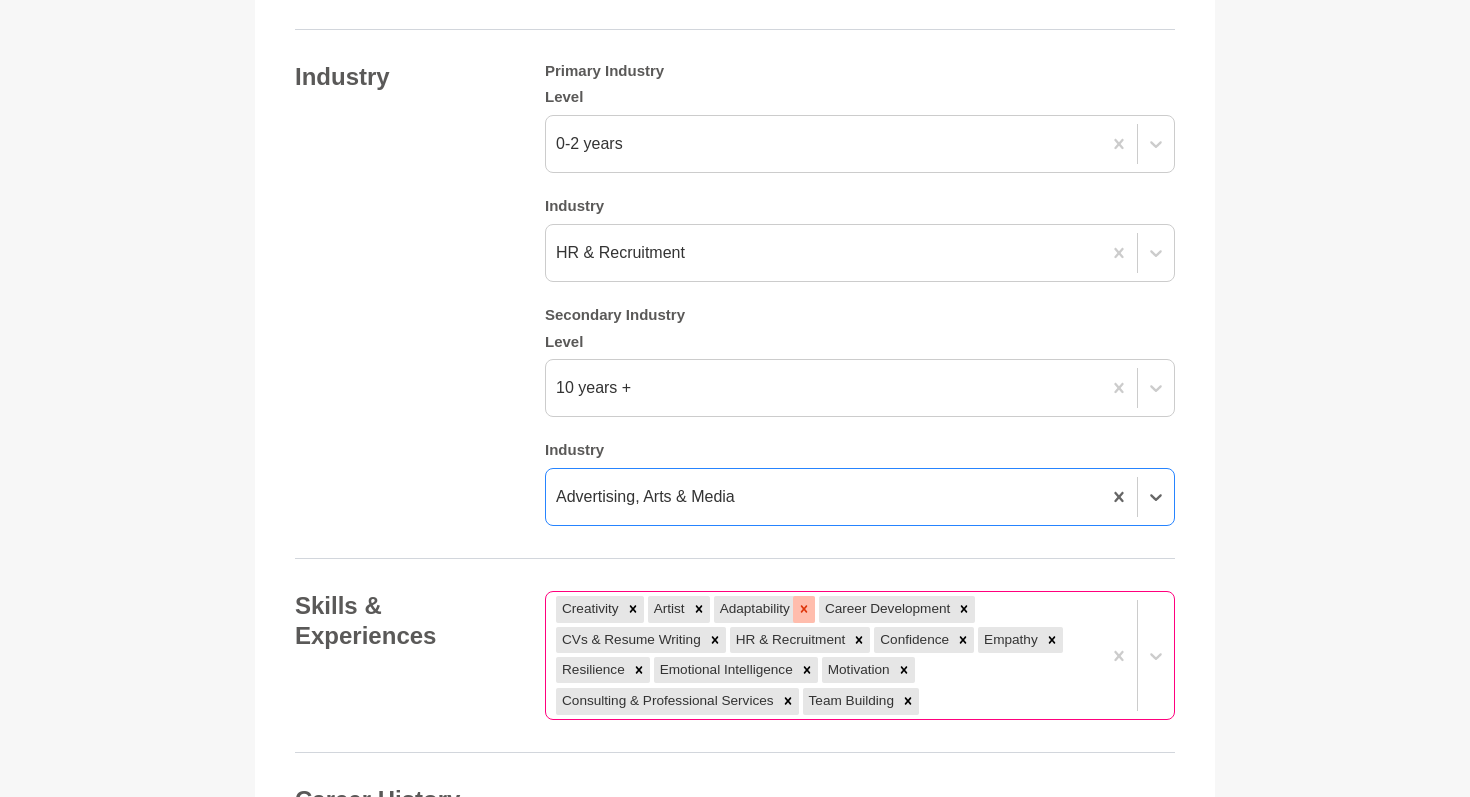 click 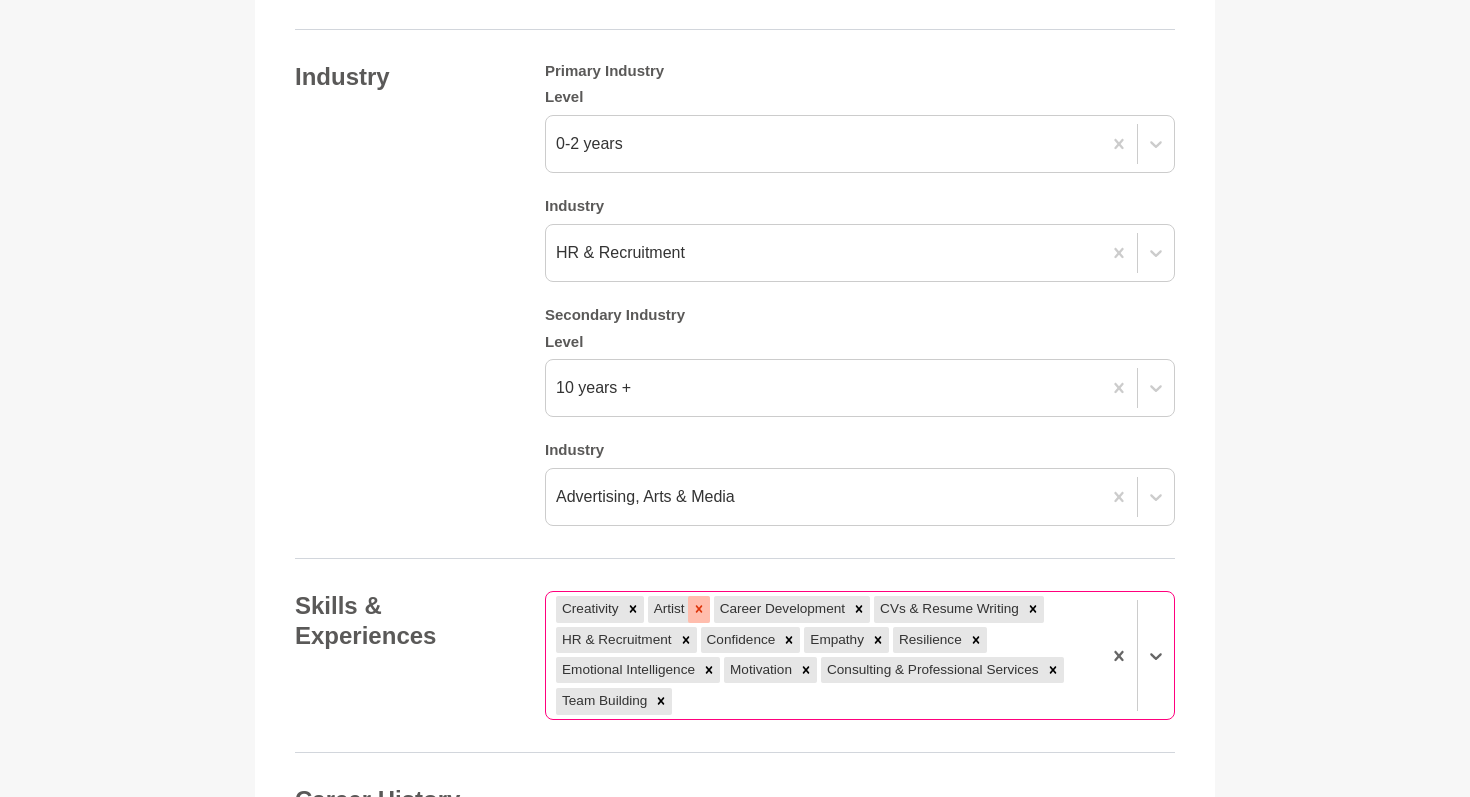 click 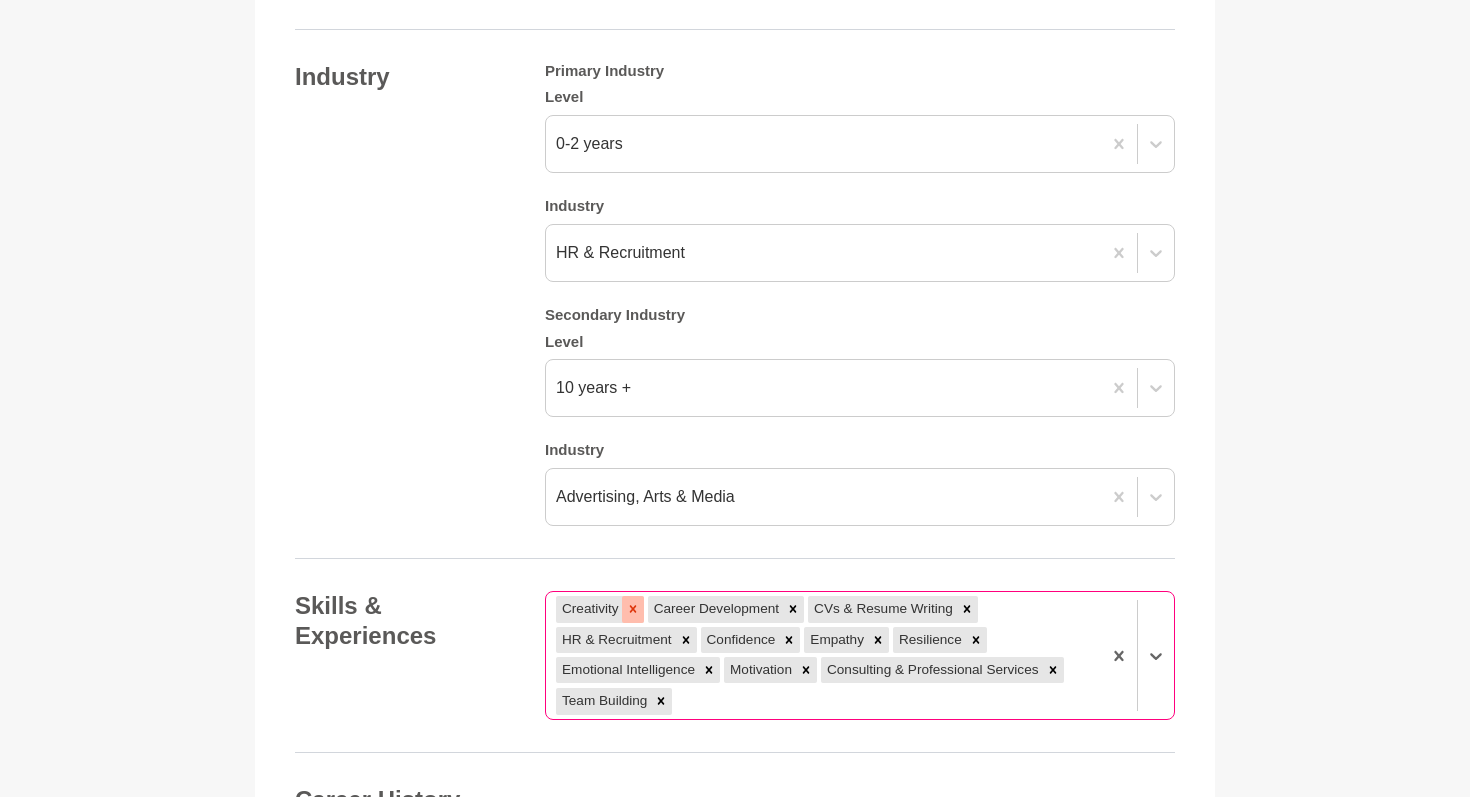 click 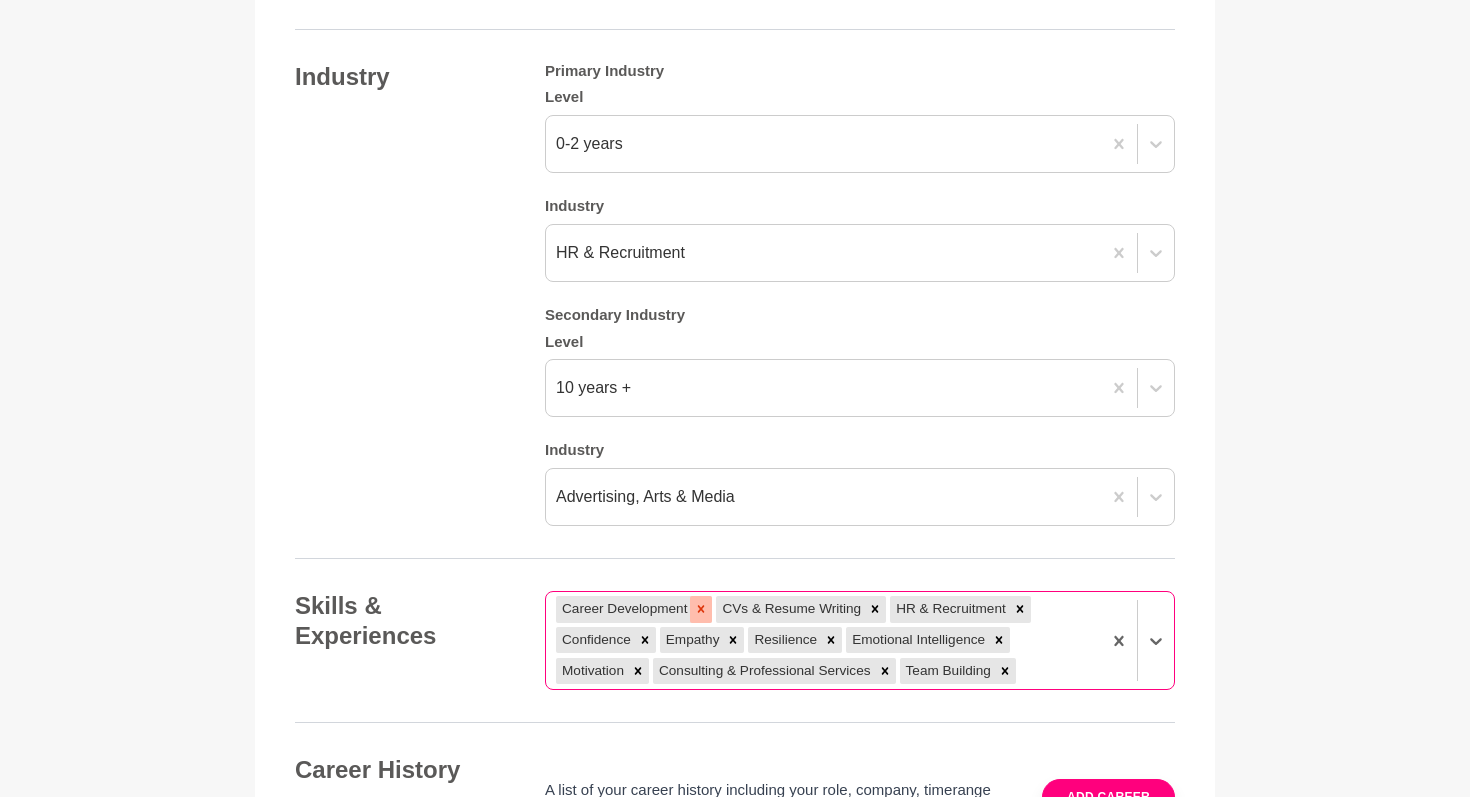 click 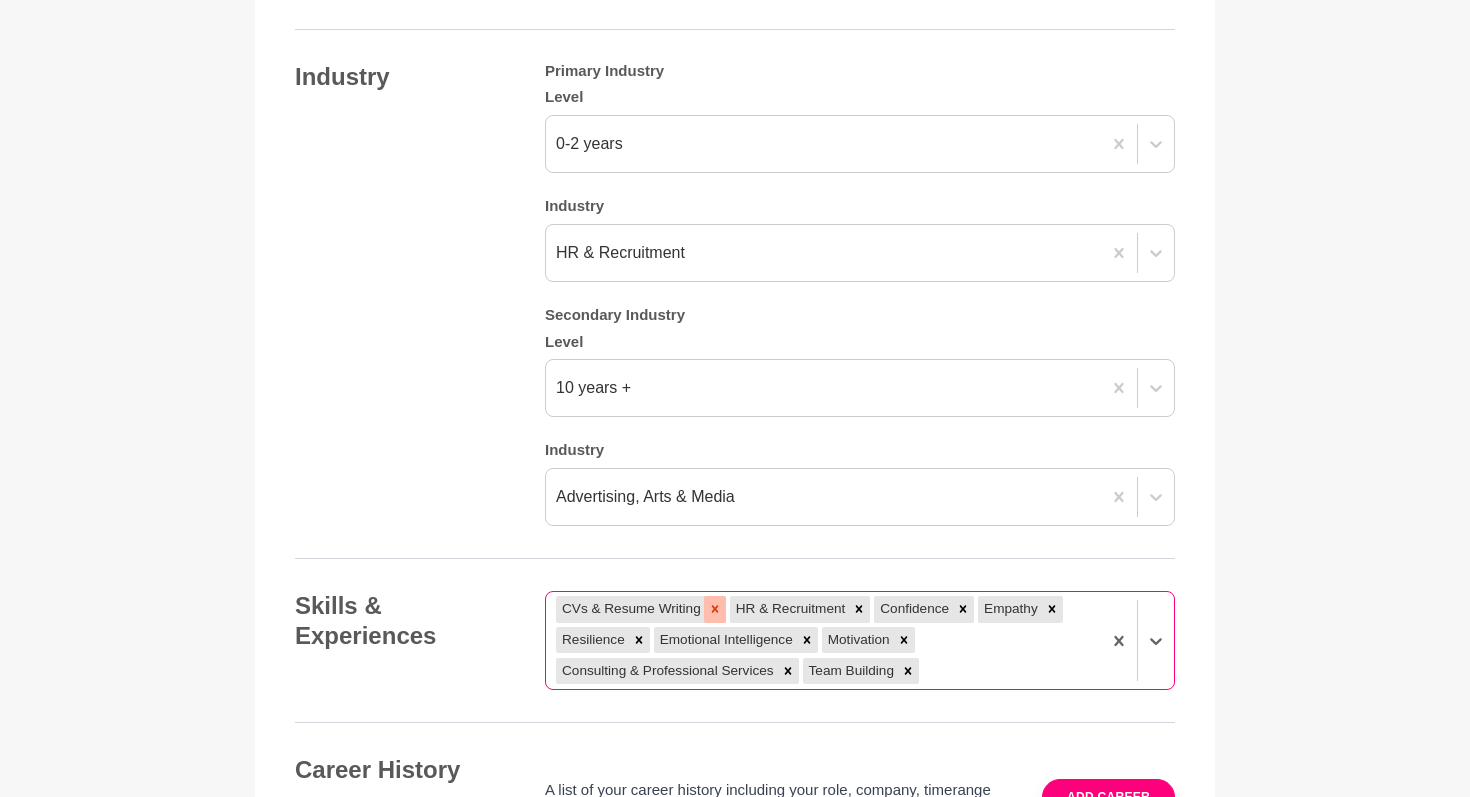 click 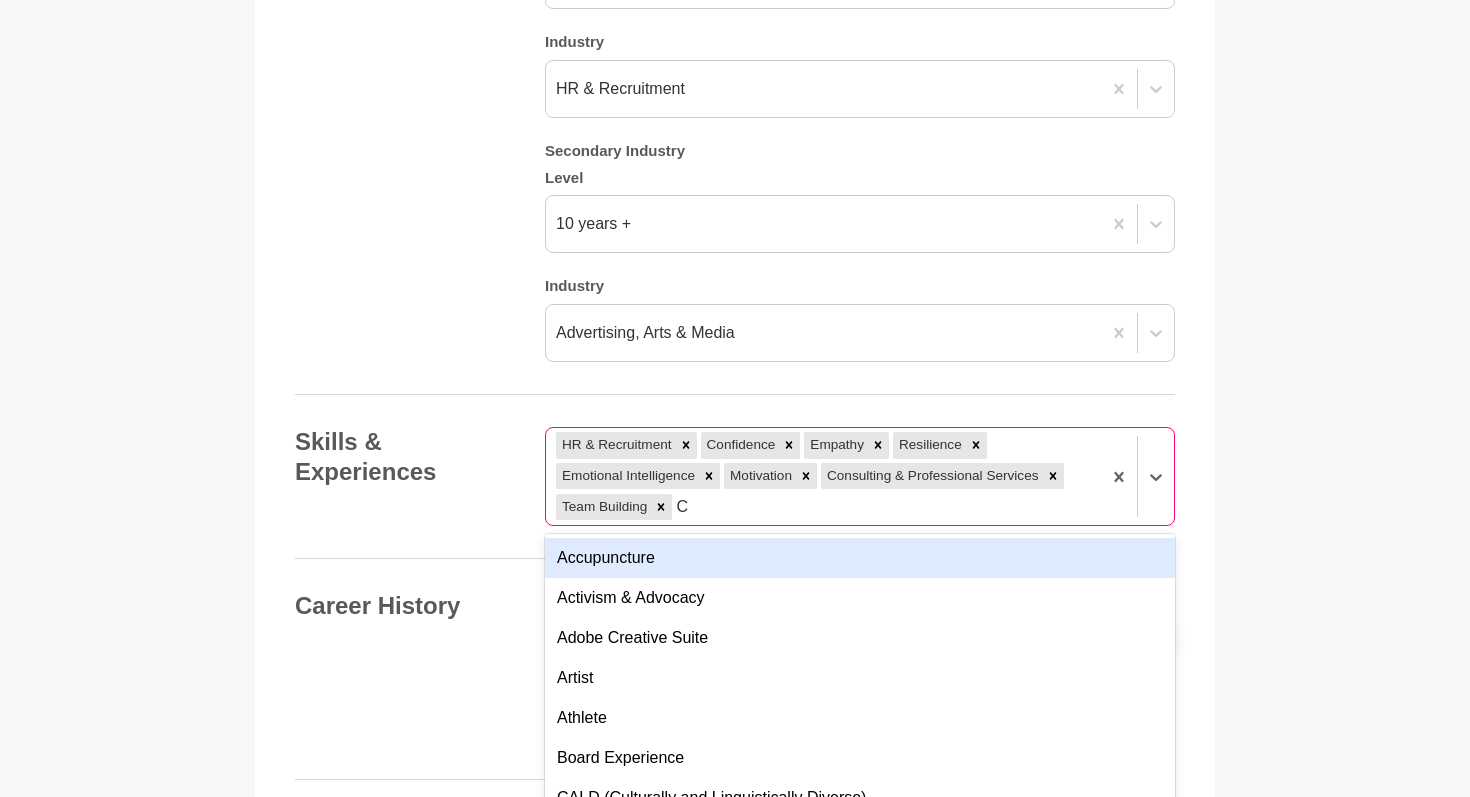 scroll, scrollTop: 2202, scrollLeft: 0, axis: vertical 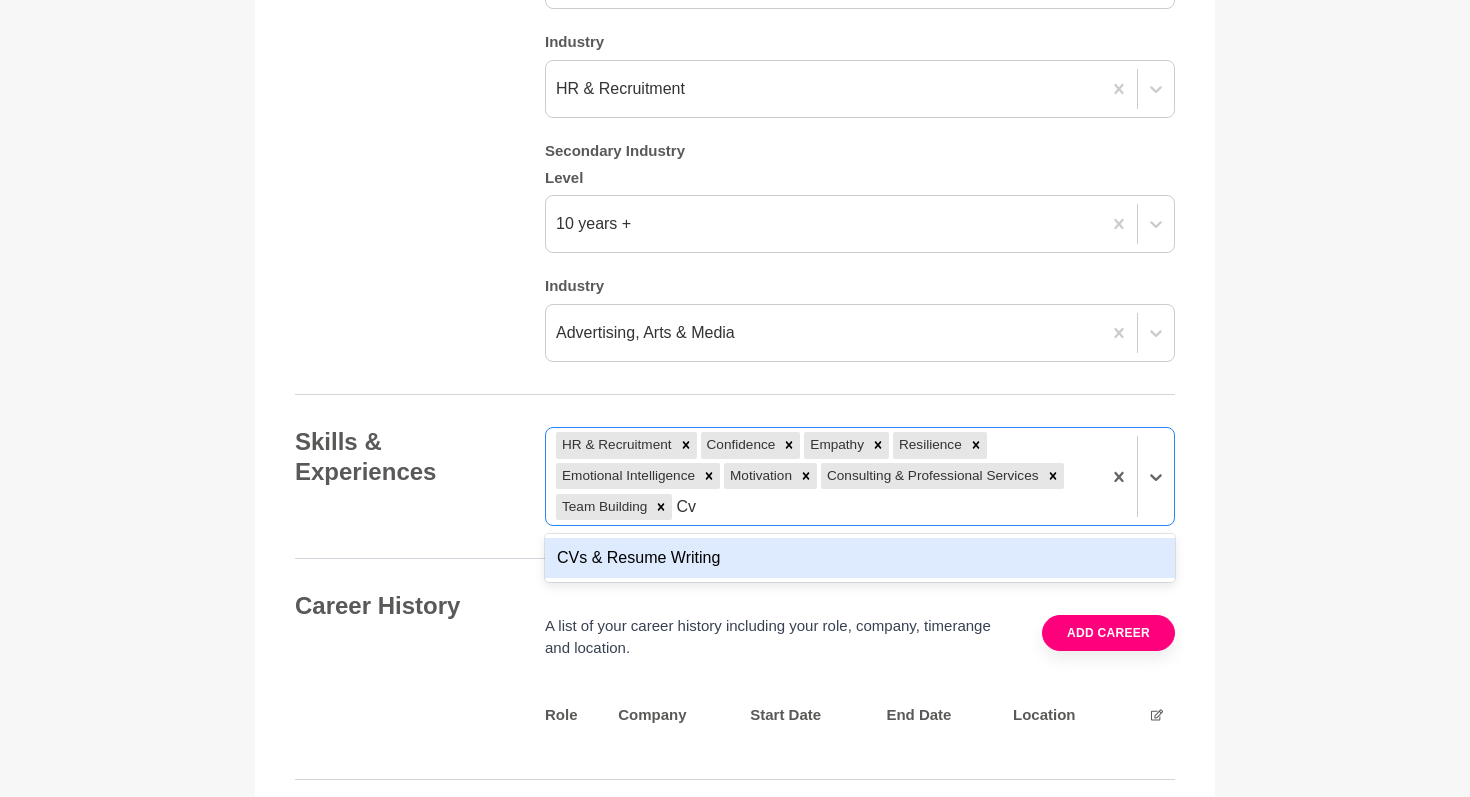 click on "CVs & Resume Writing" at bounding box center (860, 558) 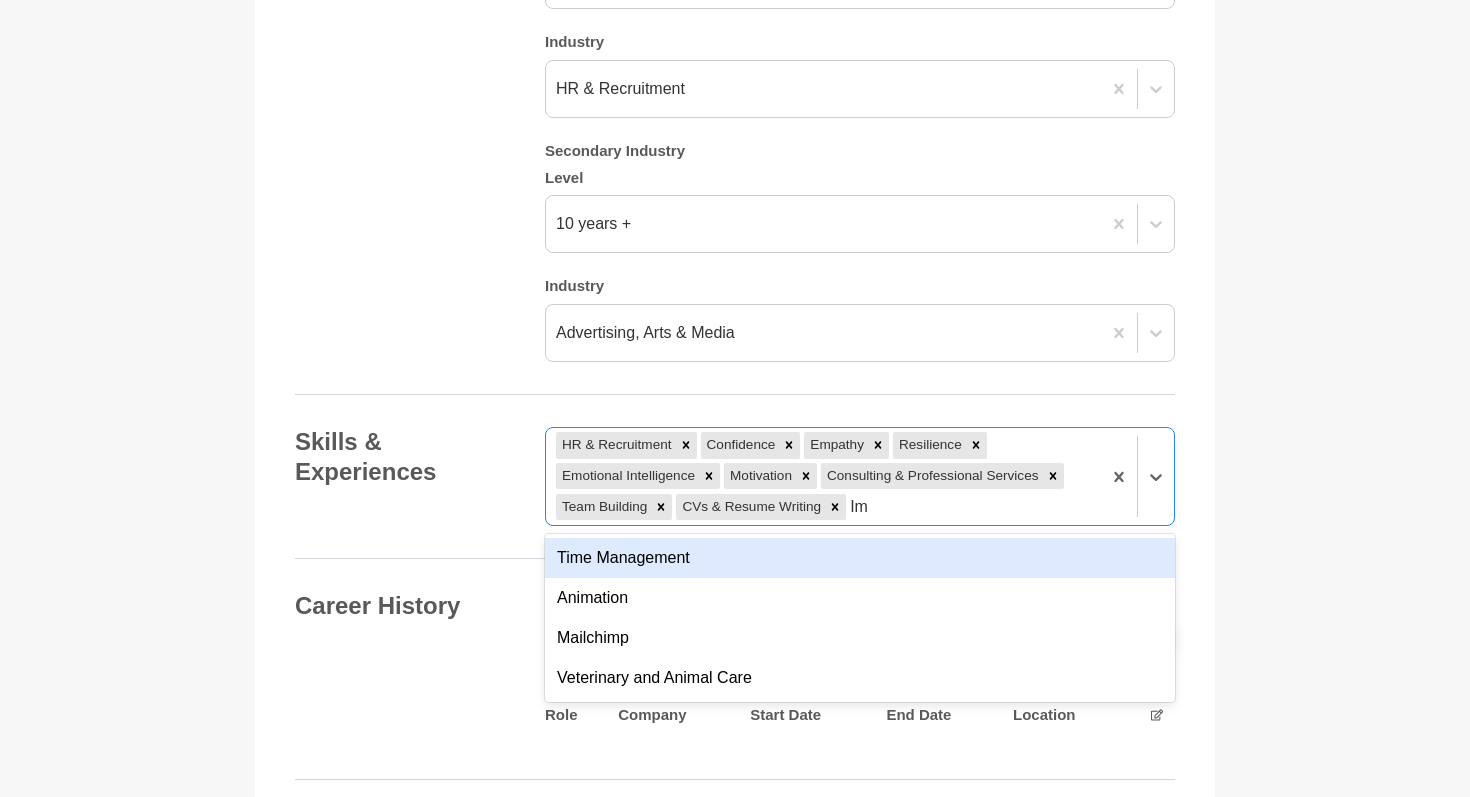 type on "I" 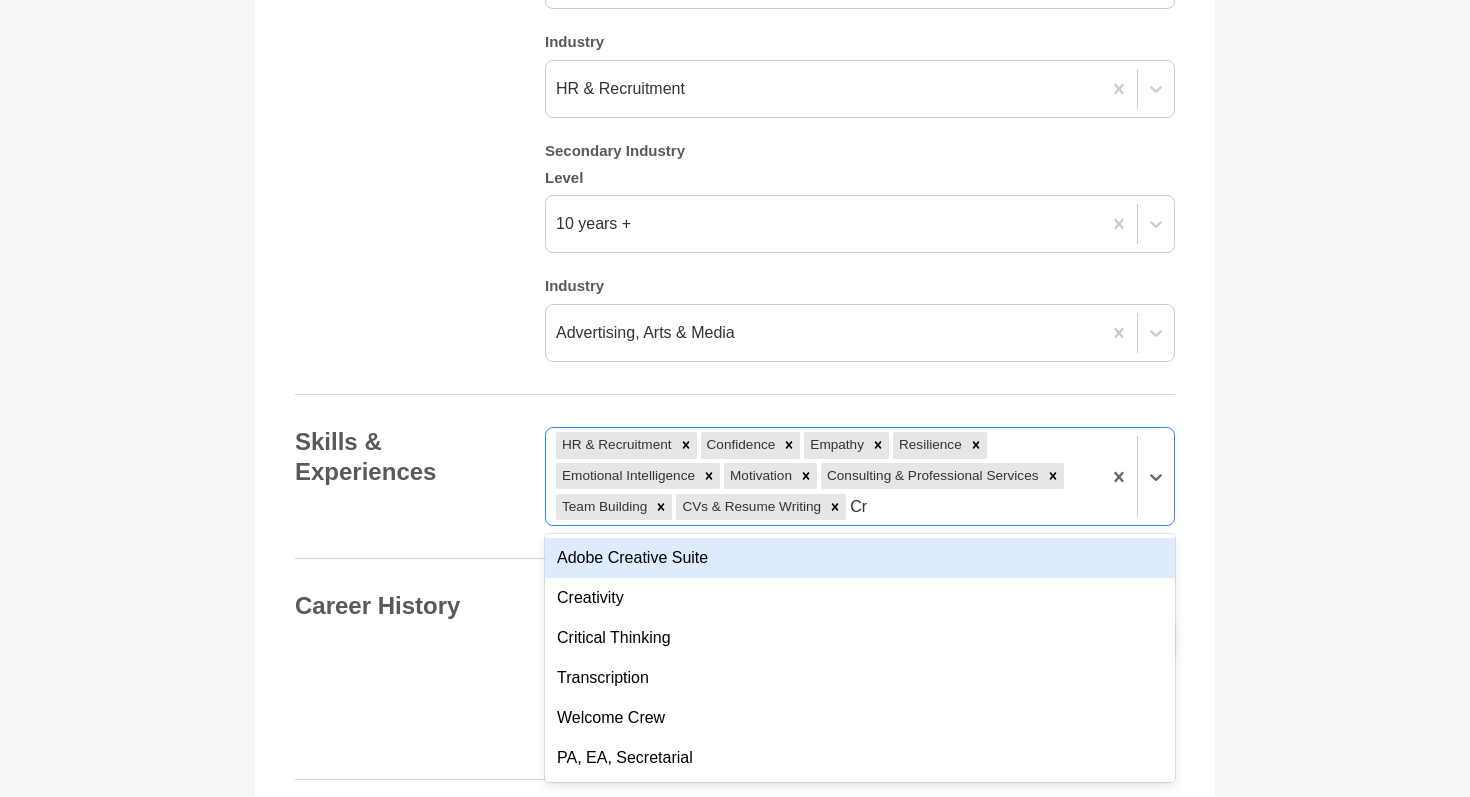 type on "Cre" 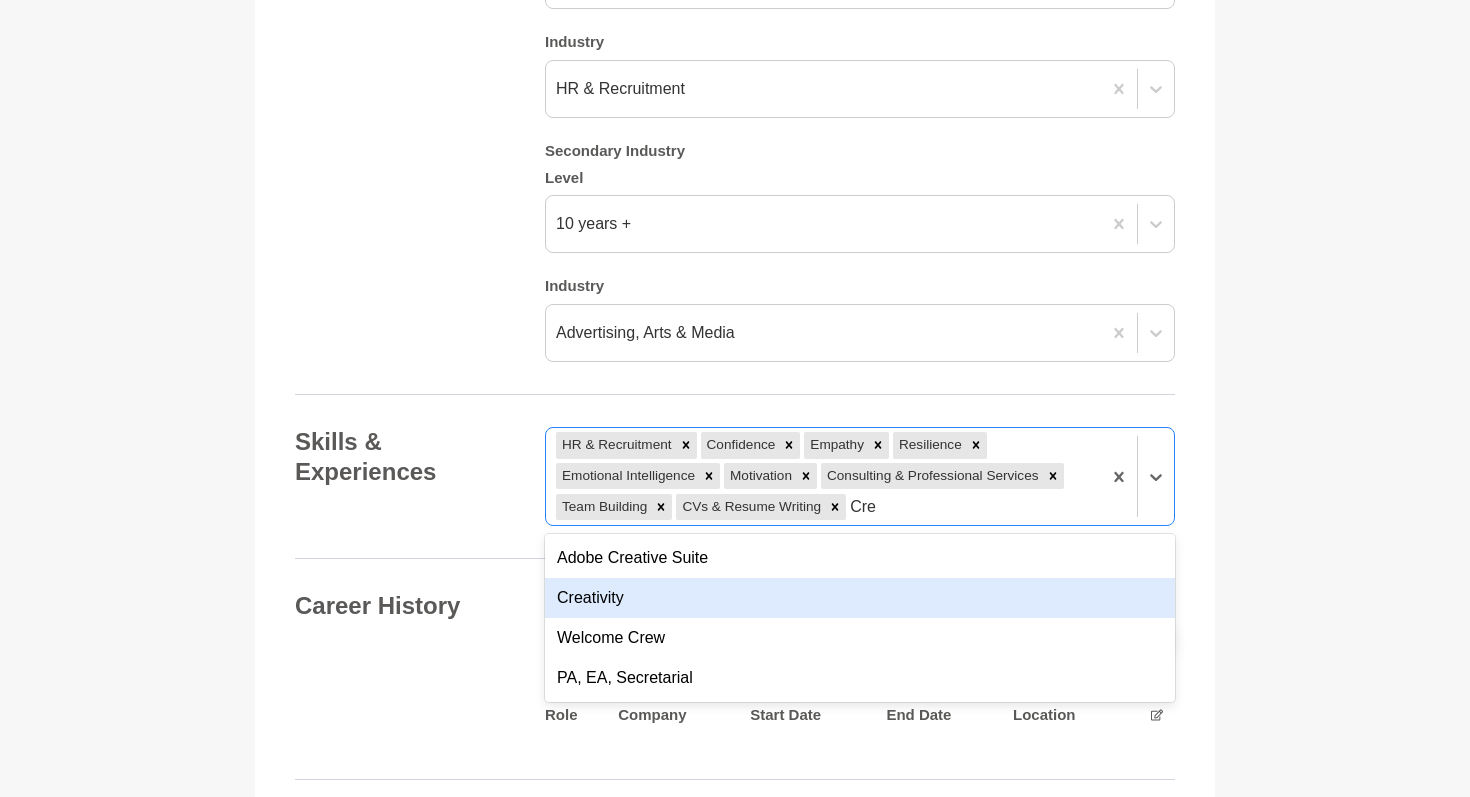 click on "Creativity" at bounding box center [860, 598] 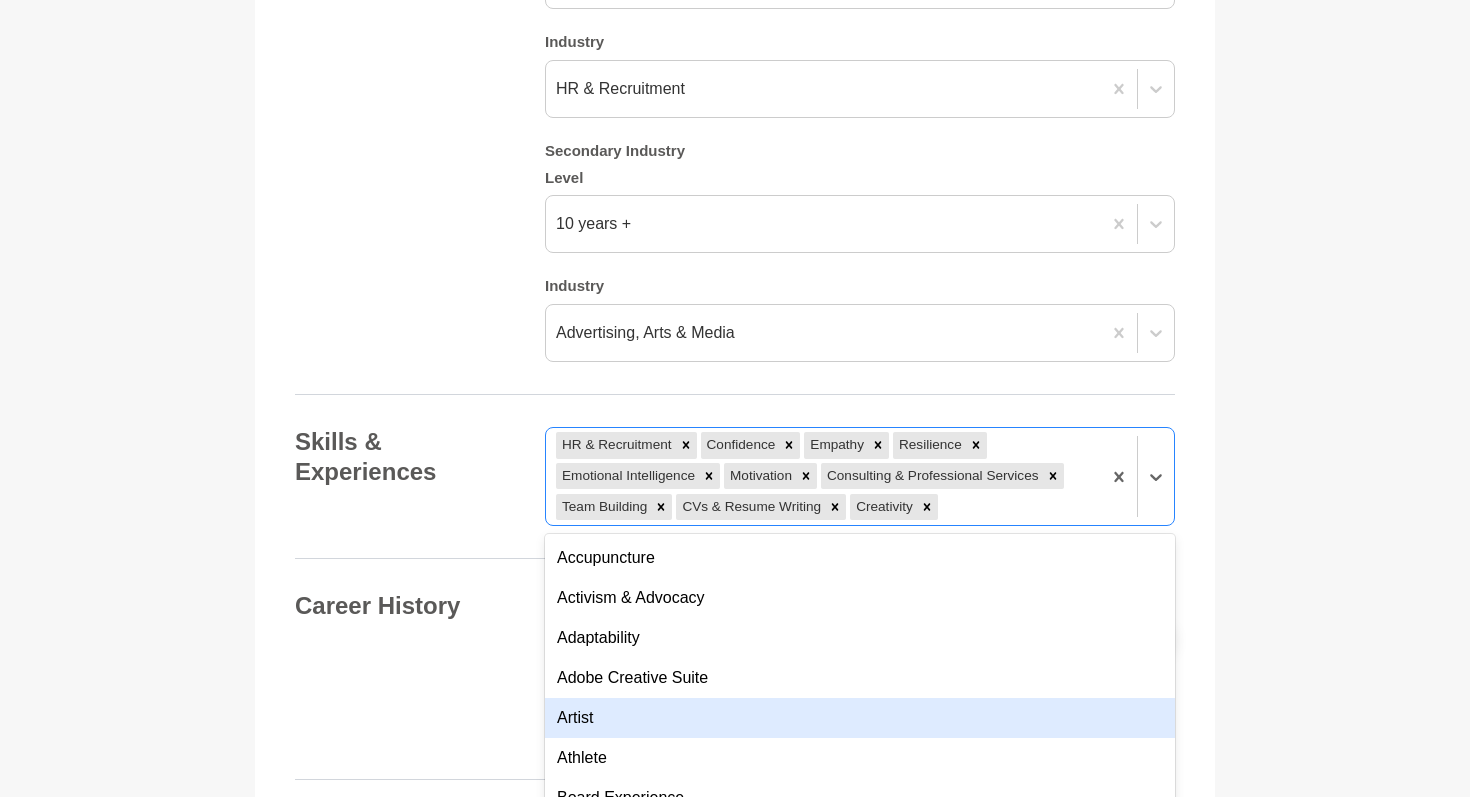 click on "Artist" at bounding box center [860, 718] 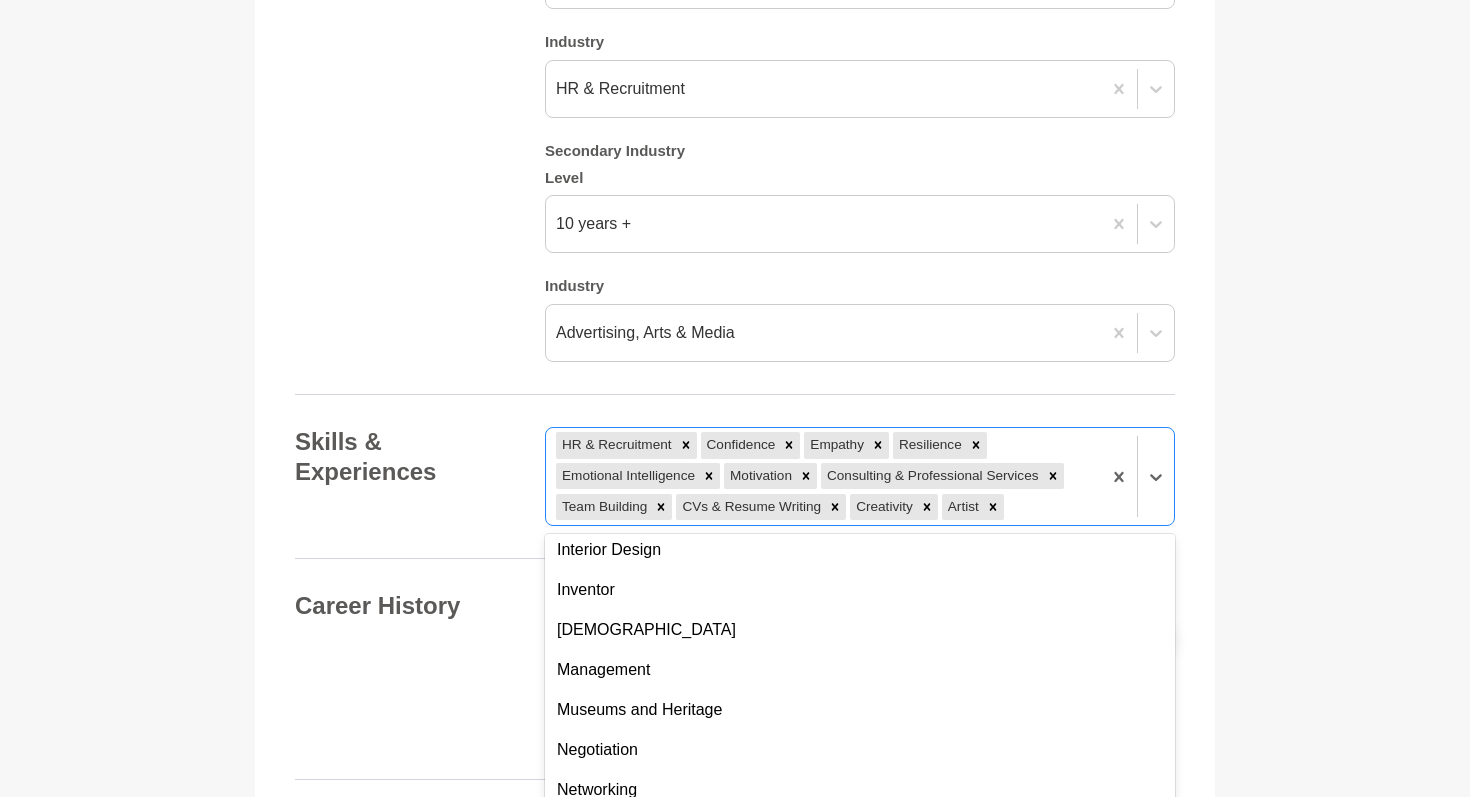 scroll, scrollTop: 769, scrollLeft: 0, axis: vertical 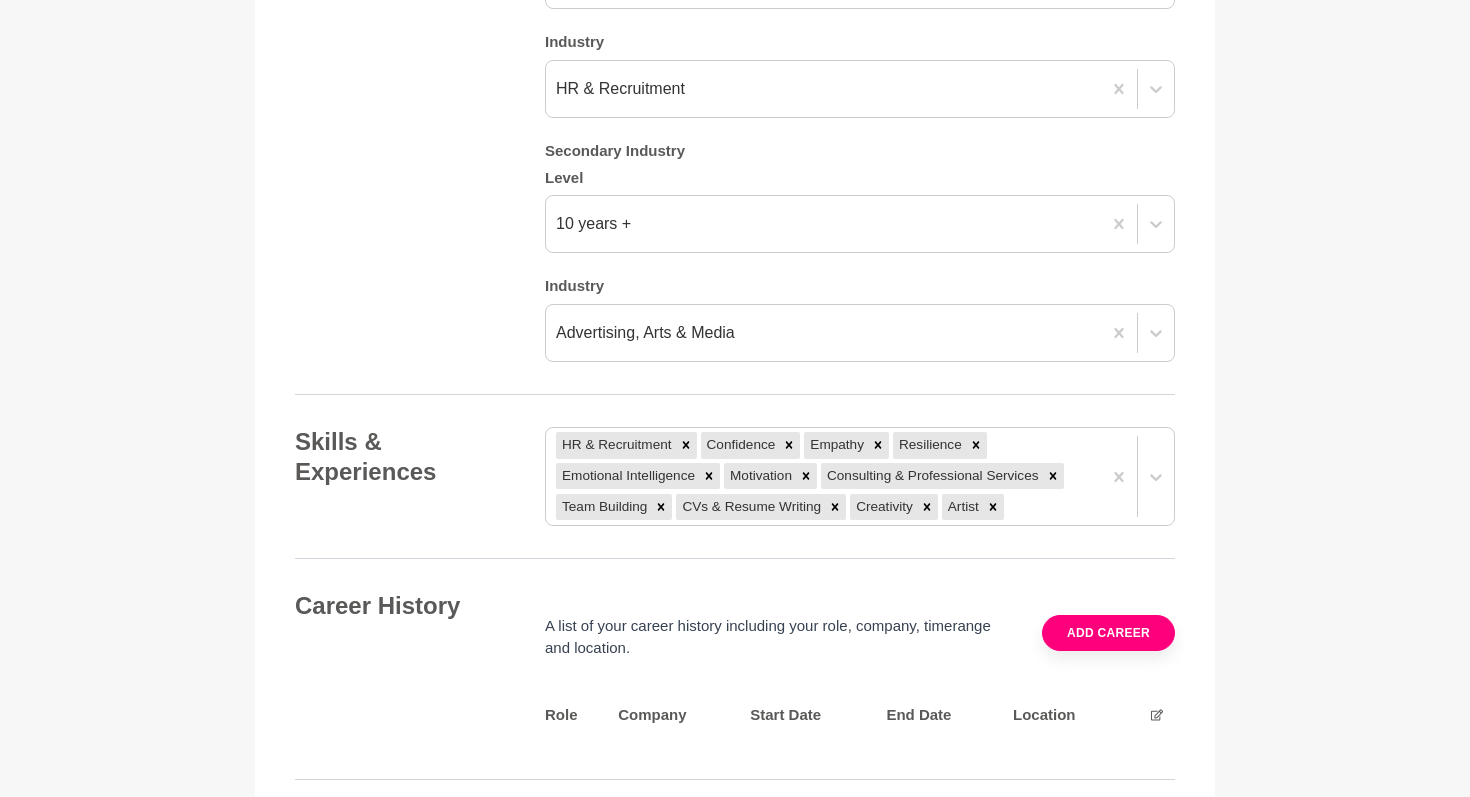 click on "Back to Profile Your details [PERSON_NAME] Founder/ Artist / Social Entrepreneur Jijivisha HR Solutions Private Limited [GEOGRAPHIC_DATA] [STREET_ADDRESS] Photo  * About me My story is about a little girl who wanted to make a positive impact in the society and learnt IAS before ABCD..Being immensely influenced by my grand father who was a bureaucrat, my childhood was spent in dreaming about IAS (Indian Administrative Service). I put my heart and soul into shaping my dream and qualified UPSC Mains three times.But the Universe had a better plan for me. .which I can understand now, connecting dots… I then became a career coach for bureaucrats/ civil services for over a decade. Left my flourishing career at the peak, to take care of my children who needed me to be around. Thank you for stopping by and reading my story. Hi, my name is [x] and I have [x] years experience in [insert industry], working across [insert 2-3 examples]. Bold Italic Underline Strikethrough Undo Redo I'm most proud of Enter your bio... Bold *" at bounding box center (735, -282) 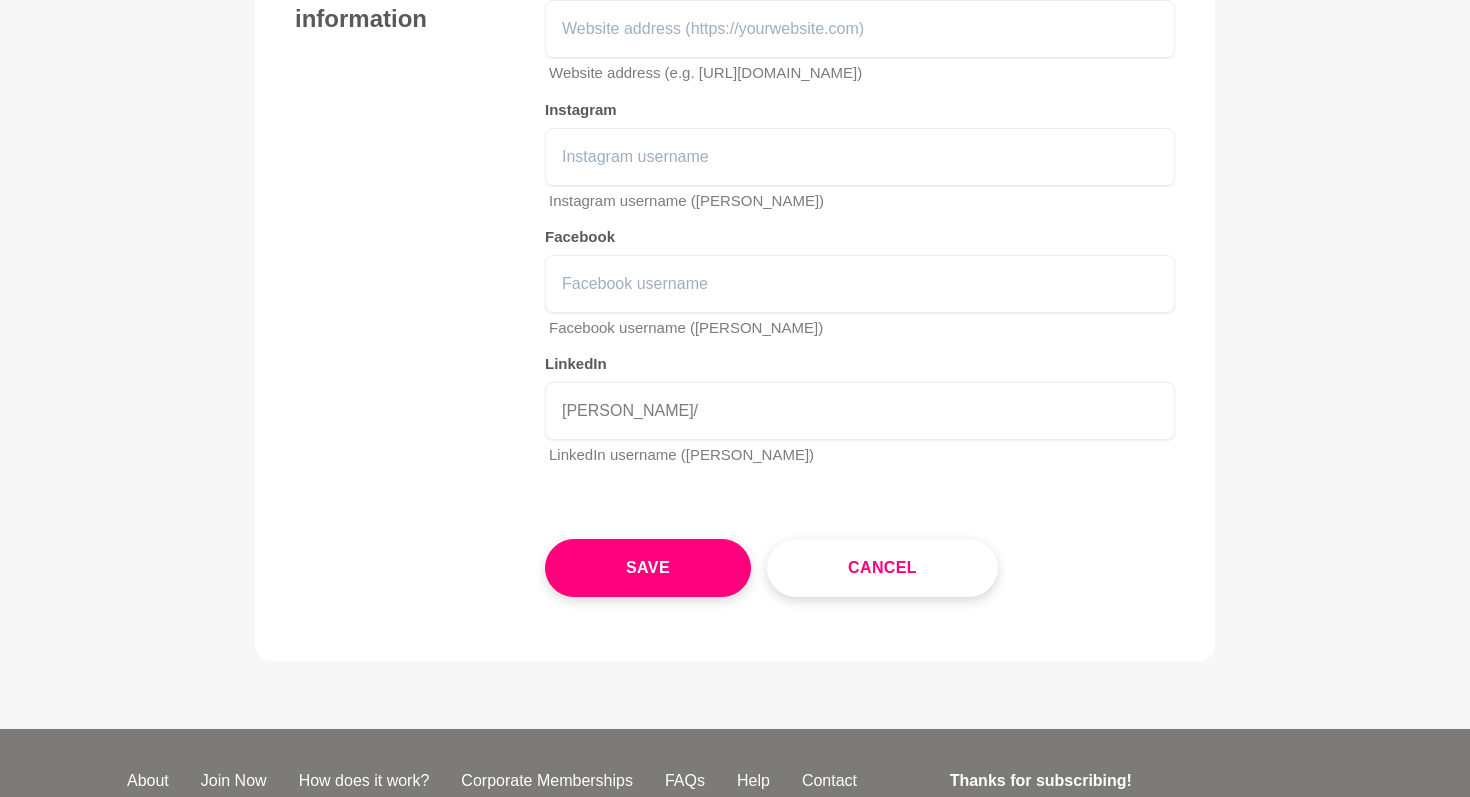 scroll, scrollTop: 3085, scrollLeft: 0, axis: vertical 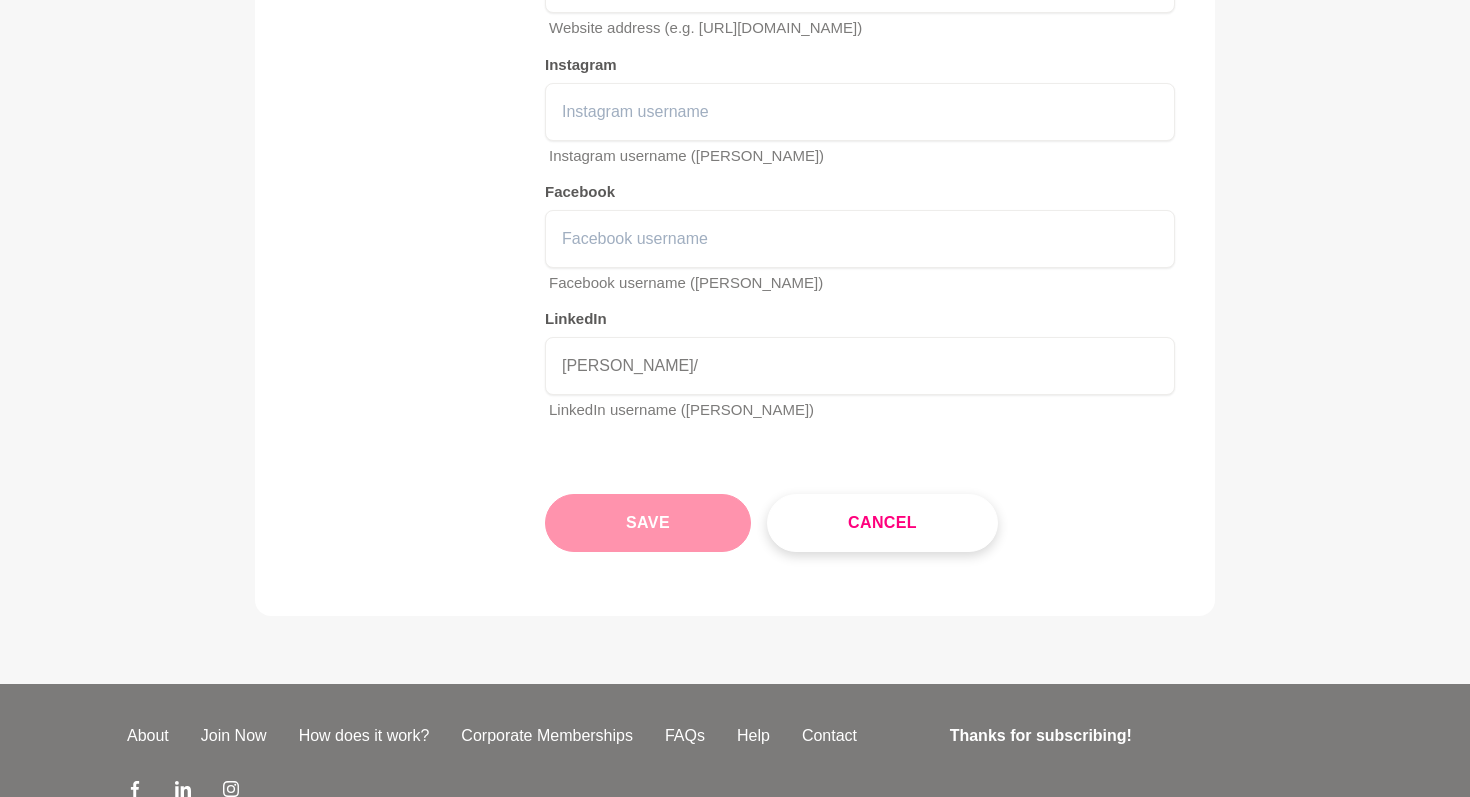 click on "Save" at bounding box center [648, 523] 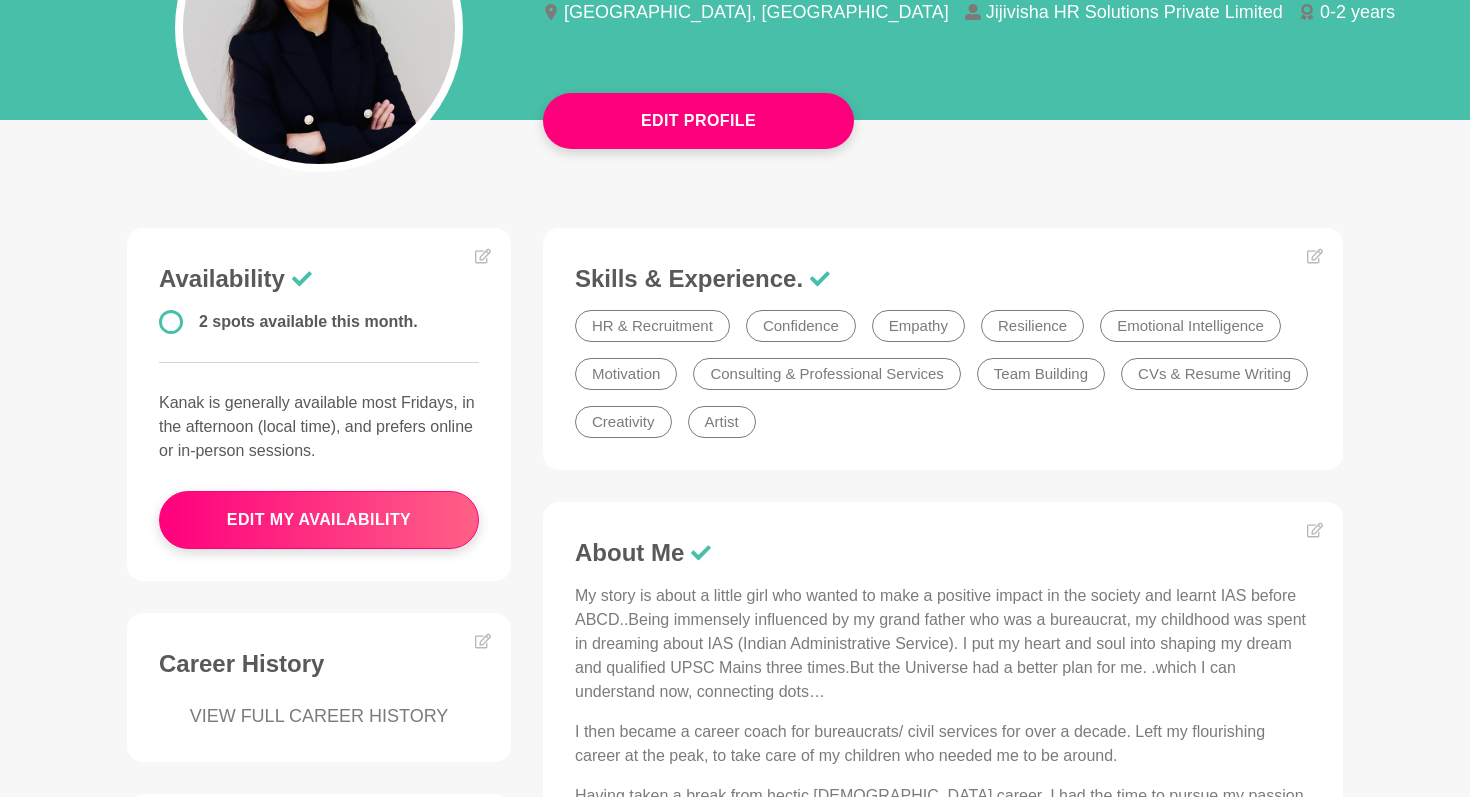 scroll, scrollTop: 0, scrollLeft: 0, axis: both 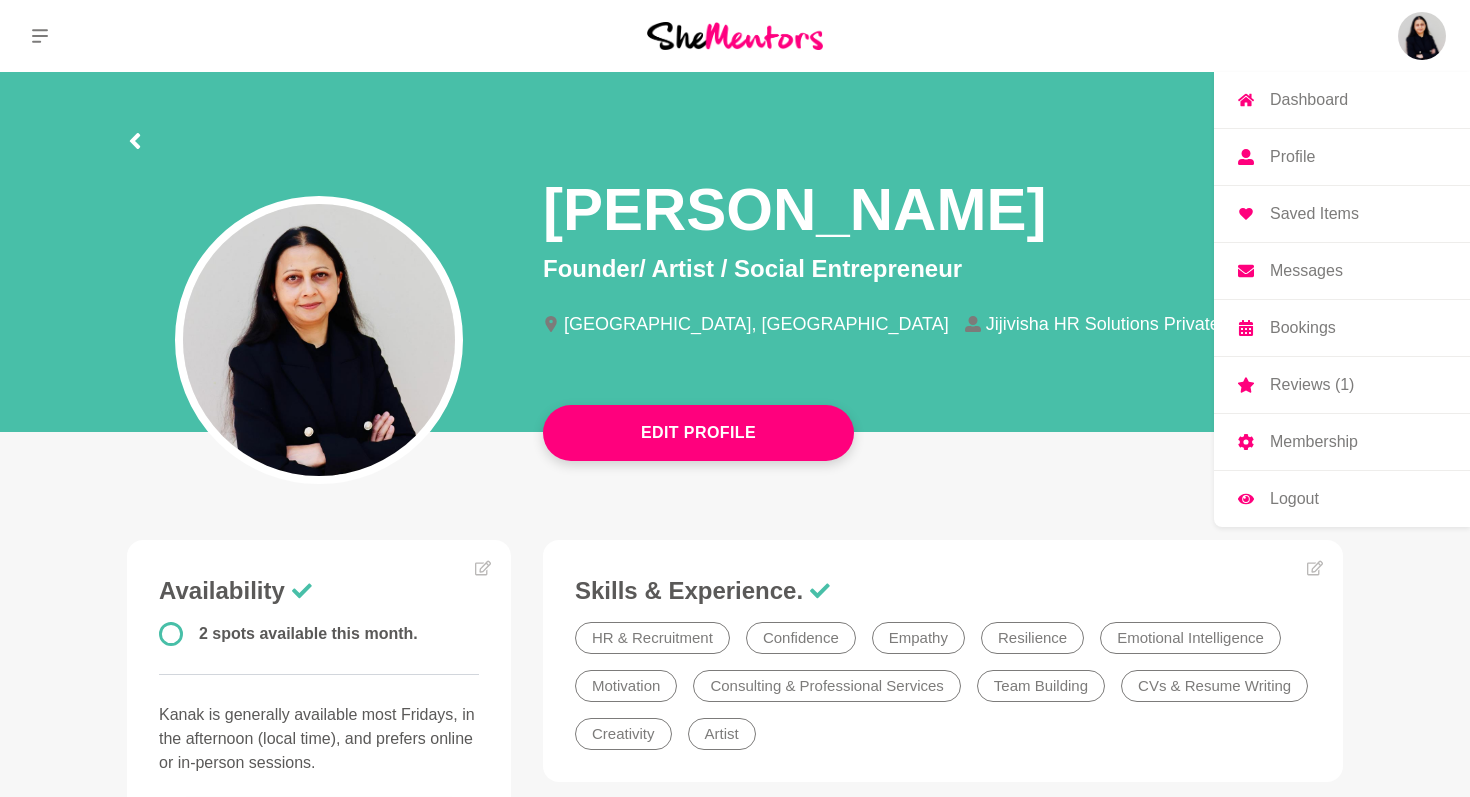 click on "Reviews (1)" at bounding box center (1312, 385) 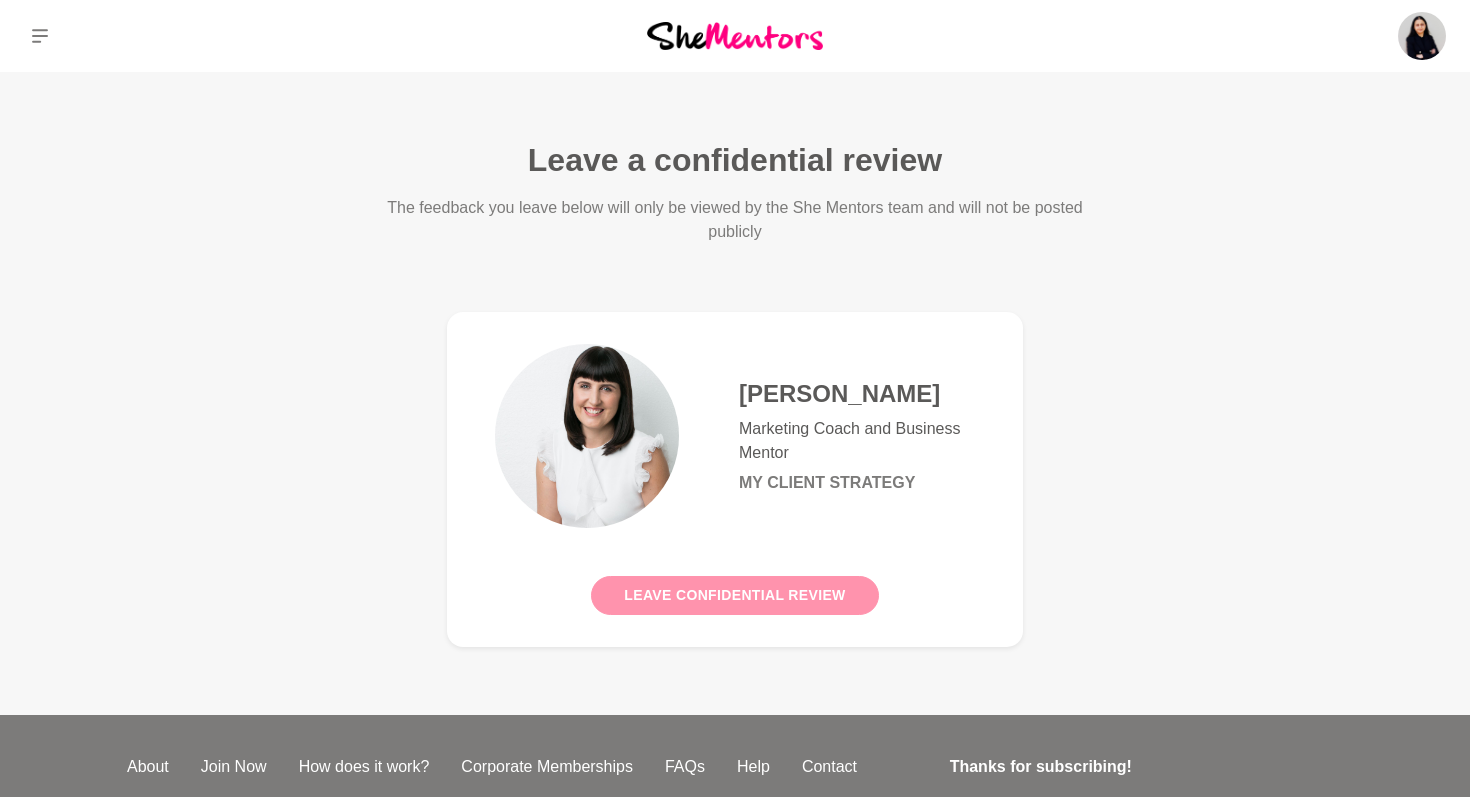 click on "Leave confidential review" at bounding box center [734, 595] 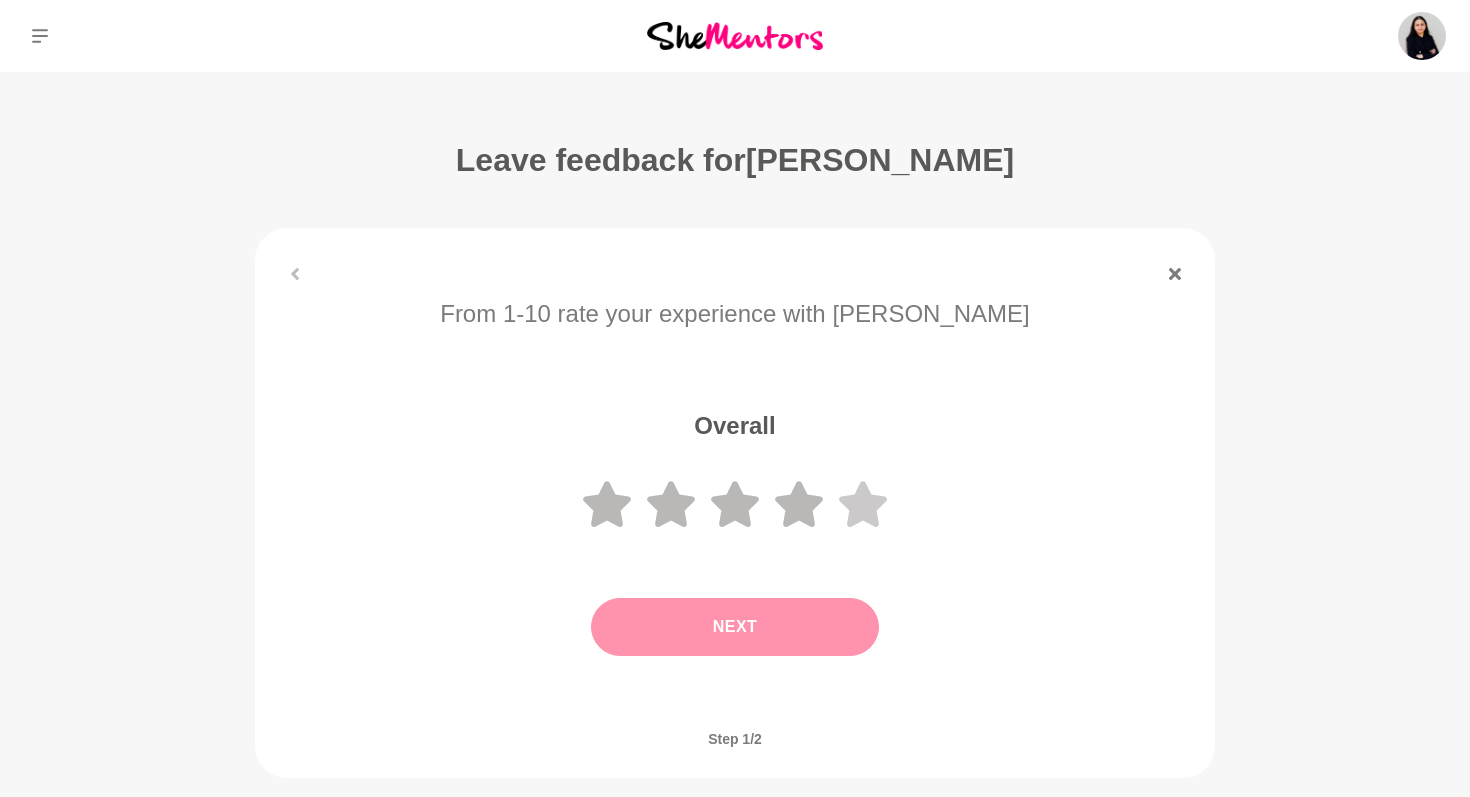 click 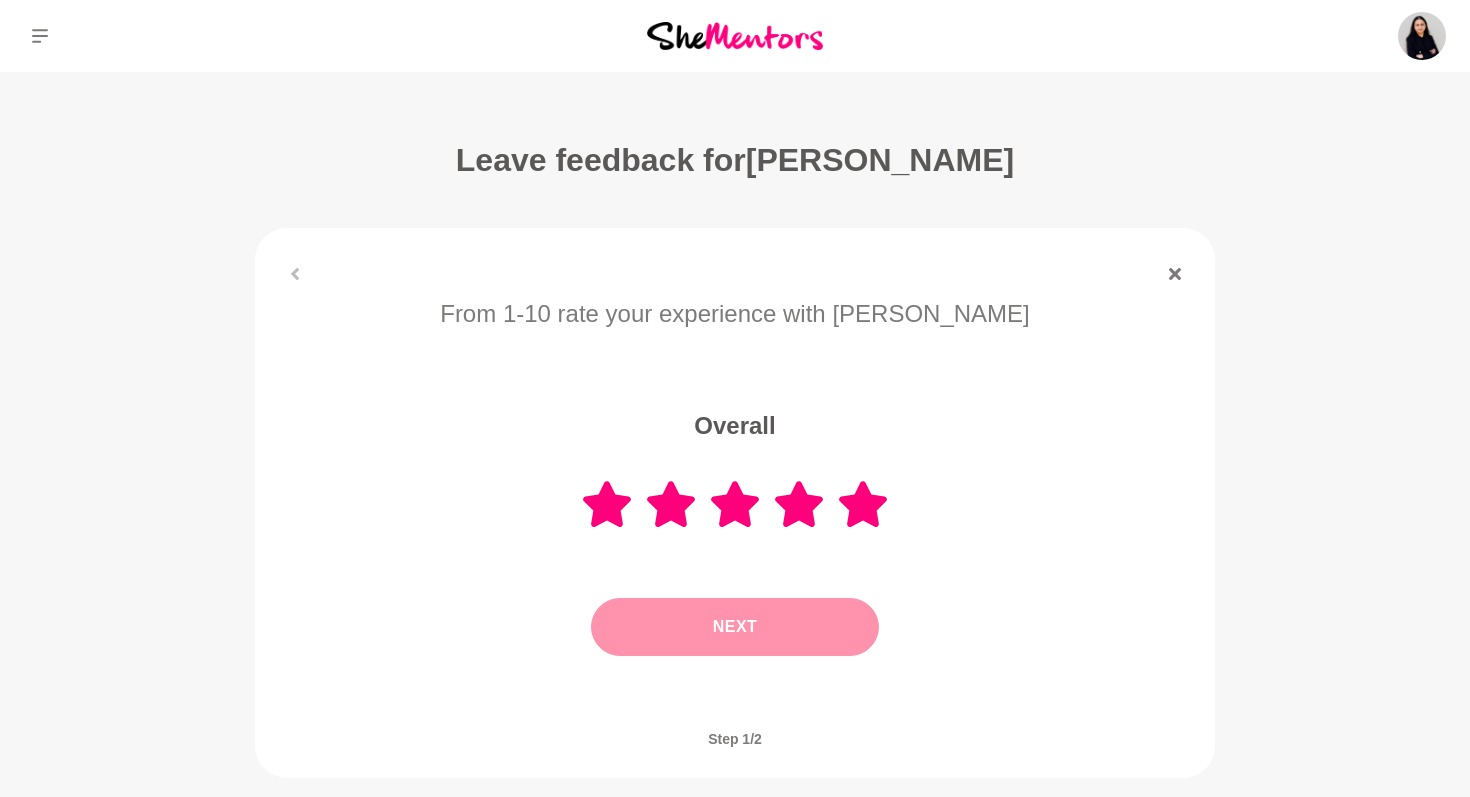 click on "Next" at bounding box center (735, 627) 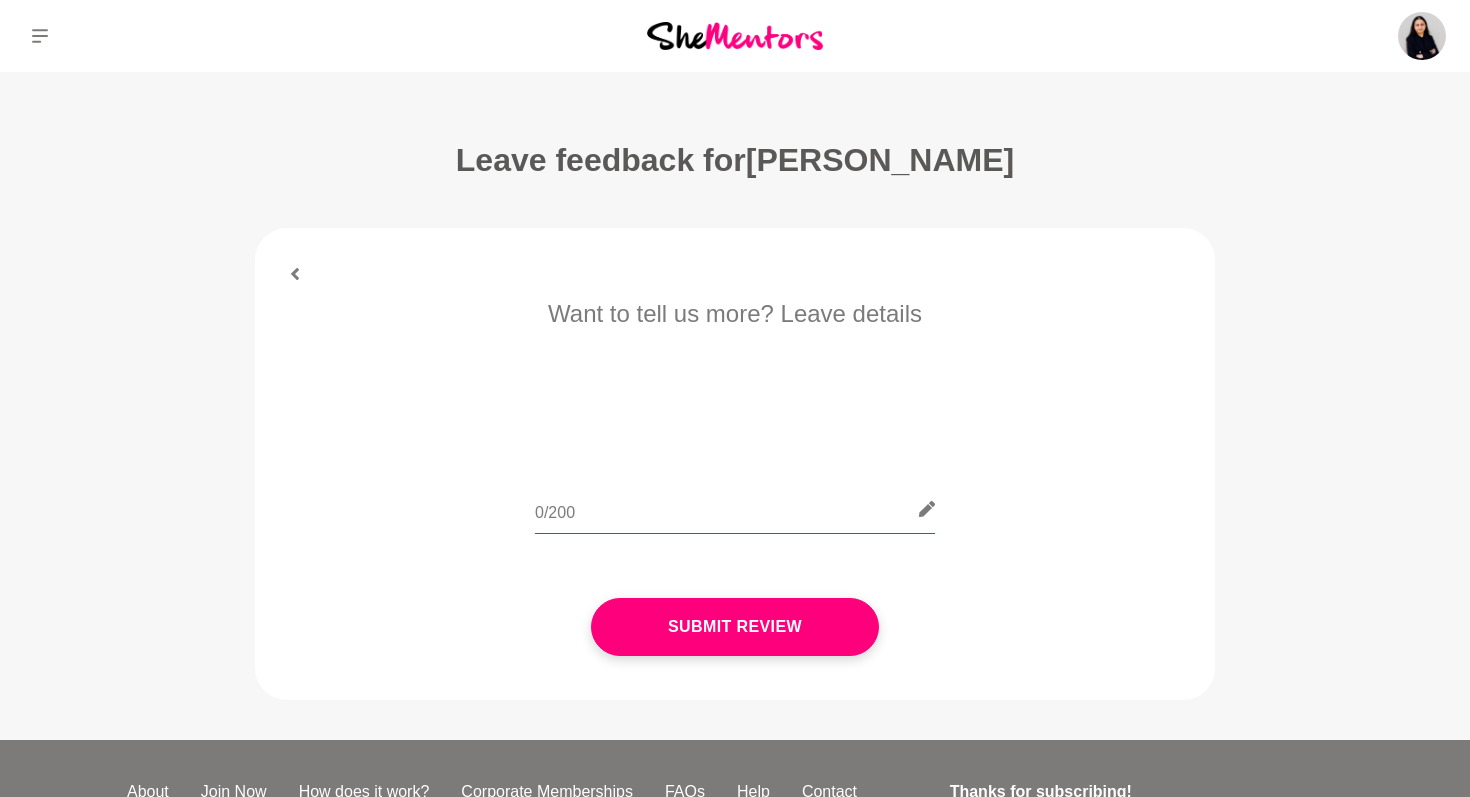 click at bounding box center [735, 509] 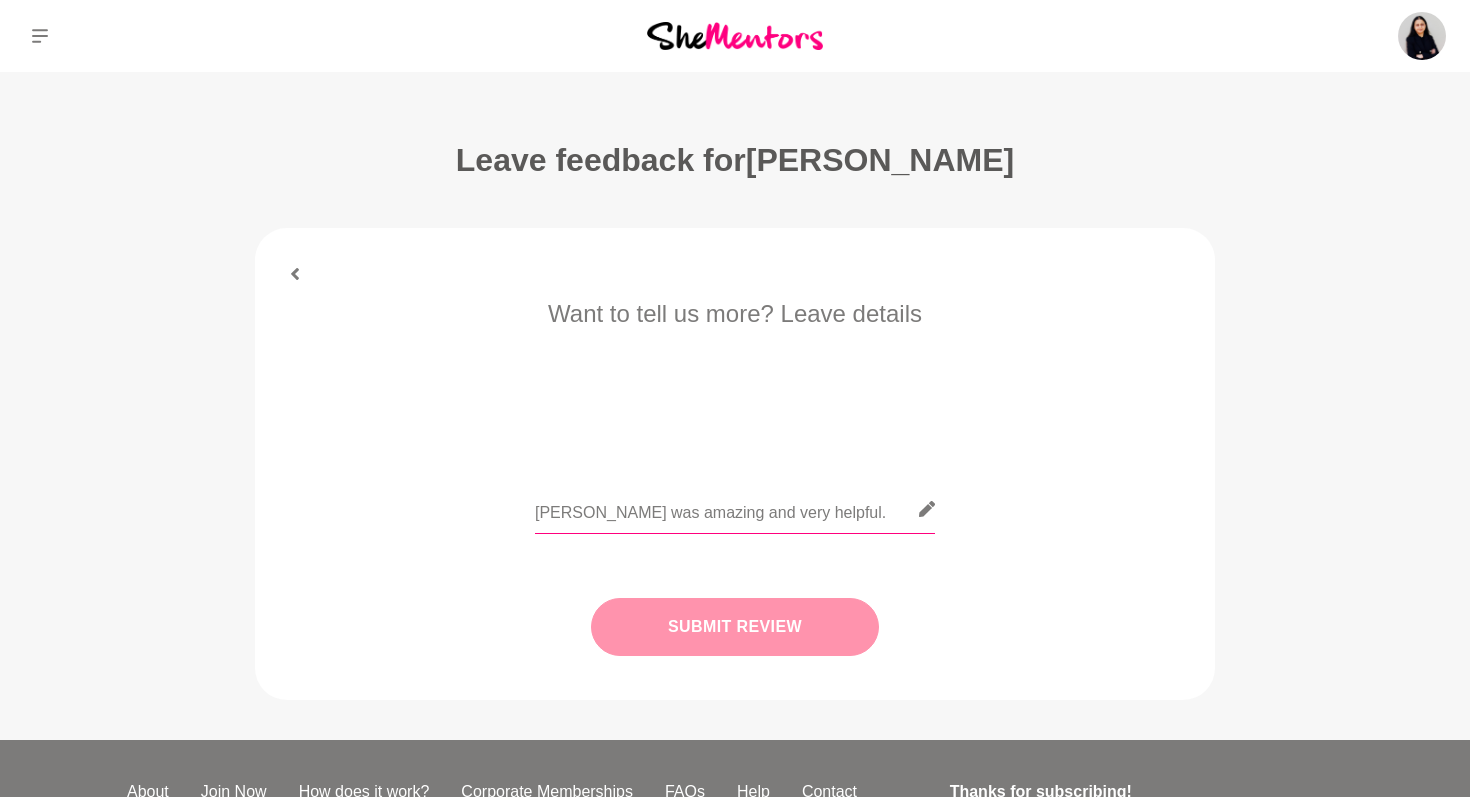 type on "[PERSON_NAME] was amazing and very helpful." 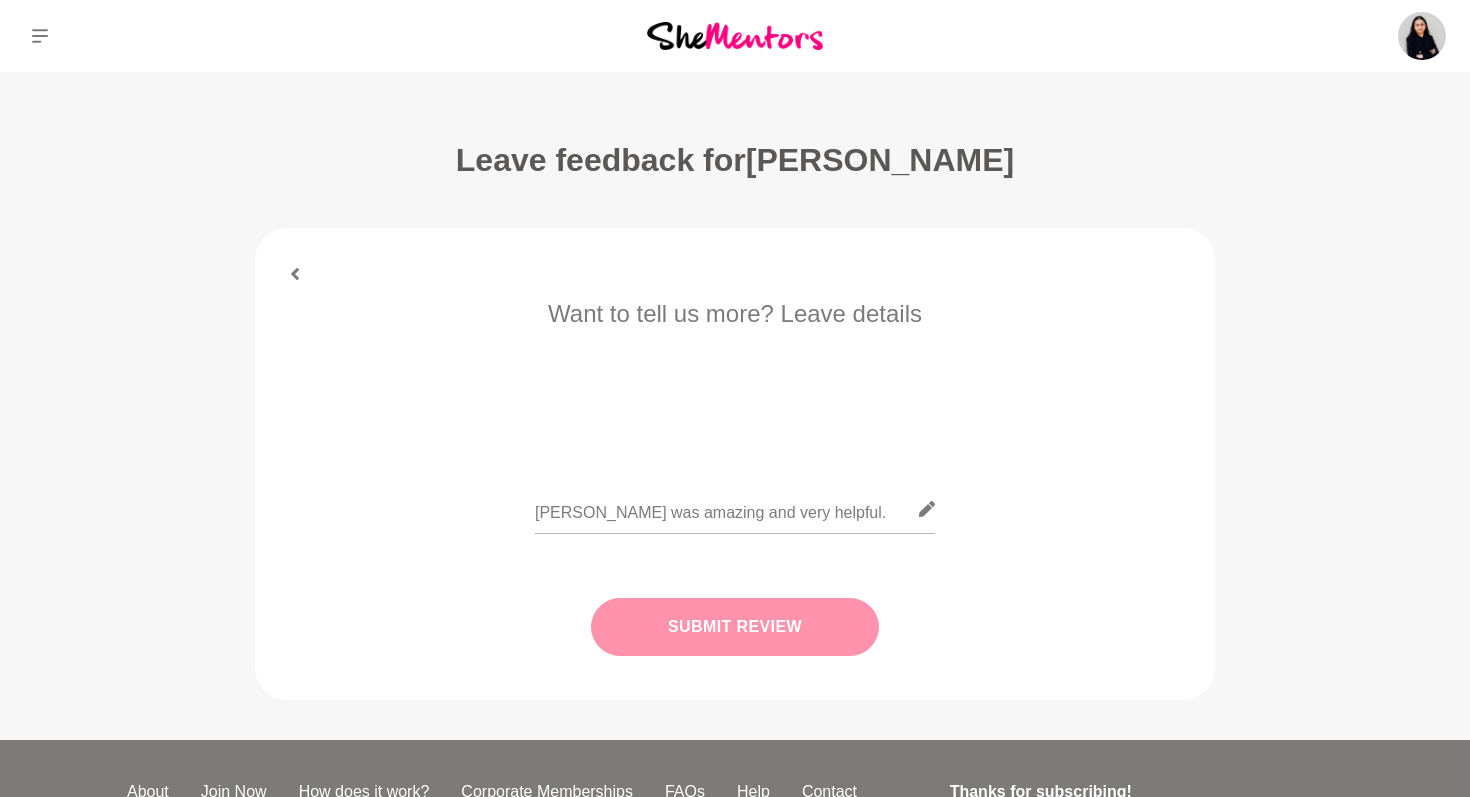 click on "Submit Review" at bounding box center [735, 627] 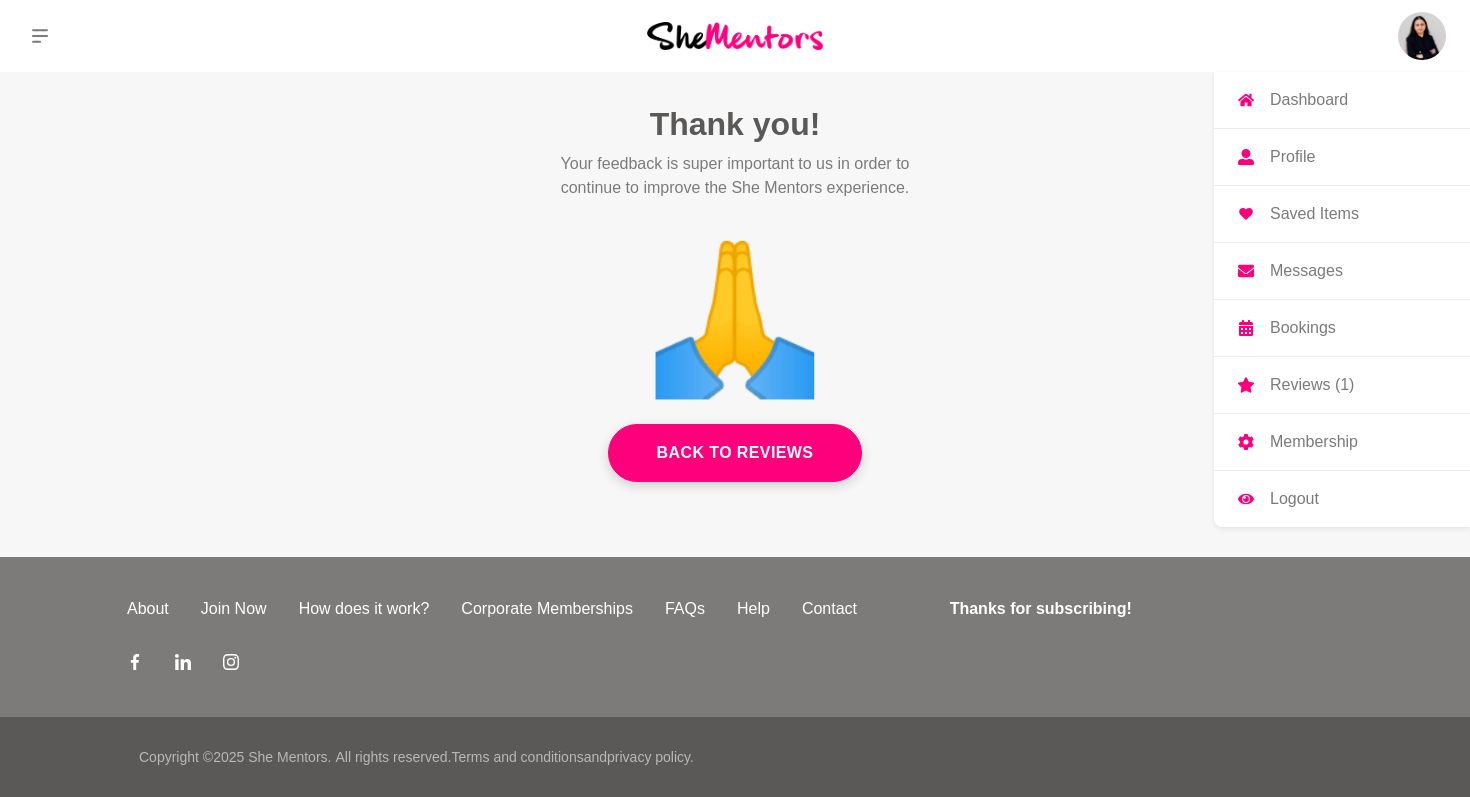 click at bounding box center [1422, 36] 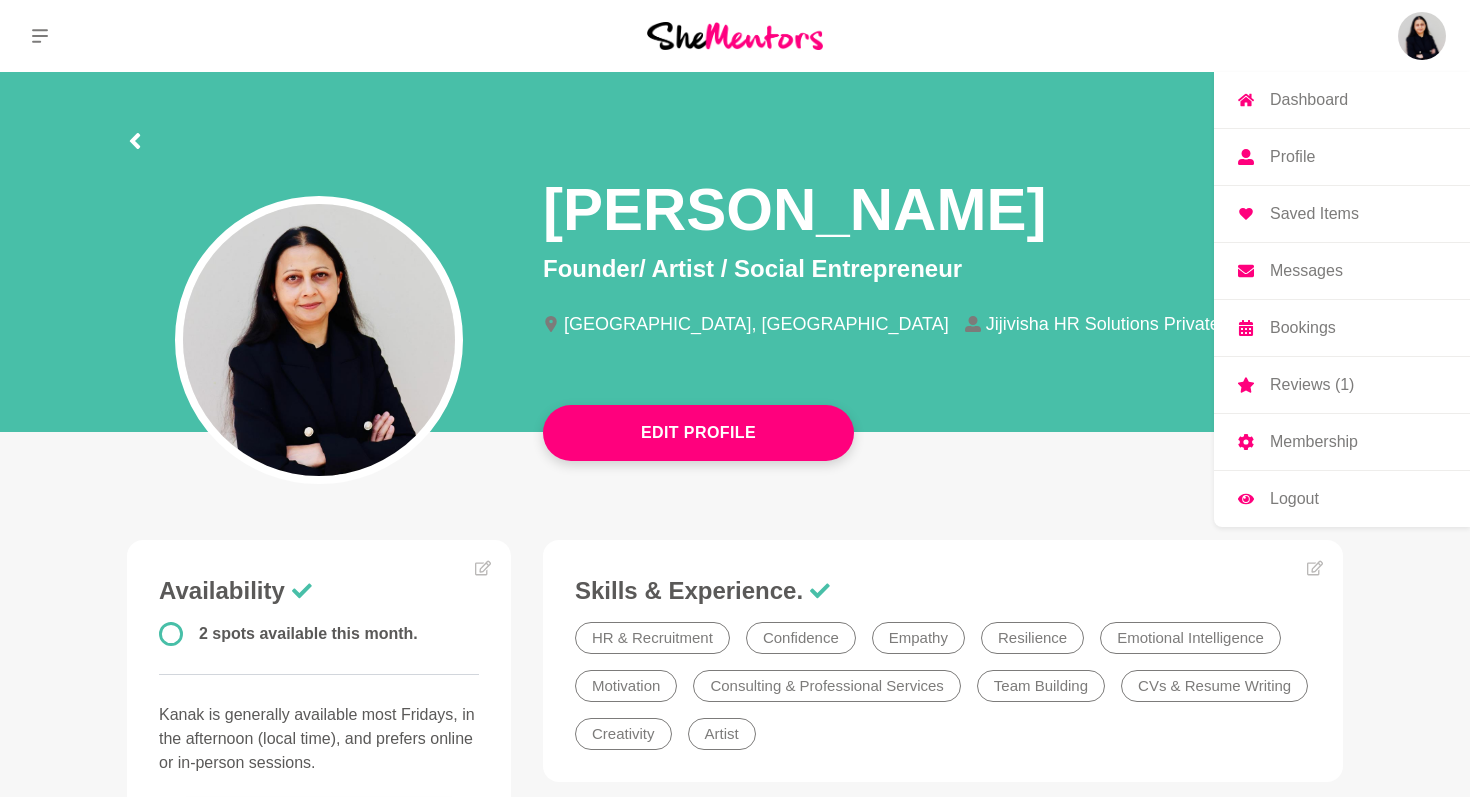 click on "Reviews (1)" at bounding box center (1312, 385) 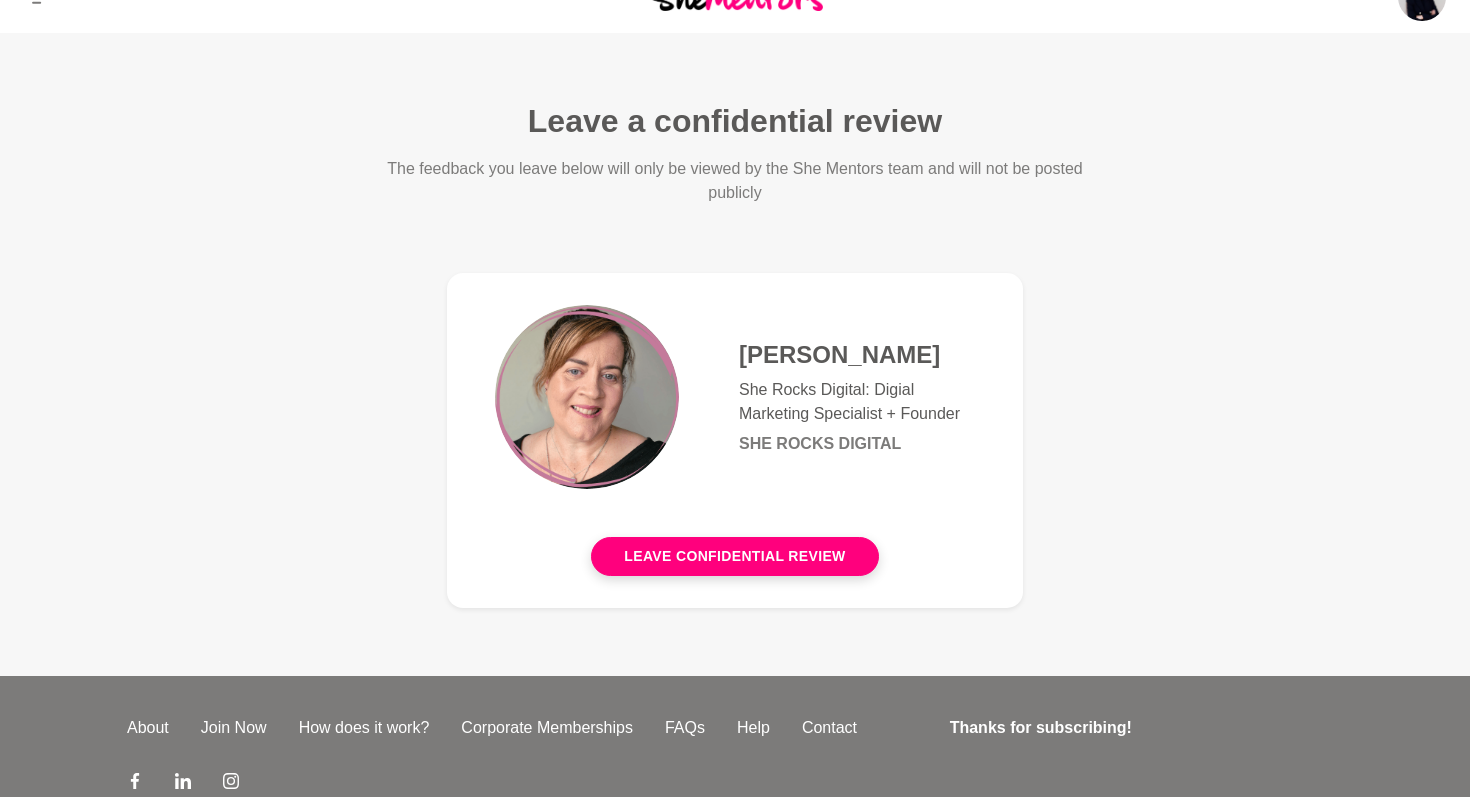 scroll, scrollTop: 0, scrollLeft: 0, axis: both 